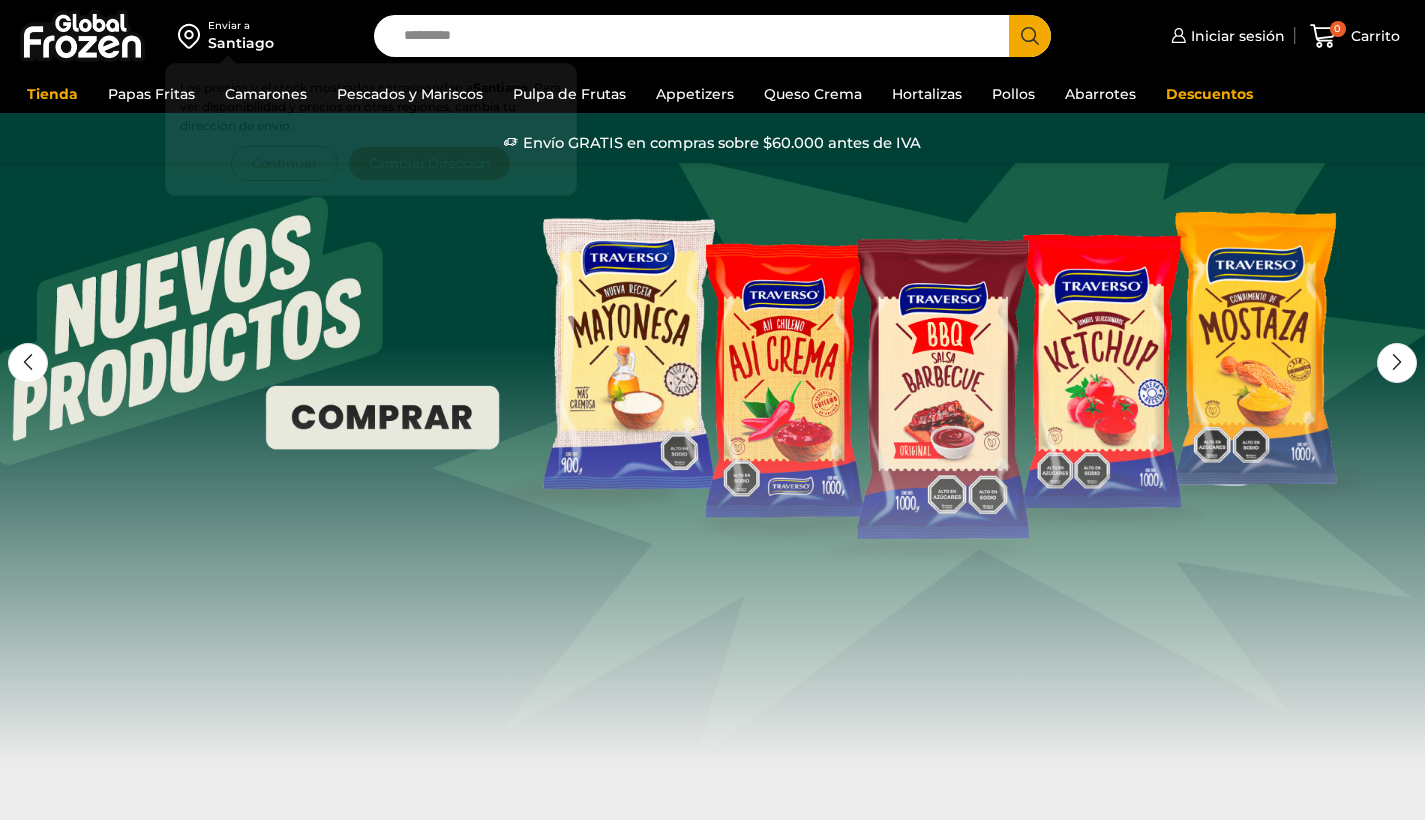 scroll, scrollTop: 0, scrollLeft: 0, axis: both 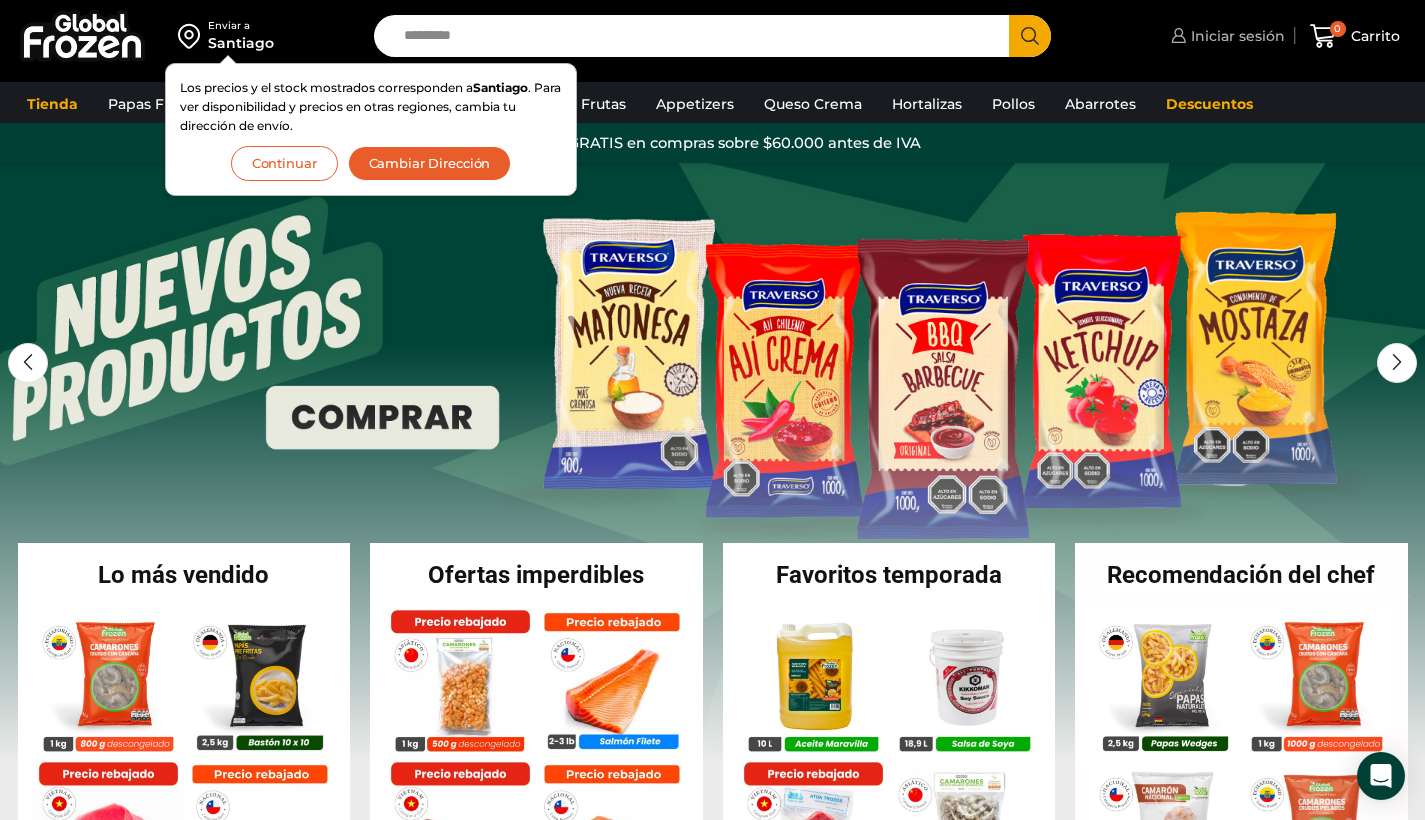 click on "Iniciar sesión" at bounding box center [1235, 36] 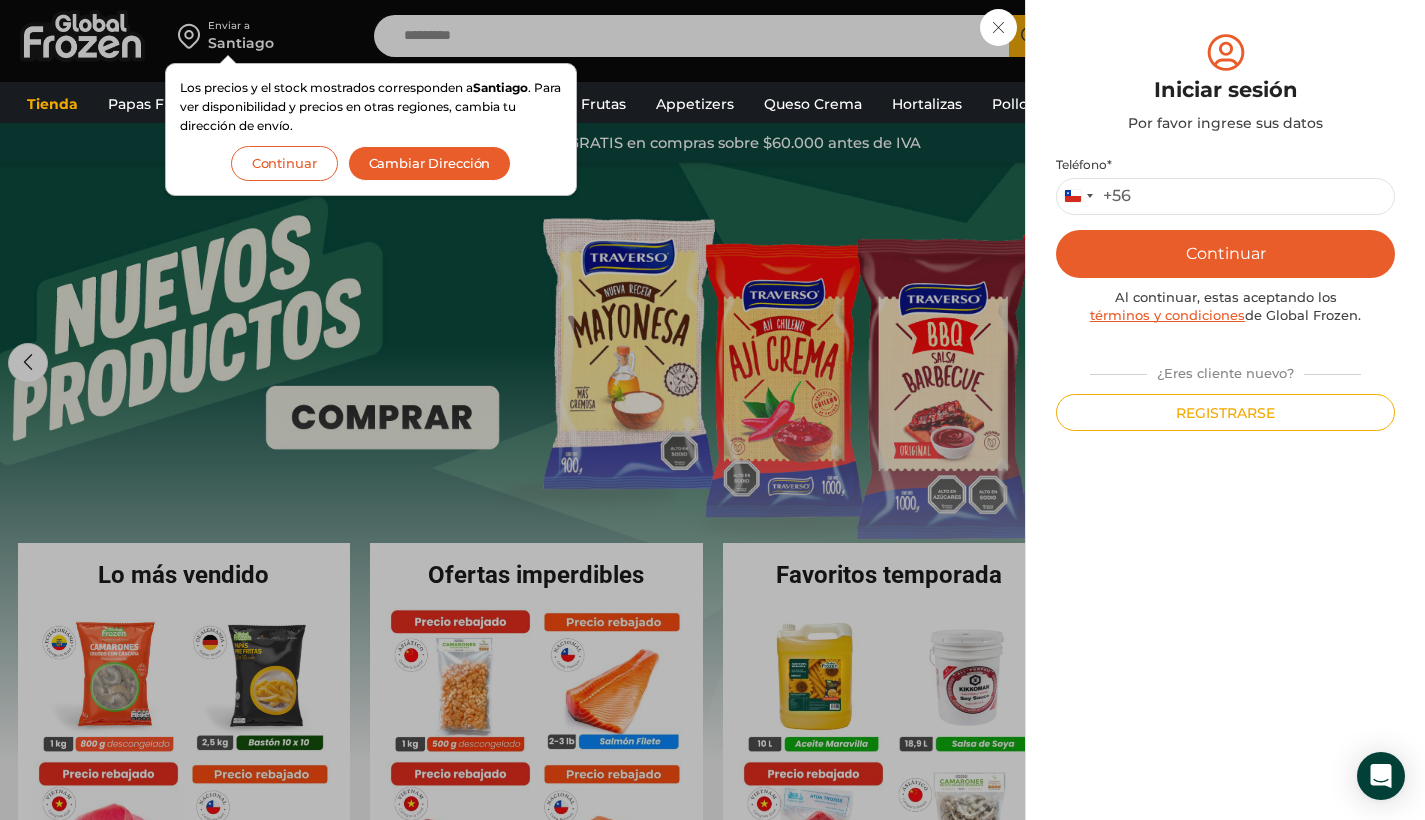 click on "Registrarse" at bounding box center [1225, 412] 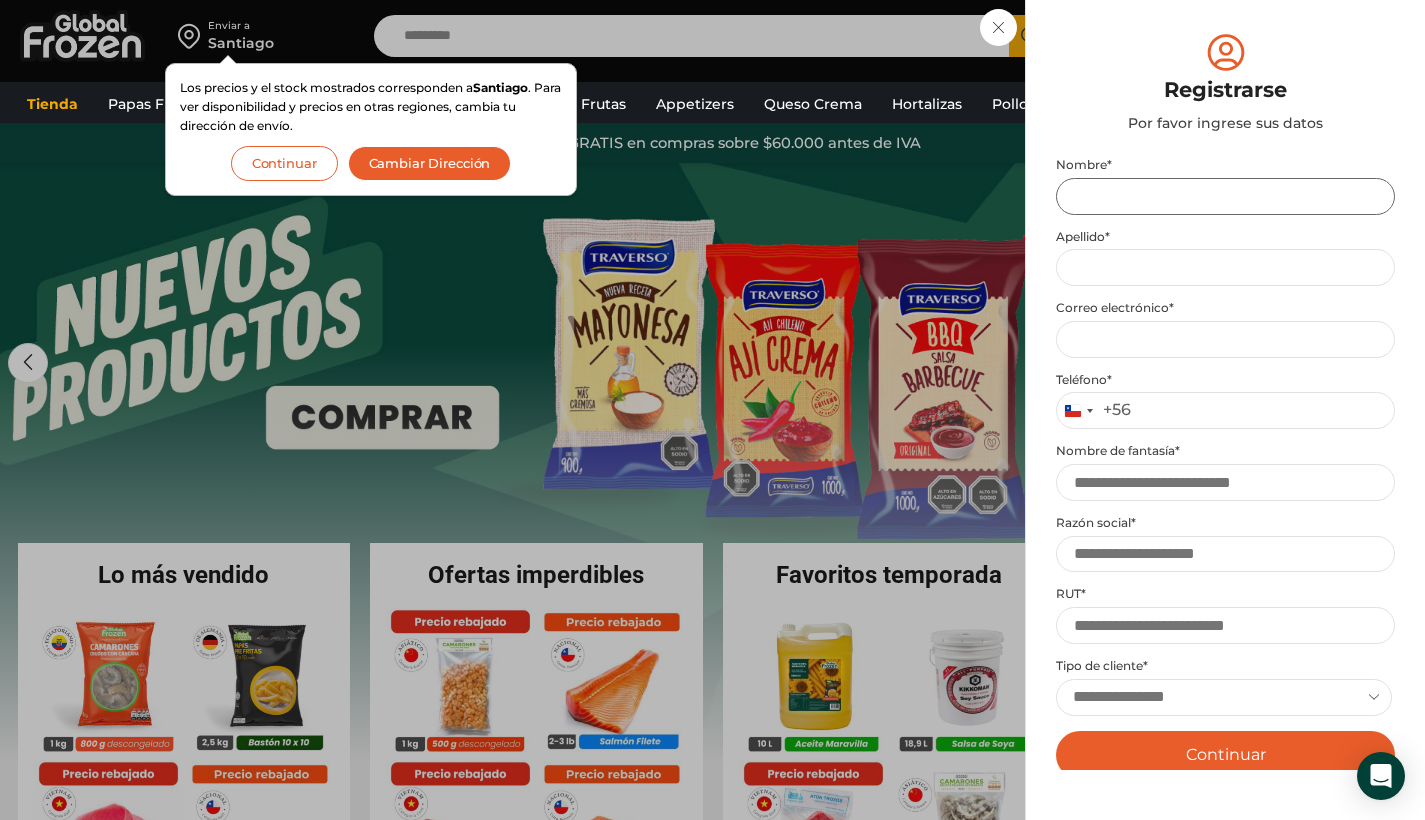 click on "Nombre  *" at bounding box center [1225, 196] 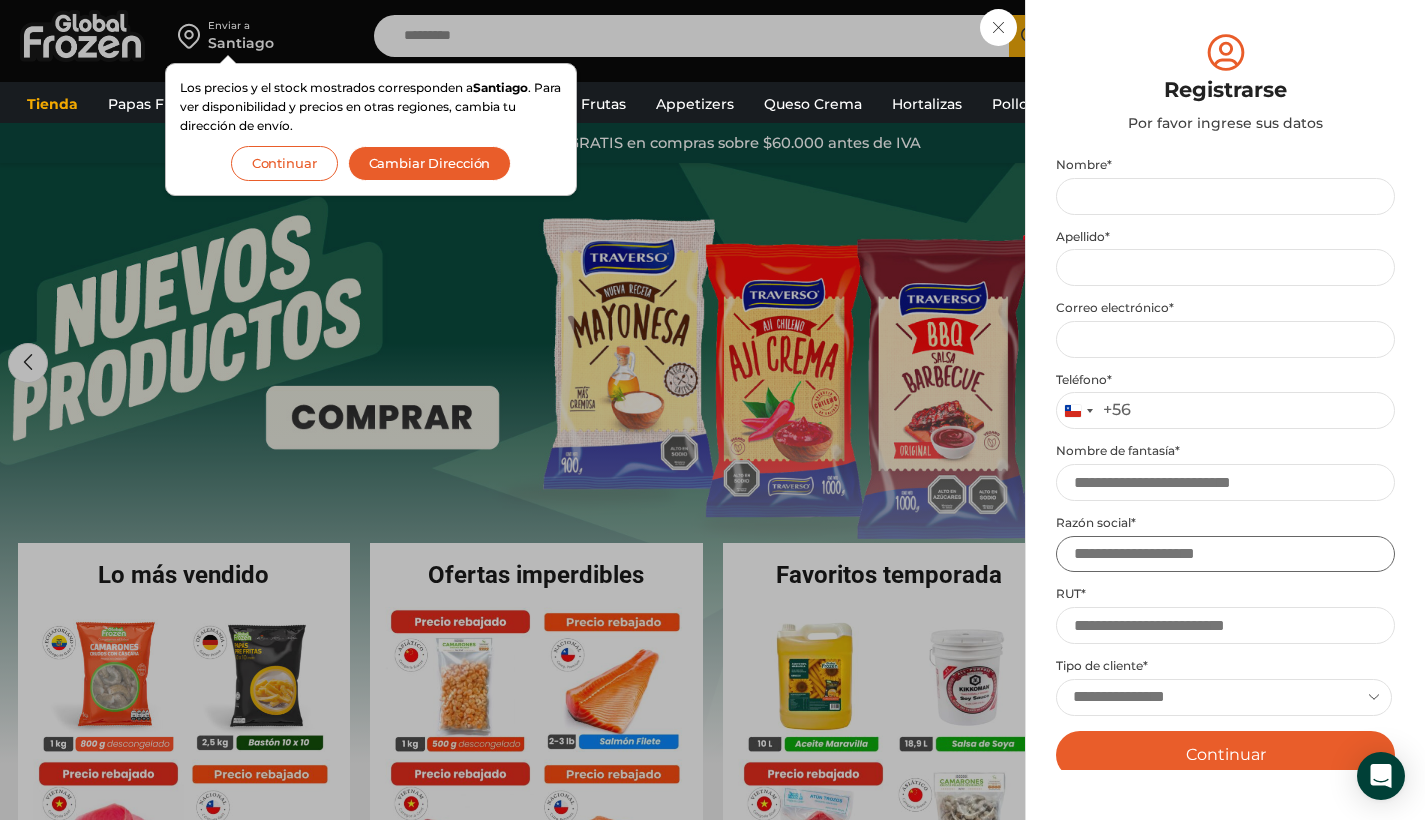 paste on "**********" 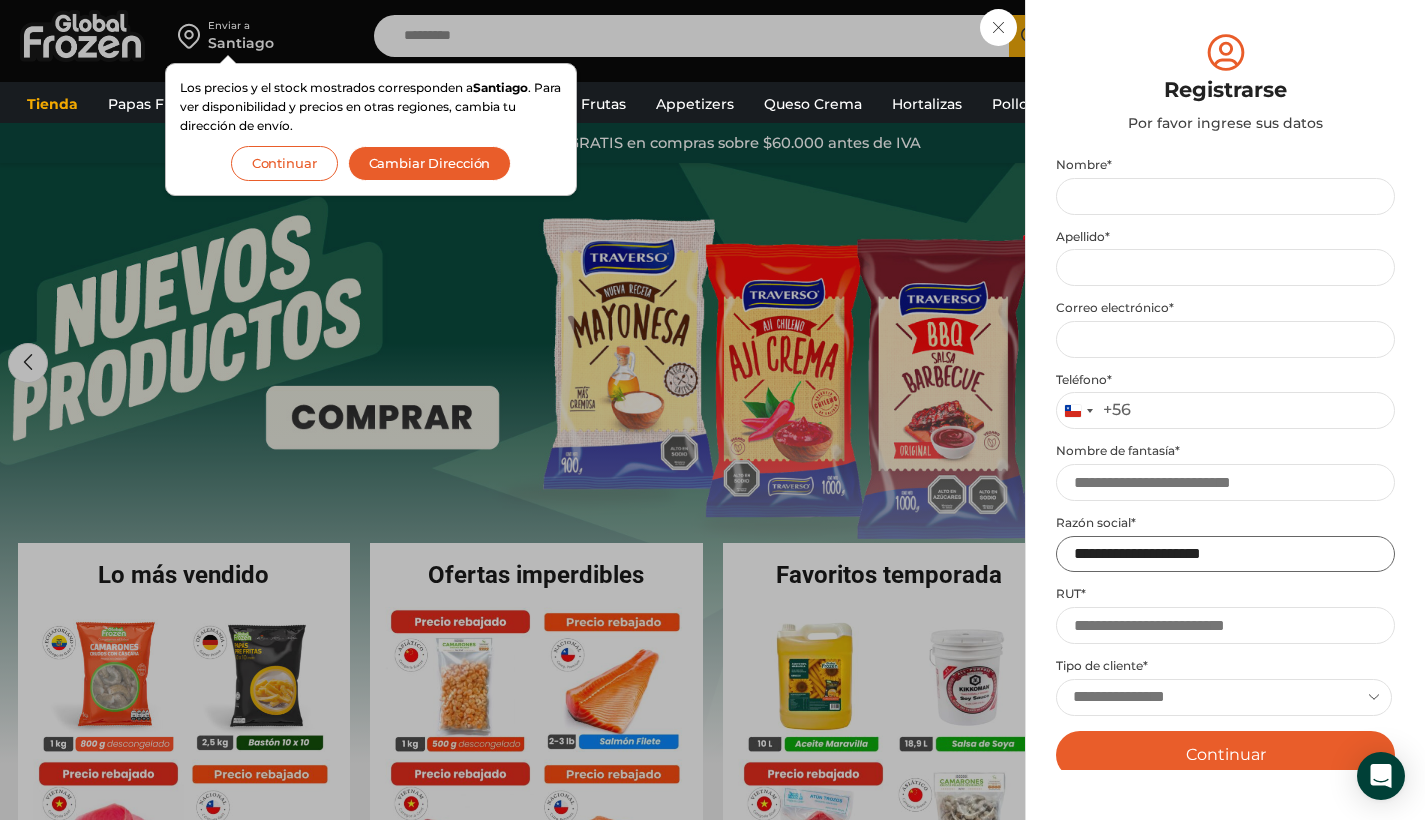type on "**********" 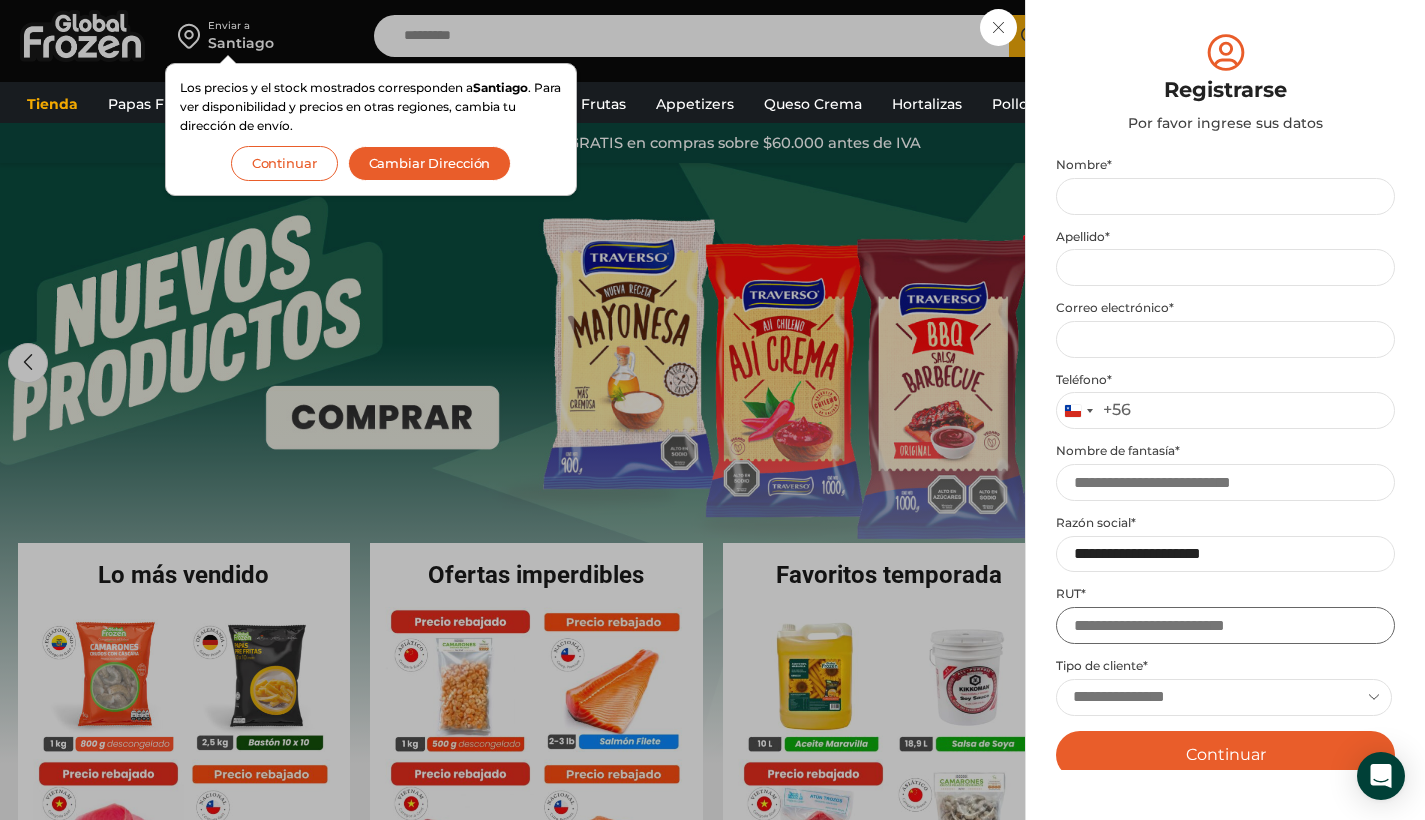 paste on "**********" 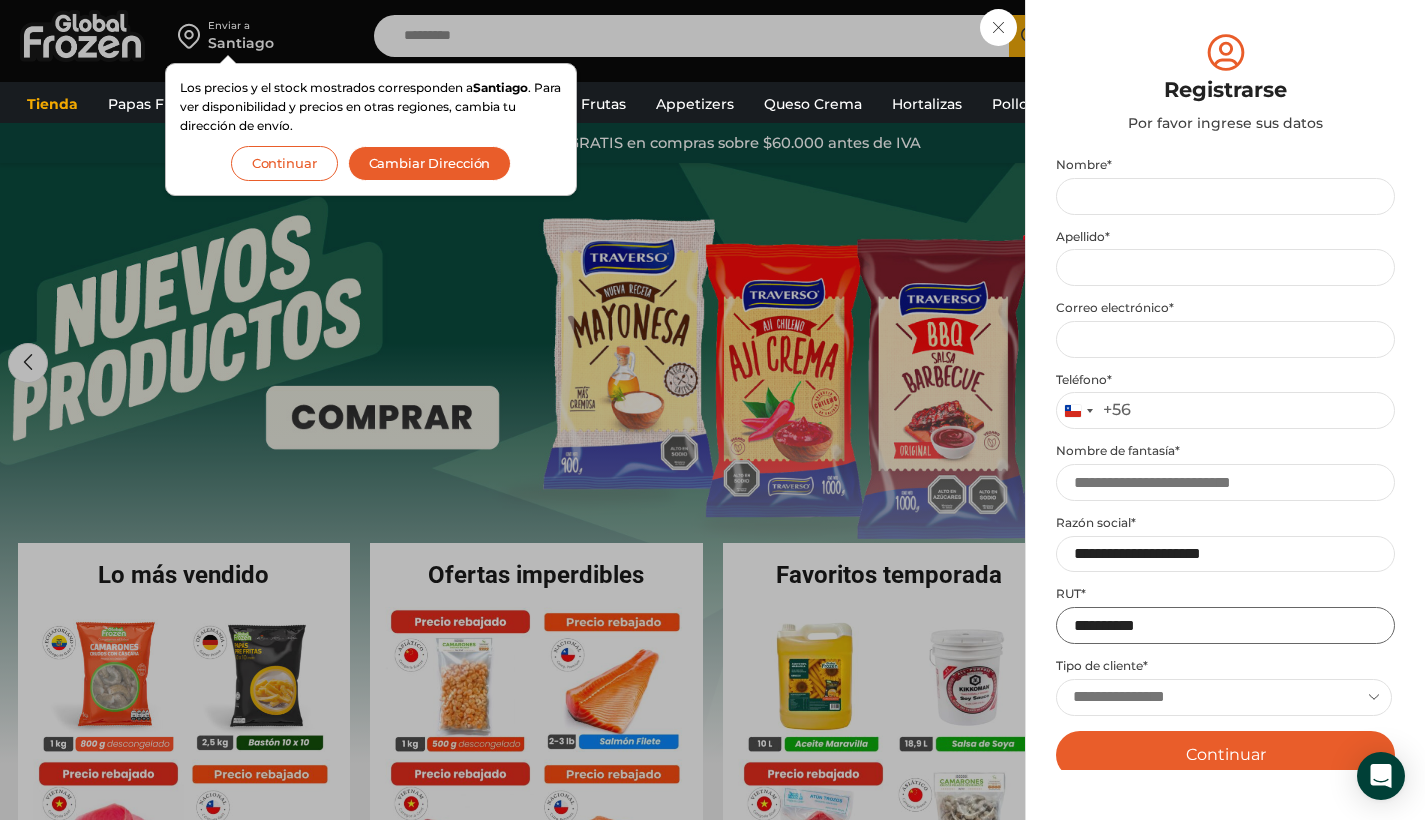 type on "**********" 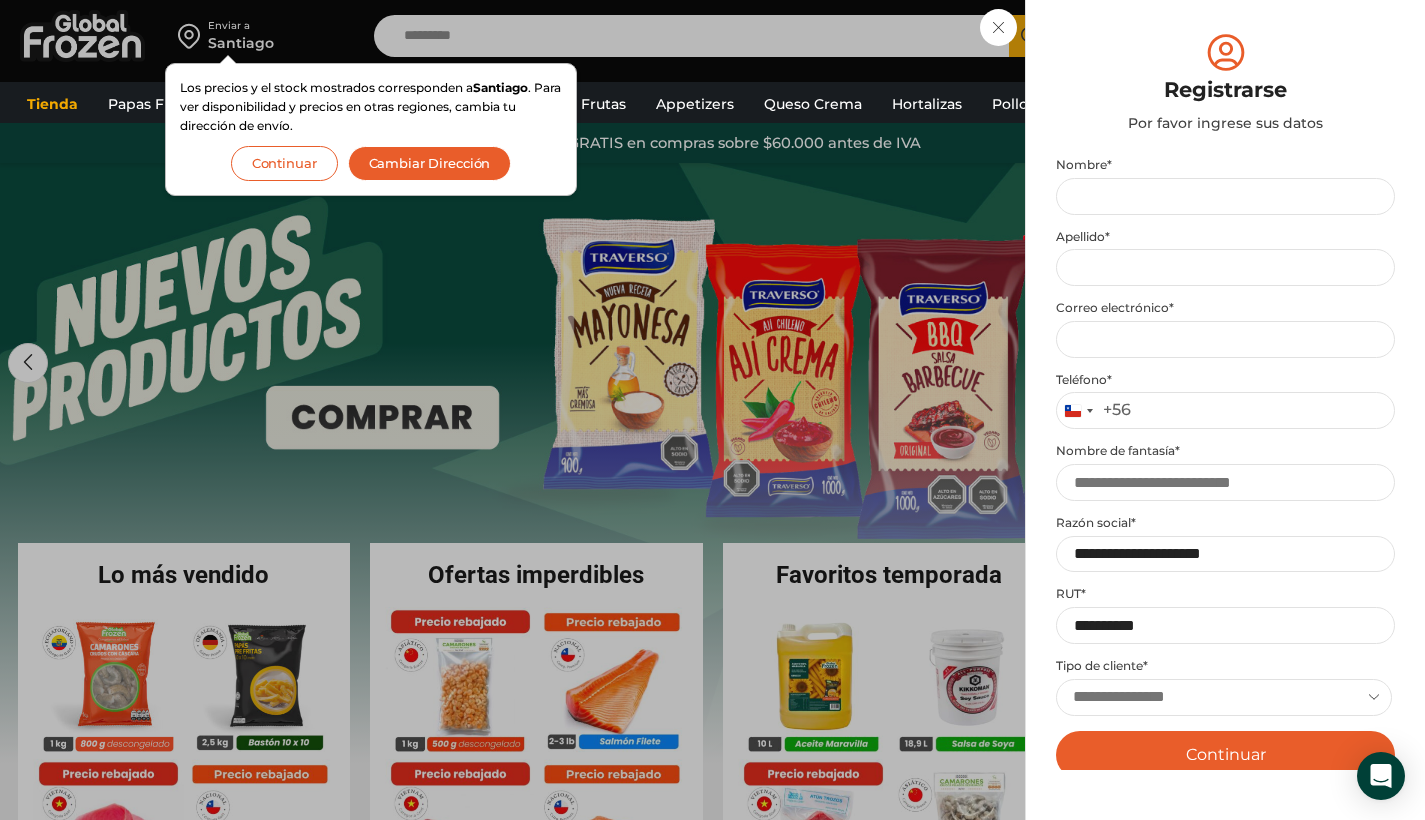 select on "******" 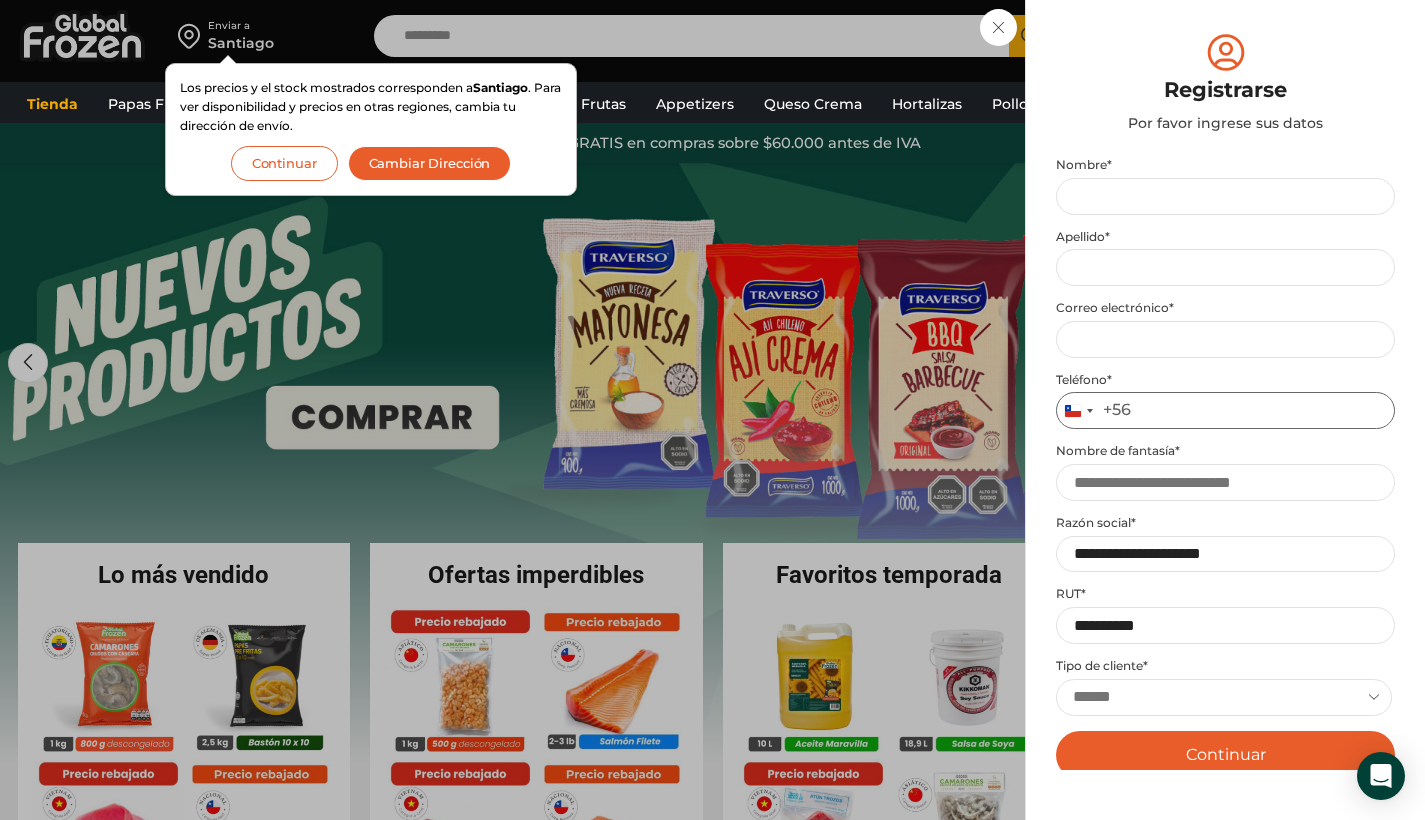 paste on "**********" 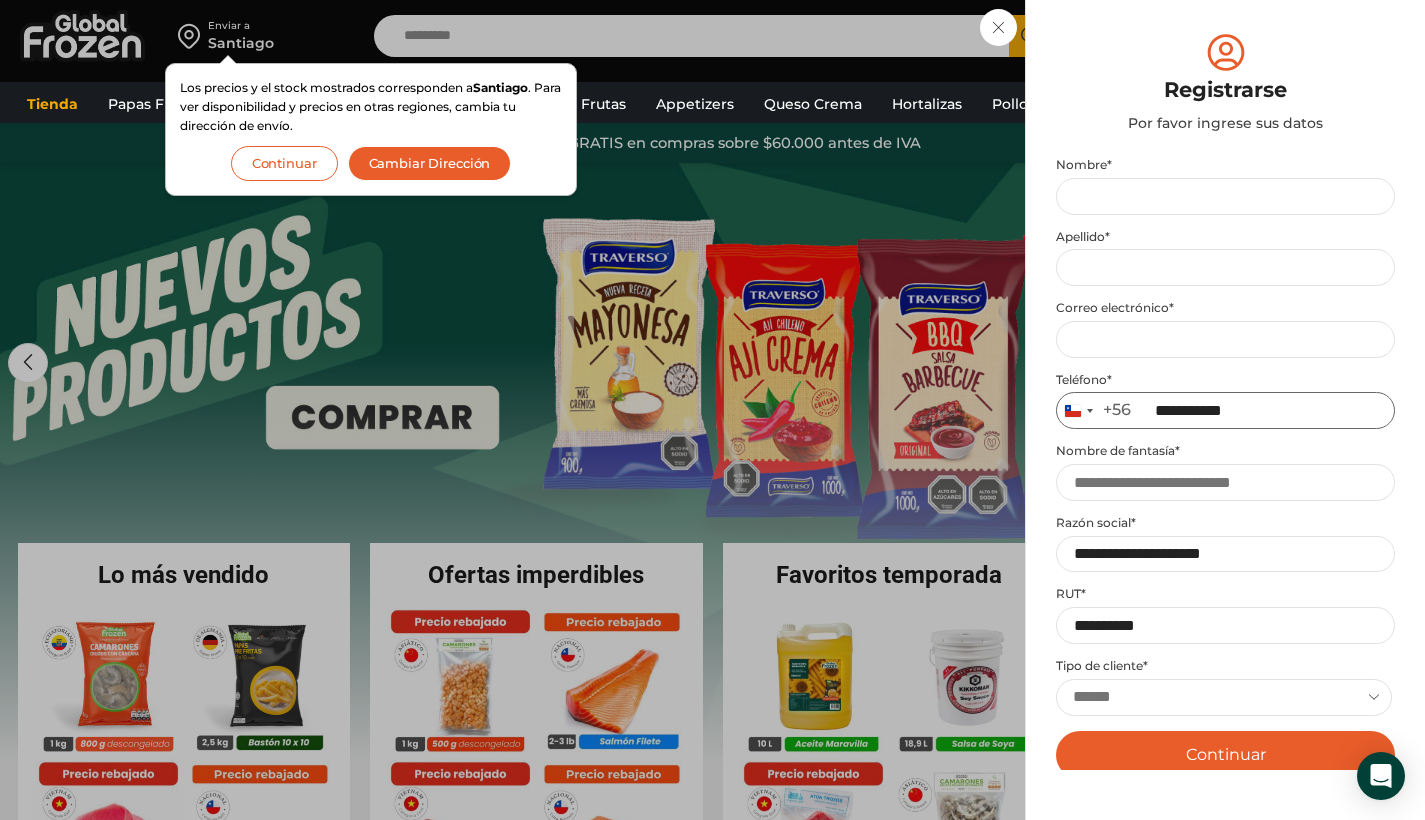 type on "**********" 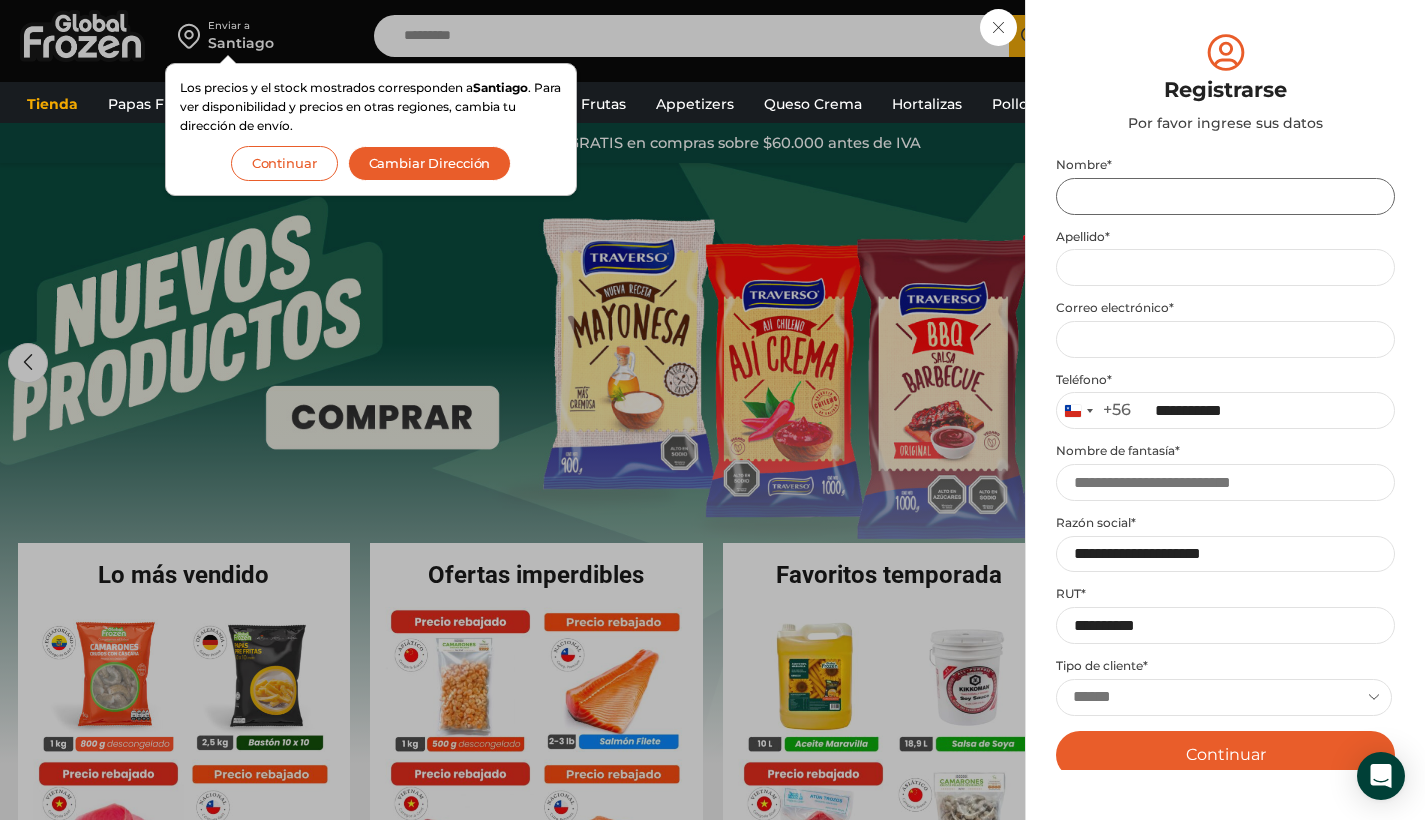 click on "Nombre  *" at bounding box center [1225, 196] 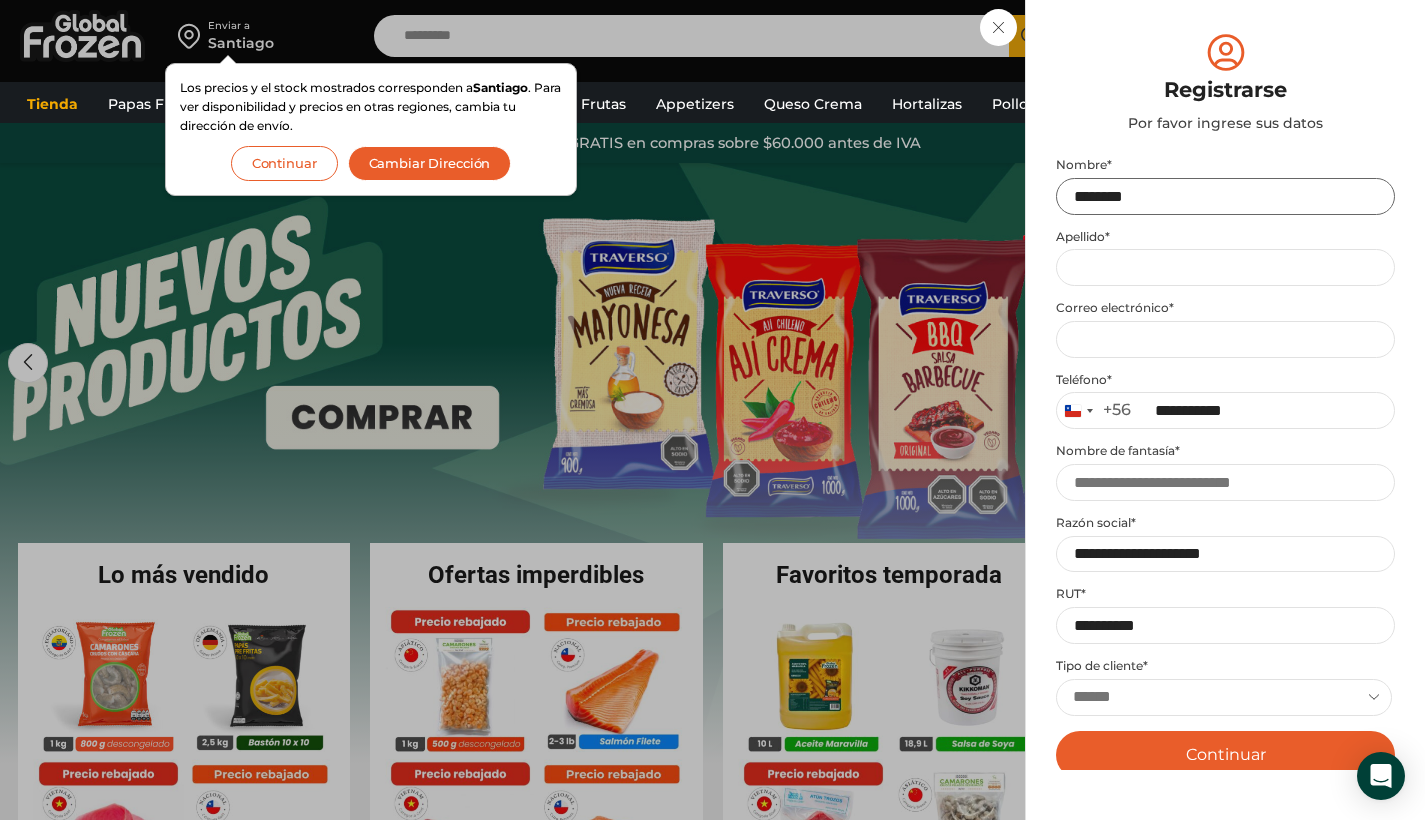 type on "*******" 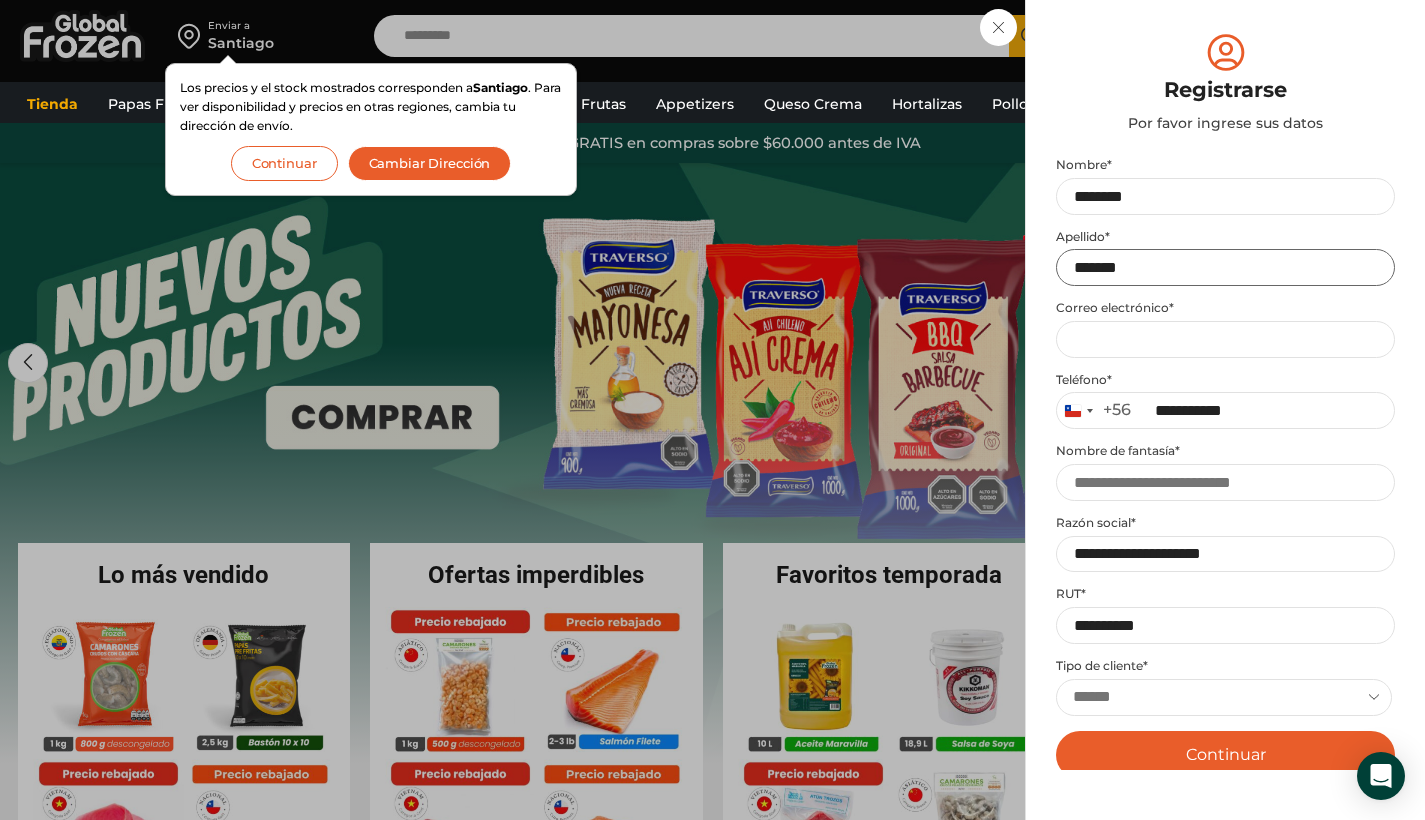 type on "******" 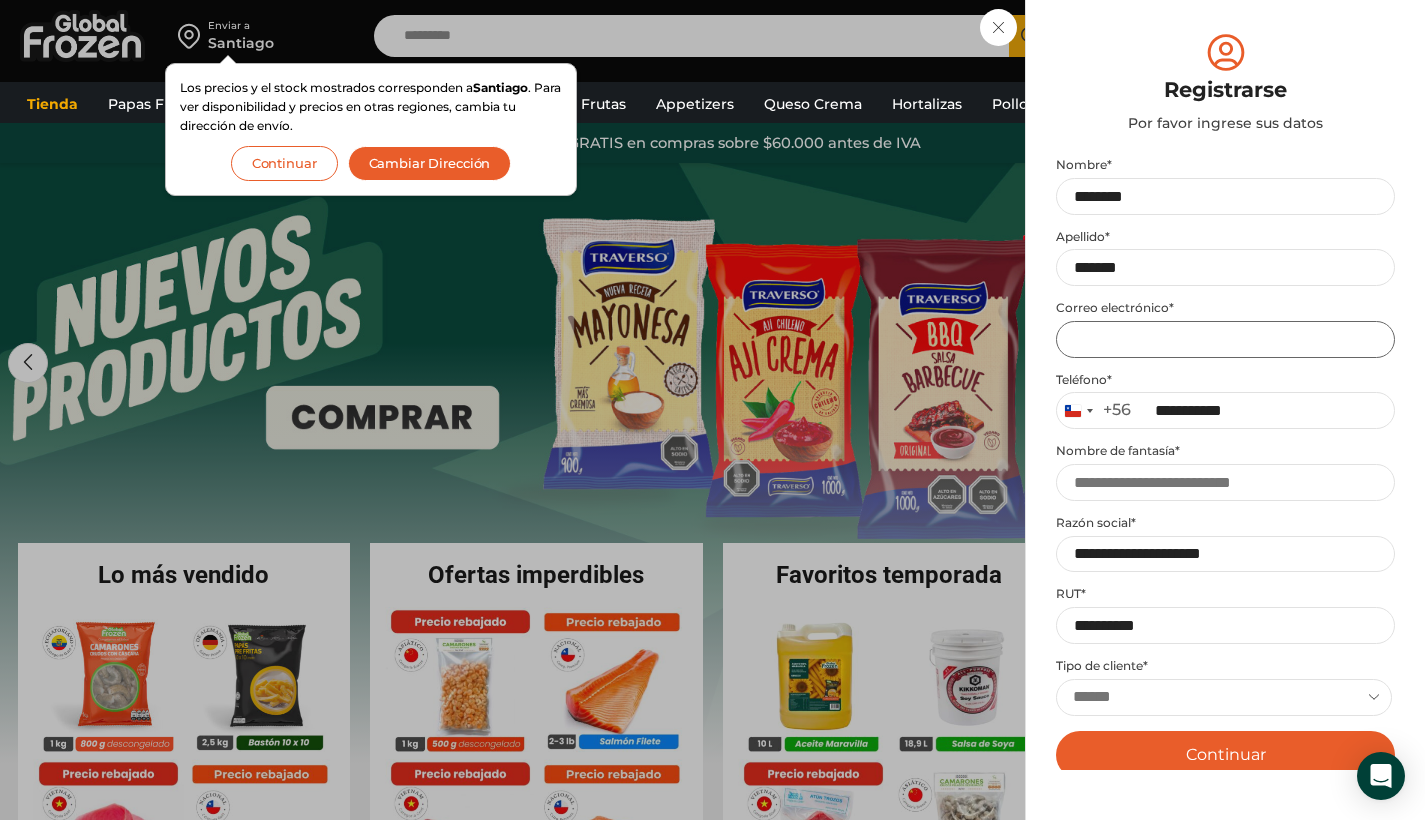 click on "Email address                                          *" at bounding box center [1225, 339] 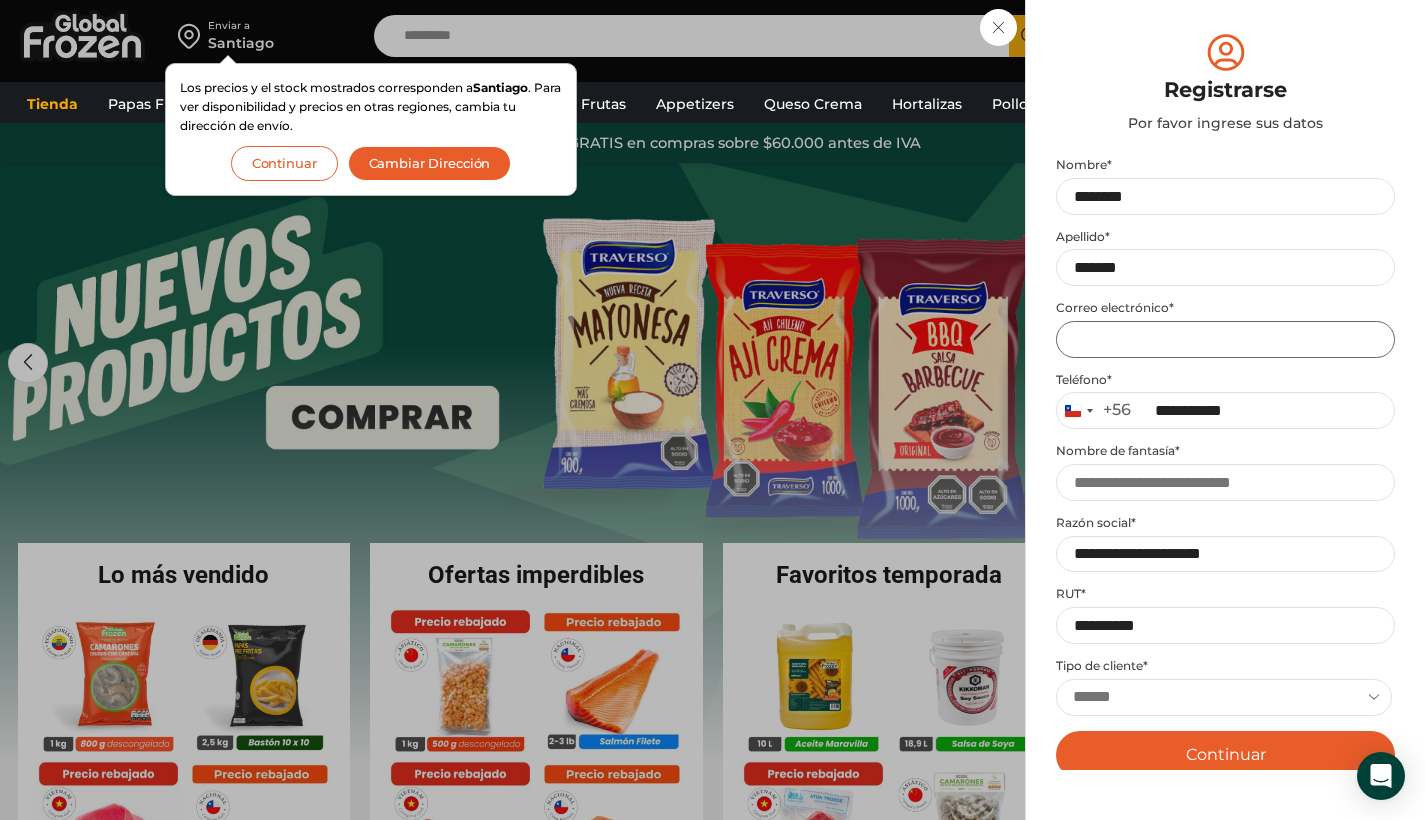 paste on "**********" 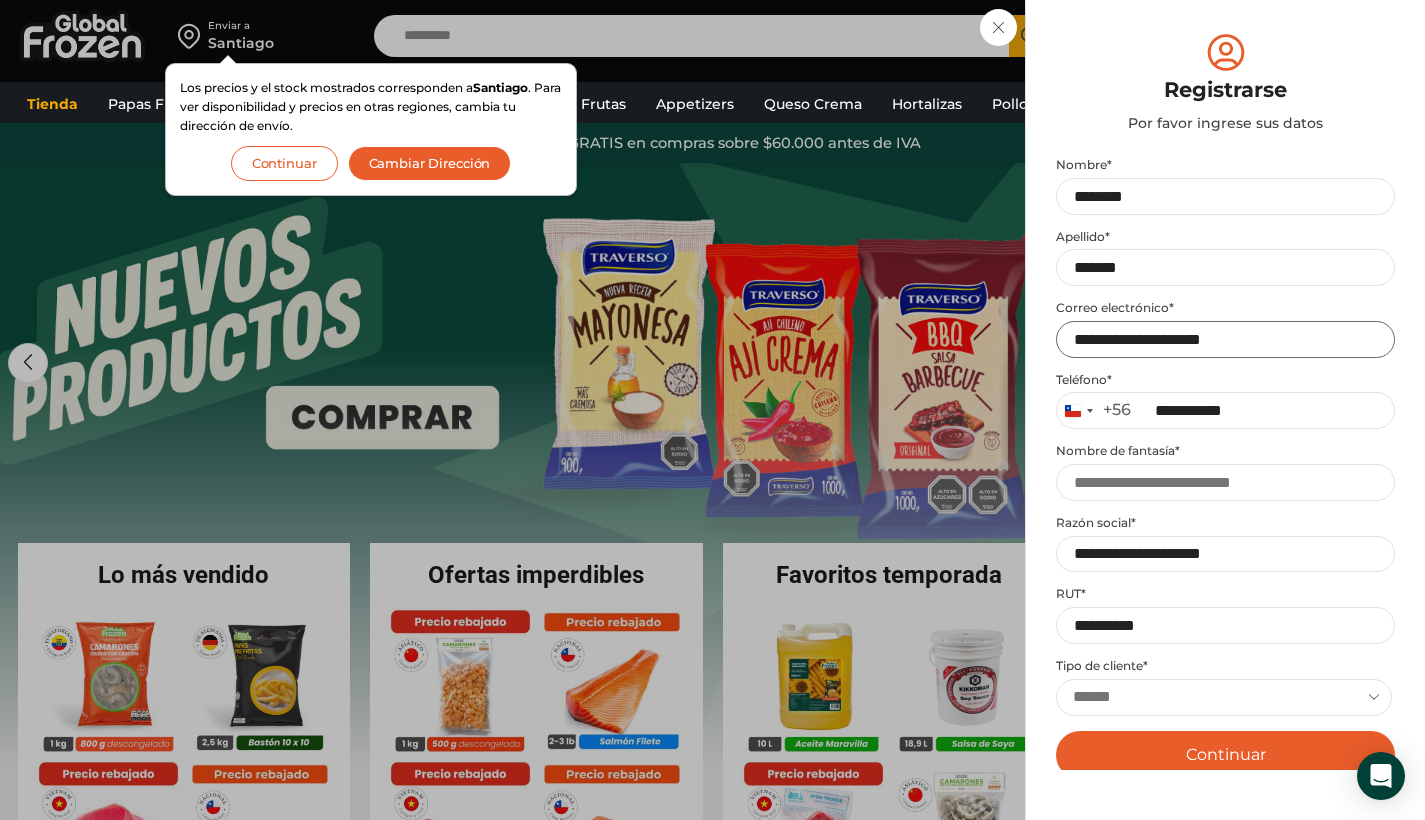 type on "**********" 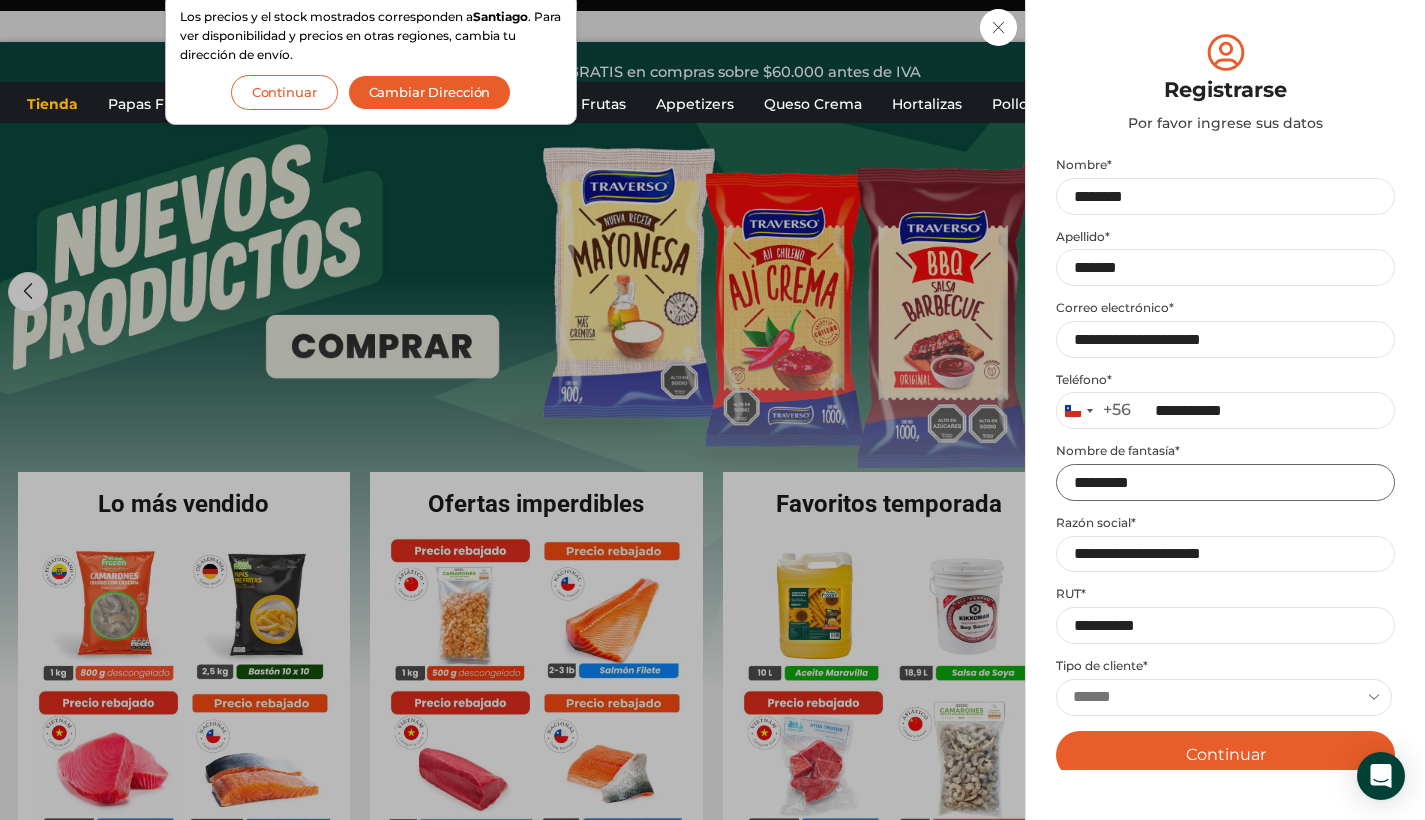 scroll, scrollTop: 50, scrollLeft: 0, axis: vertical 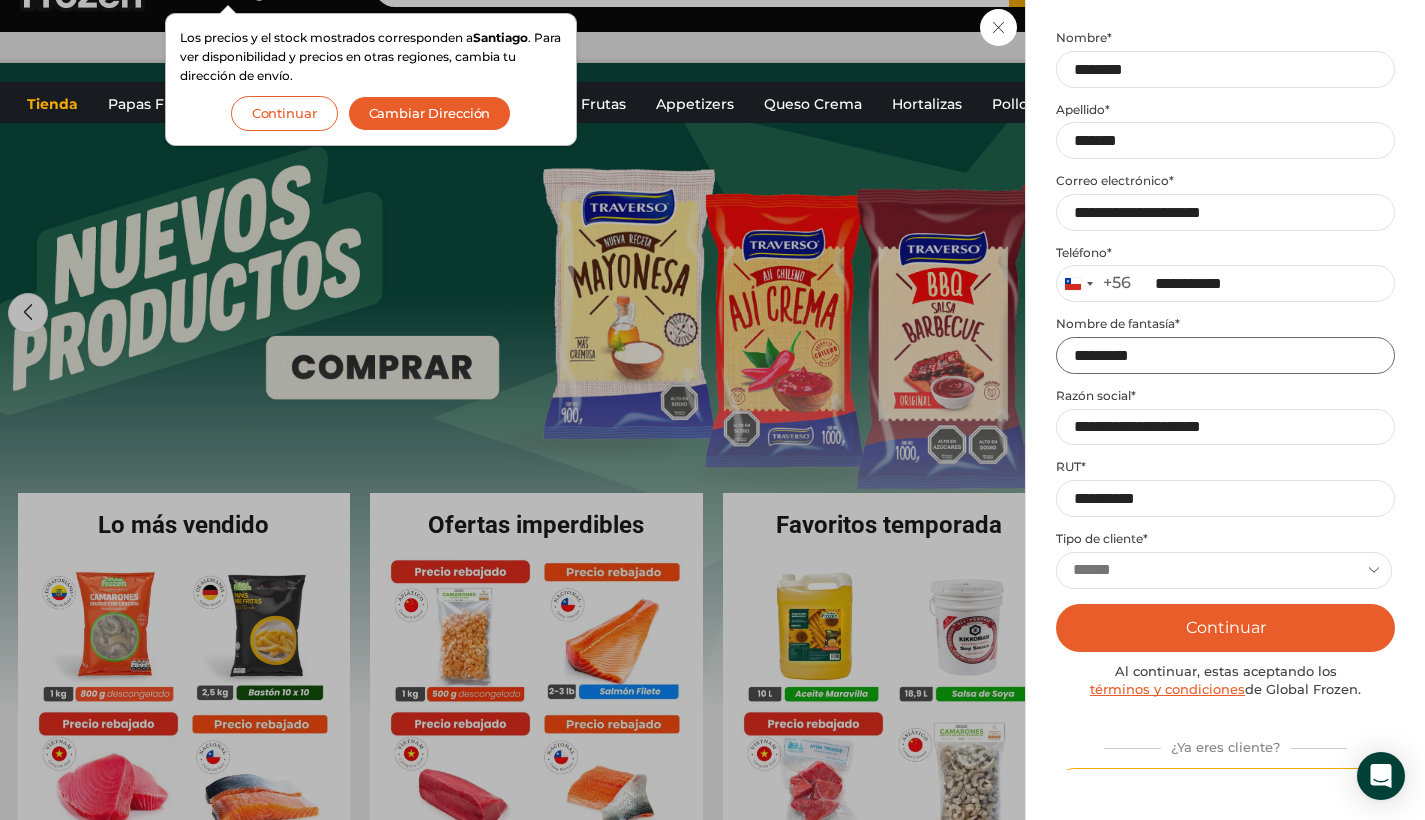 type on "********" 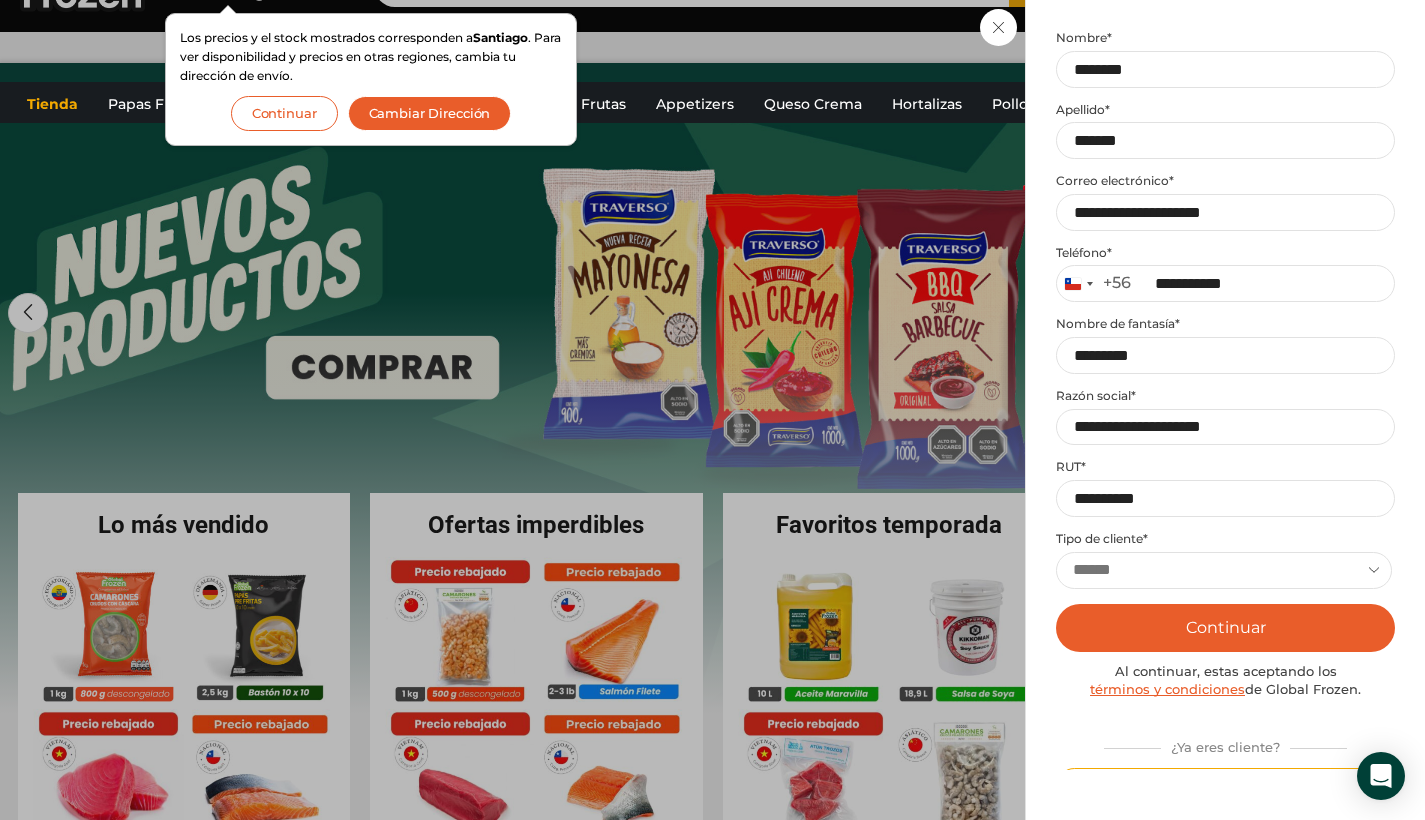 click on "Continuar" at bounding box center (1225, 628) 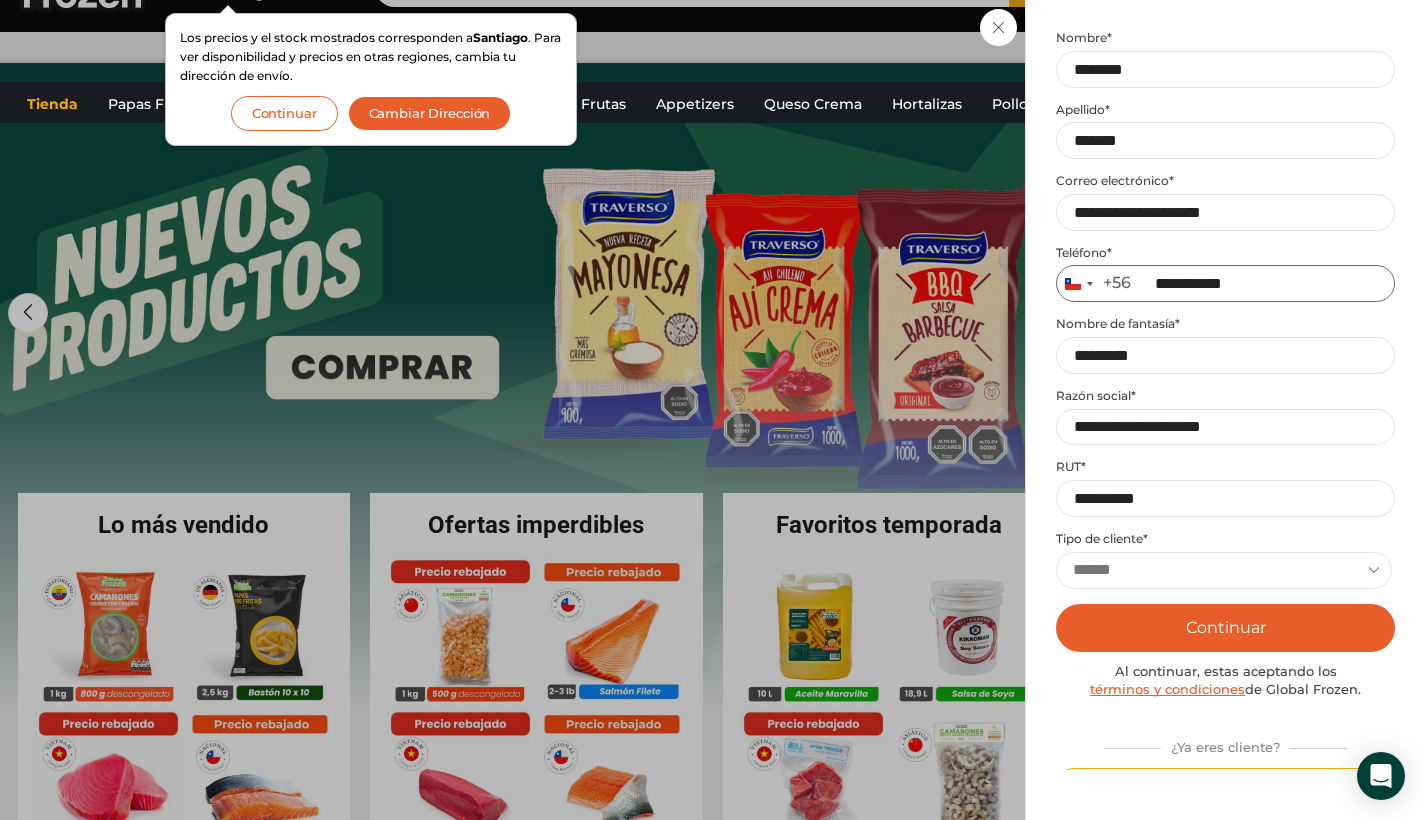 click on "**********" at bounding box center [1225, 283] 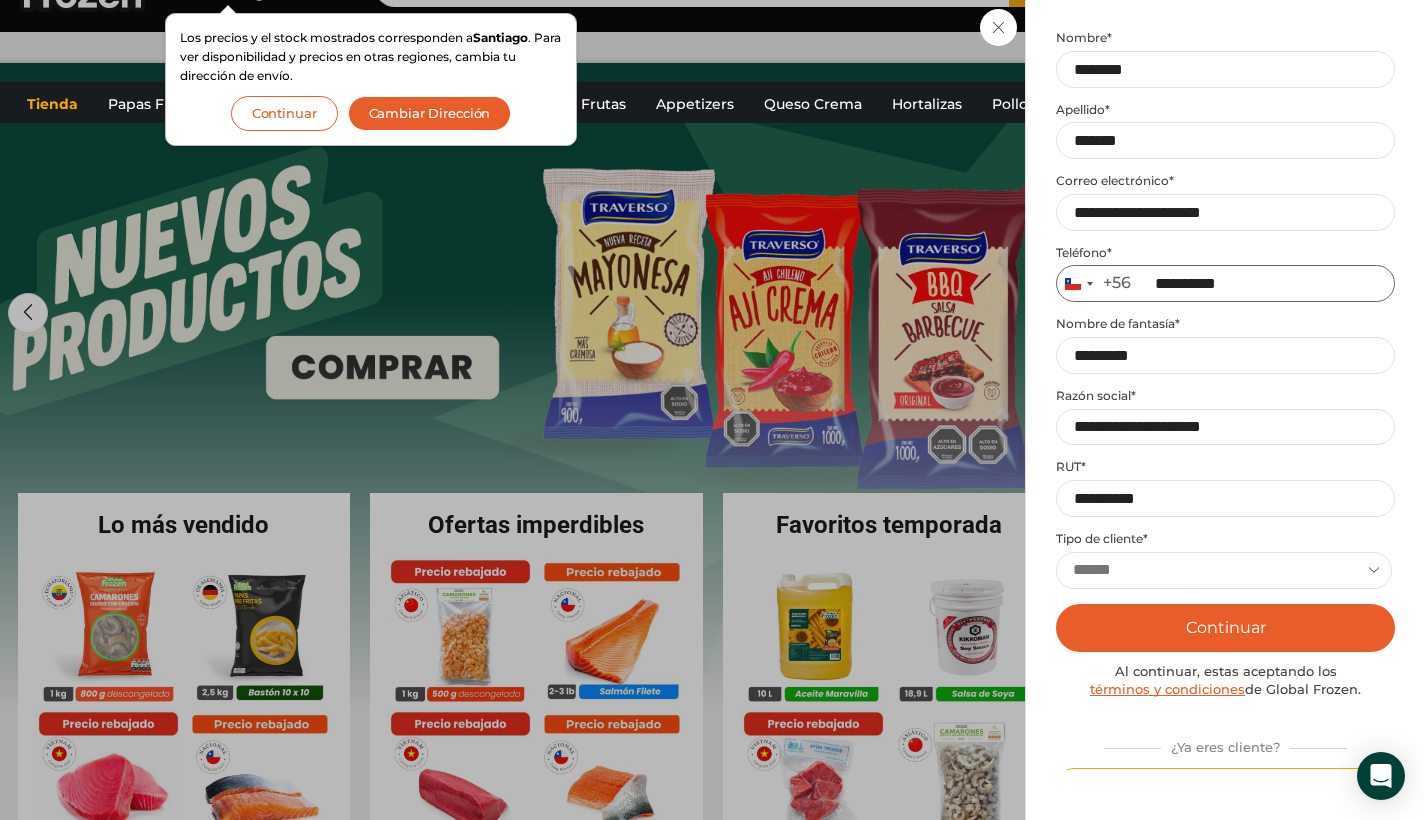 click on "**********" at bounding box center [1225, 283] 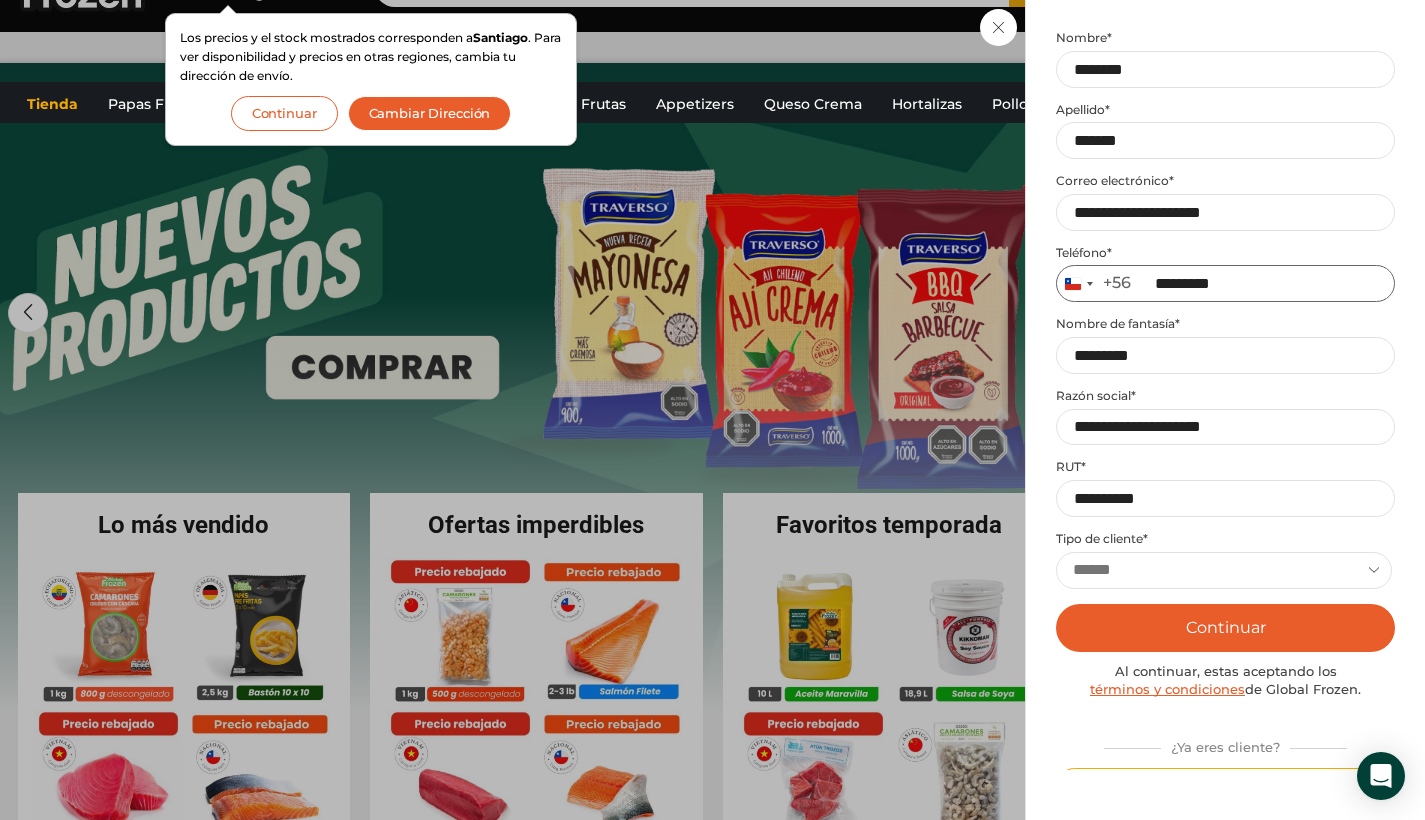 click on "*********" at bounding box center [1225, 283] 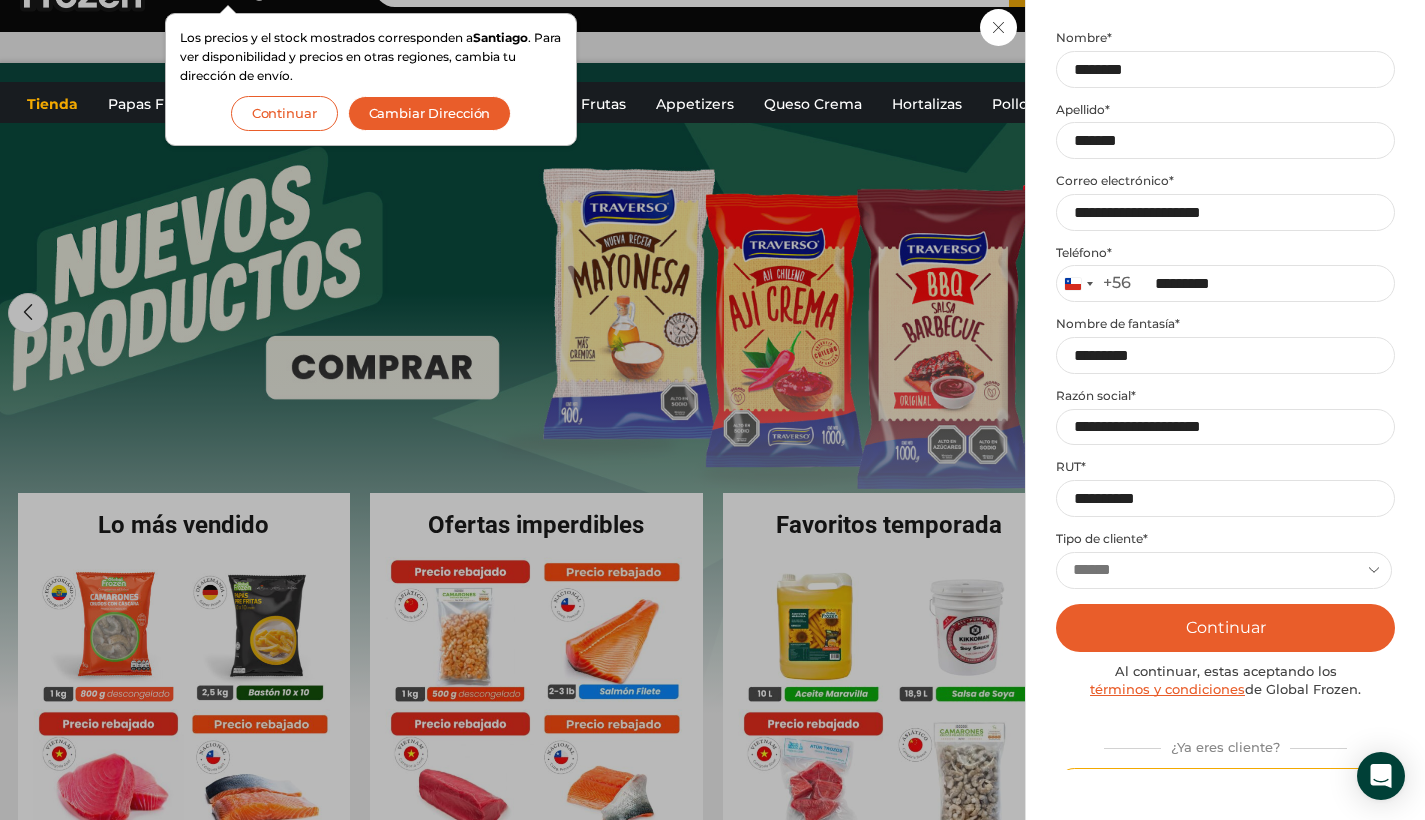 click on "Continuar" at bounding box center (1225, 628) 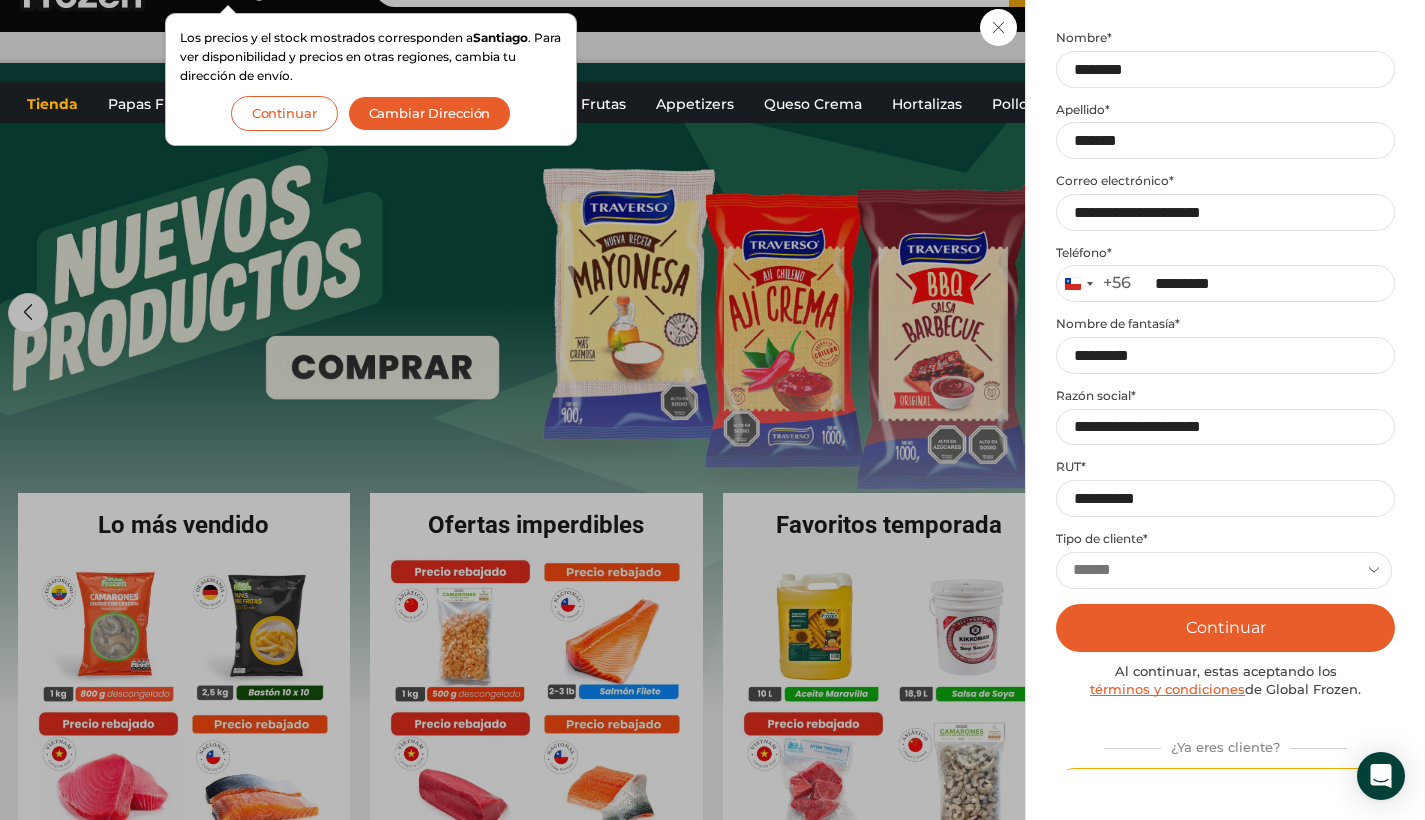 scroll, scrollTop: 0, scrollLeft: 0, axis: both 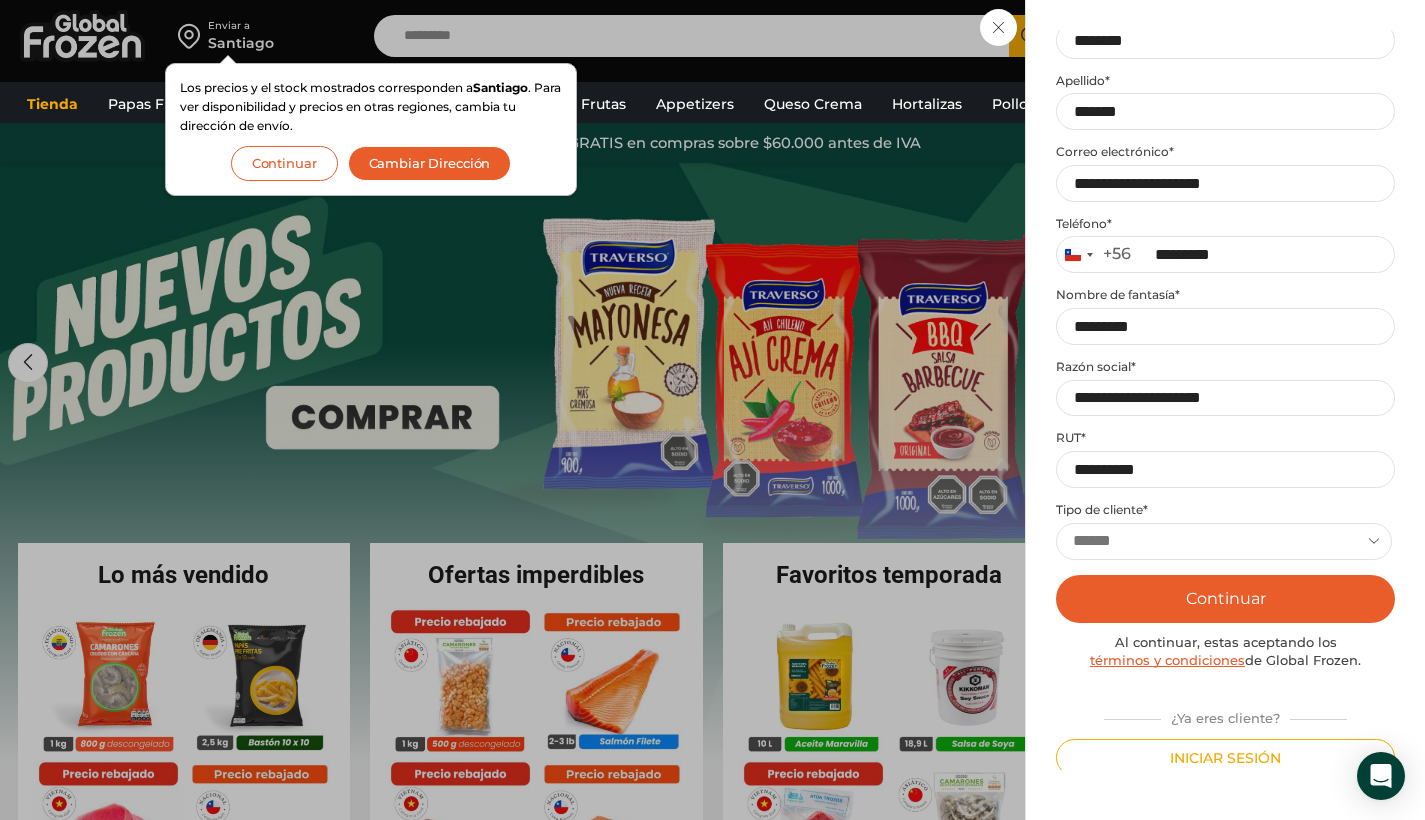 click on "Continuar" at bounding box center (1225, 599) 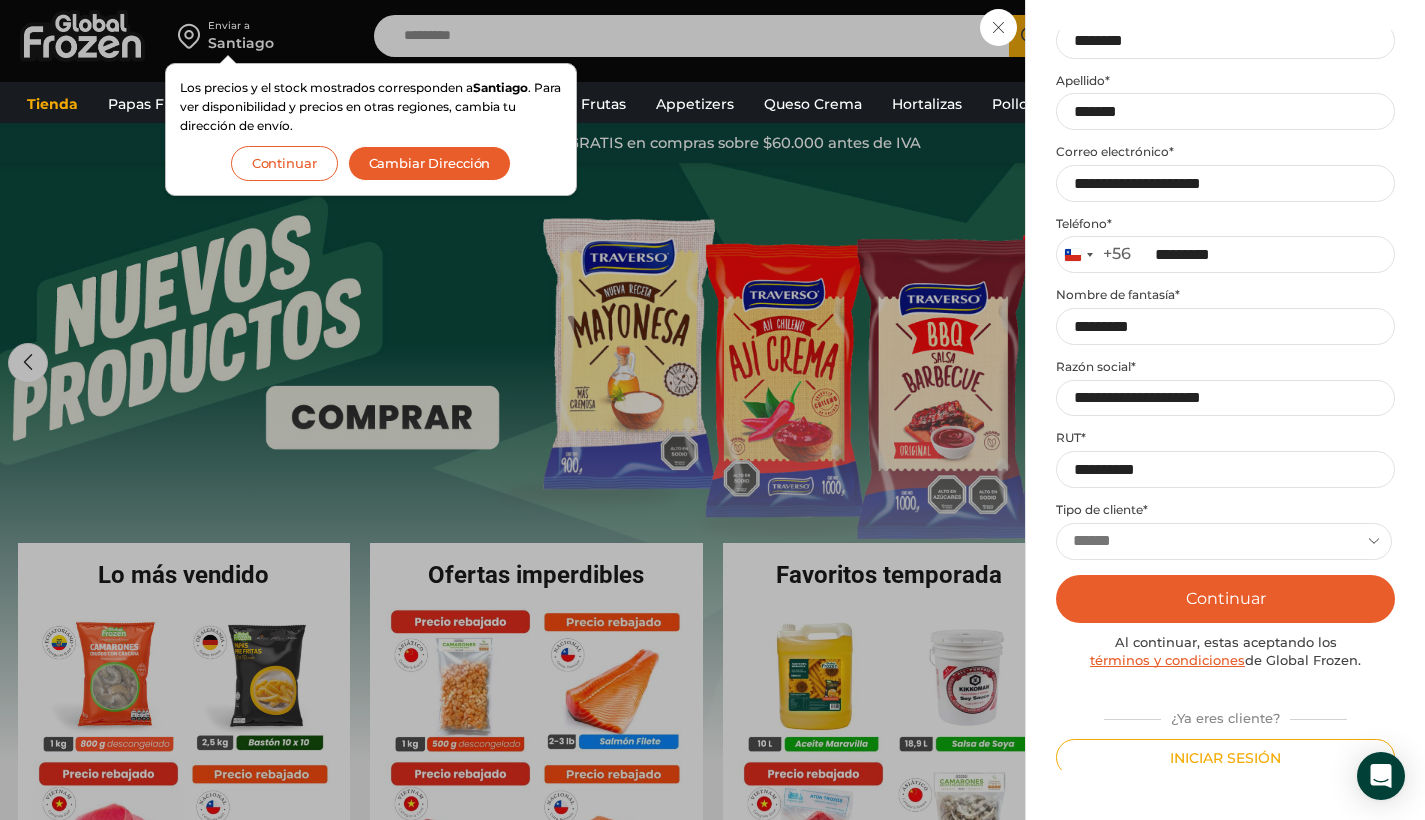 scroll, scrollTop: 0, scrollLeft: 0, axis: both 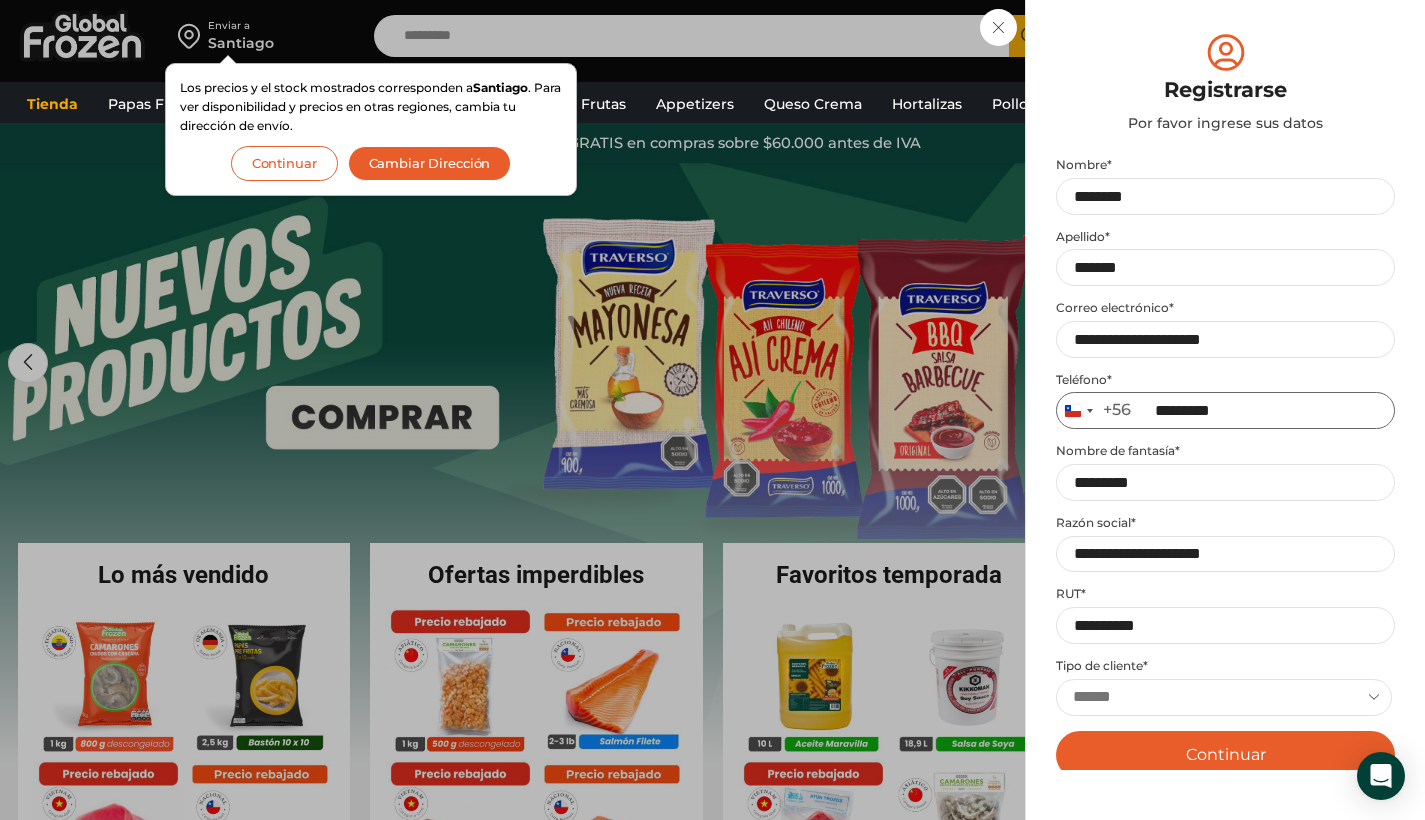 drag, startPoint x: 1243, startPoint y: 401, endPoint x: 1142, endPoint y: 405, distance: 101.07918 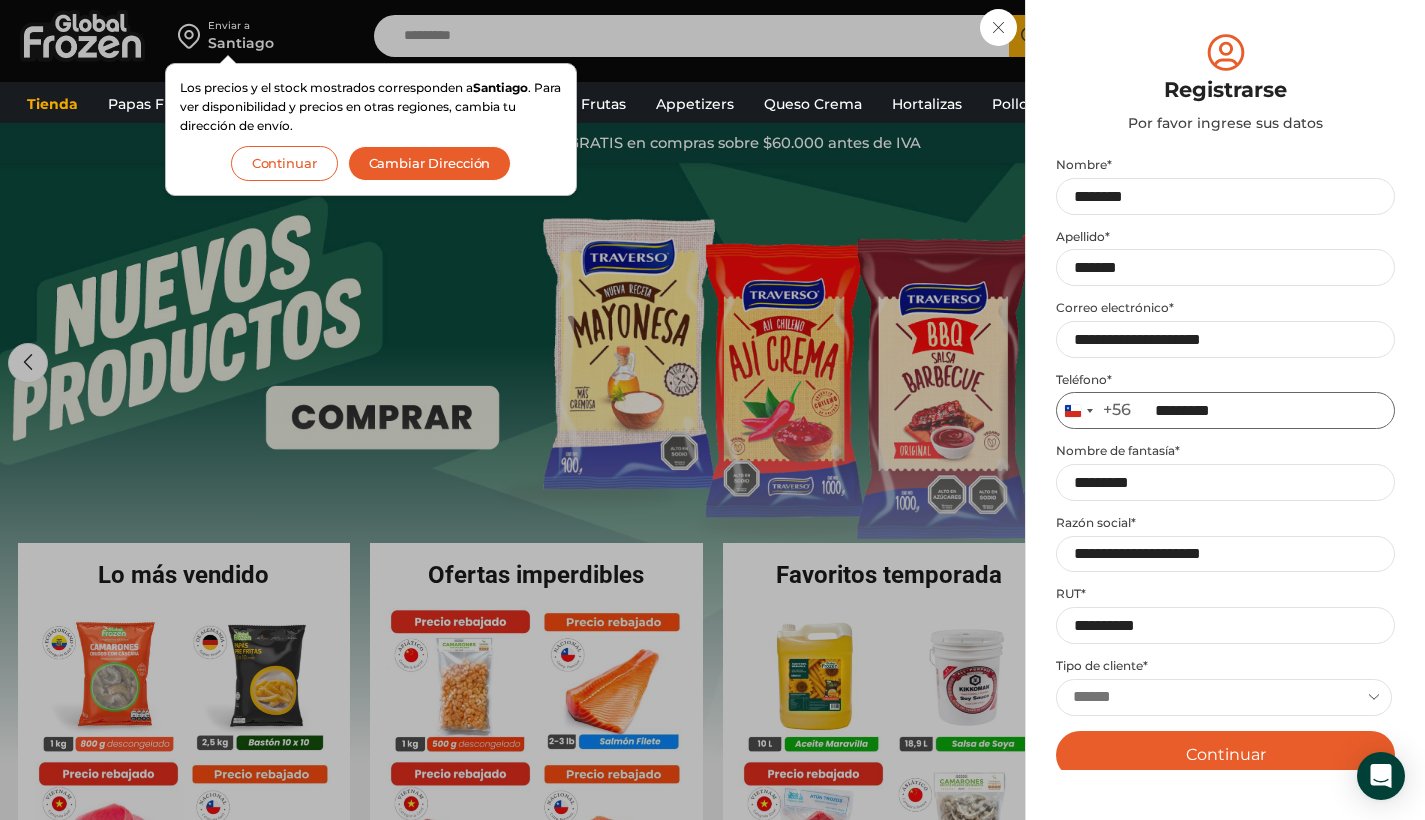 click on "*********" at bounding box center (1225, 410) 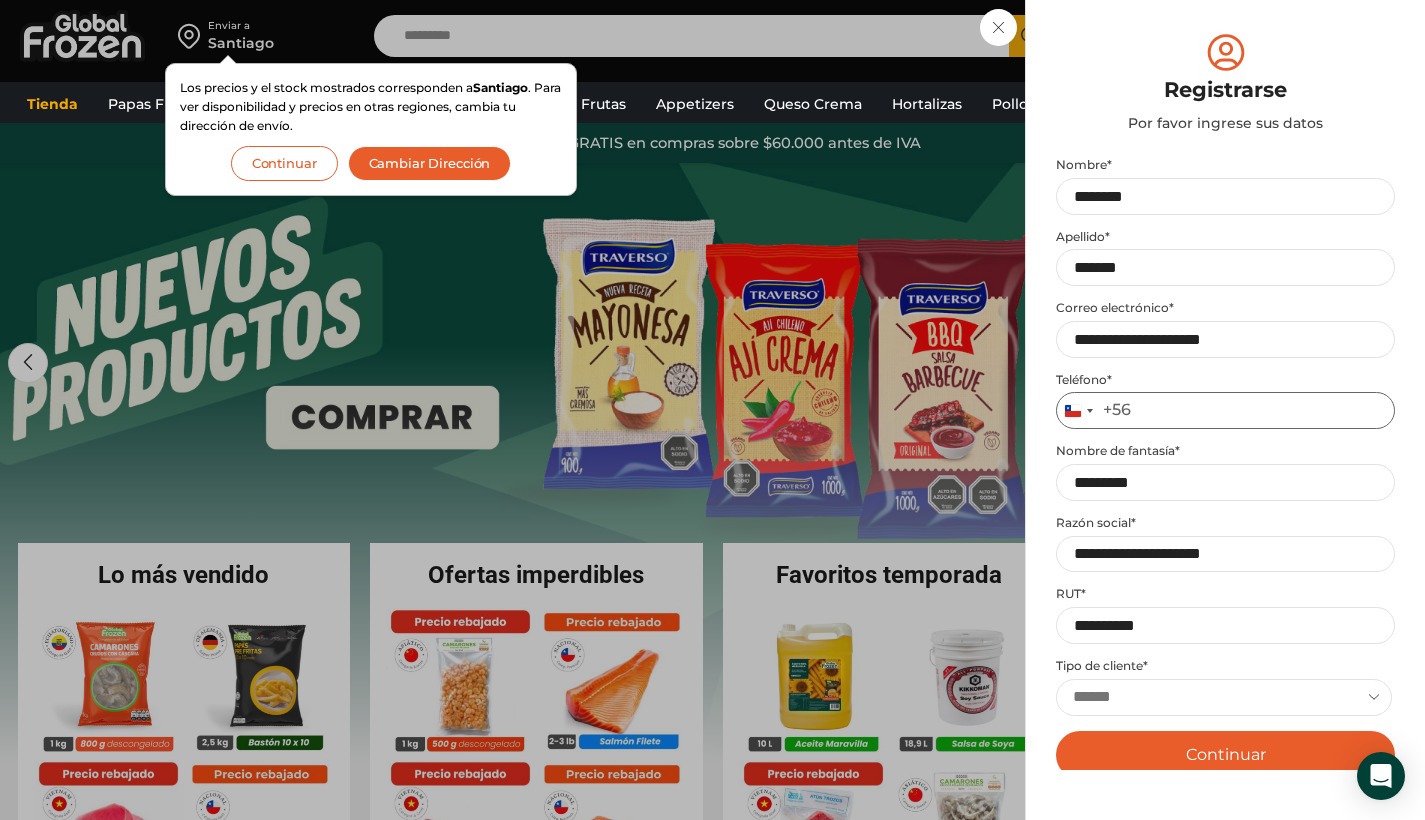 click on "Teléfono  *" at bounding box center (1225, 410) 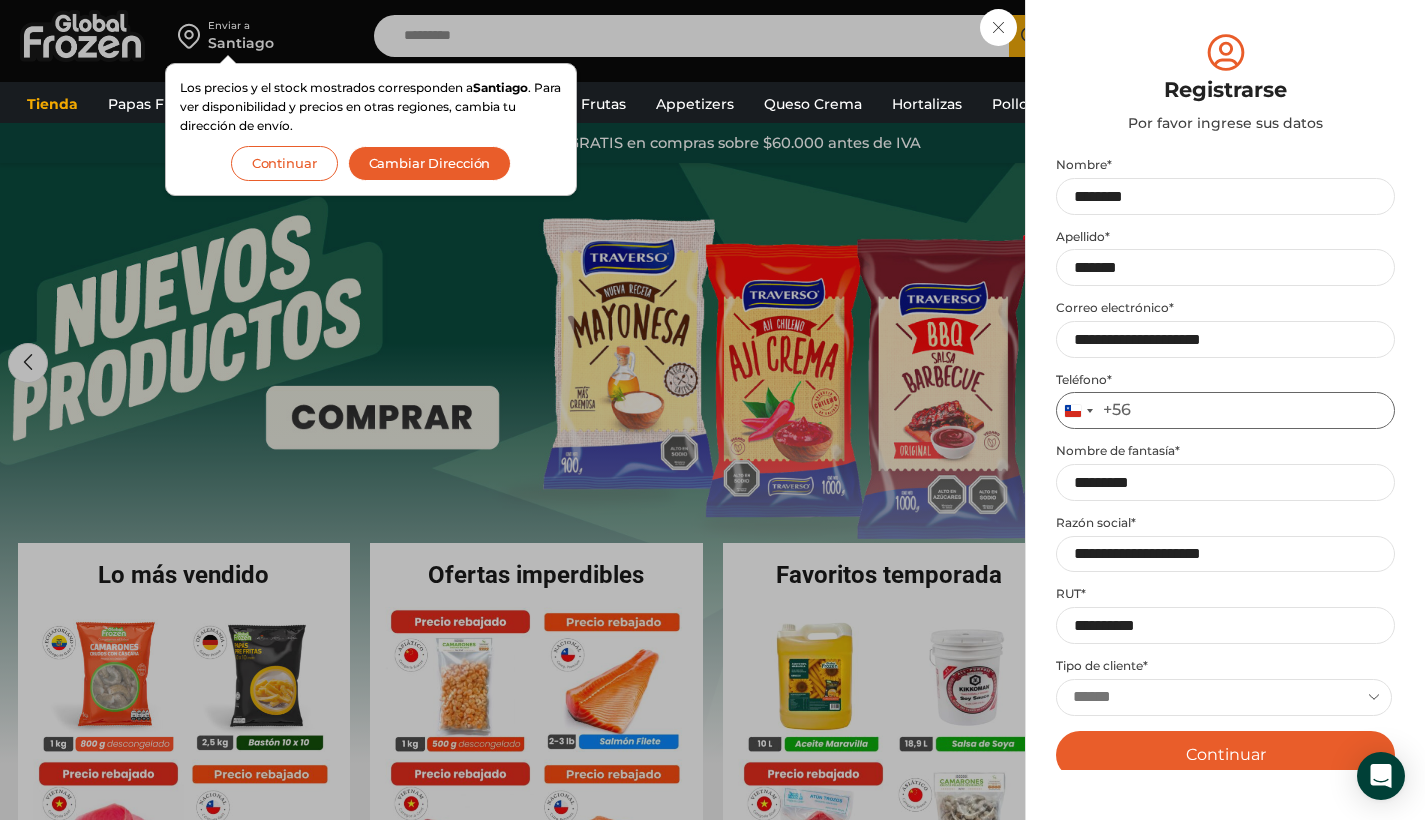 paste on "**********" 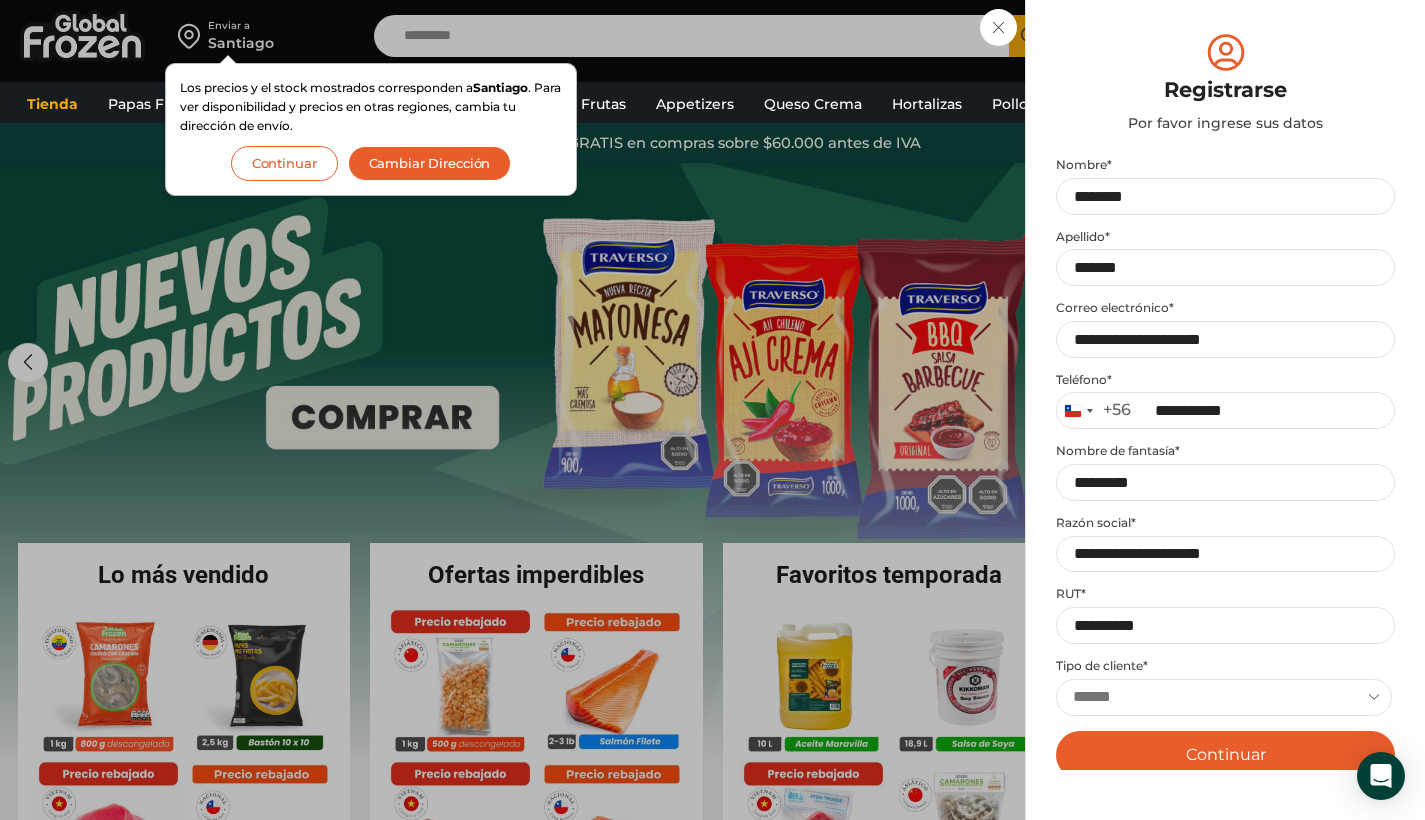 click on "Continuar" at bounding box center (1225, 755) 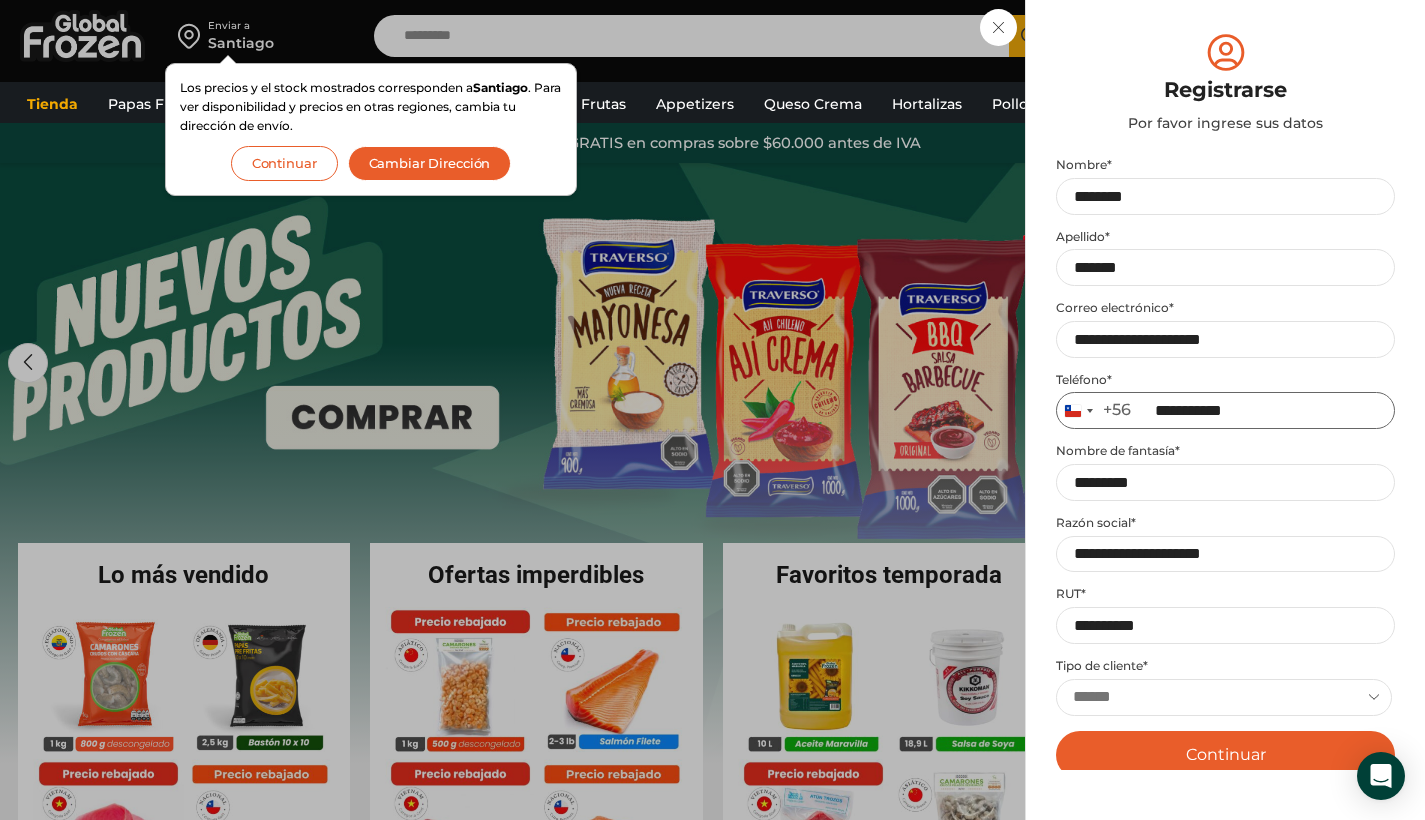 click on "**********" at bounding box center (1225, 410) 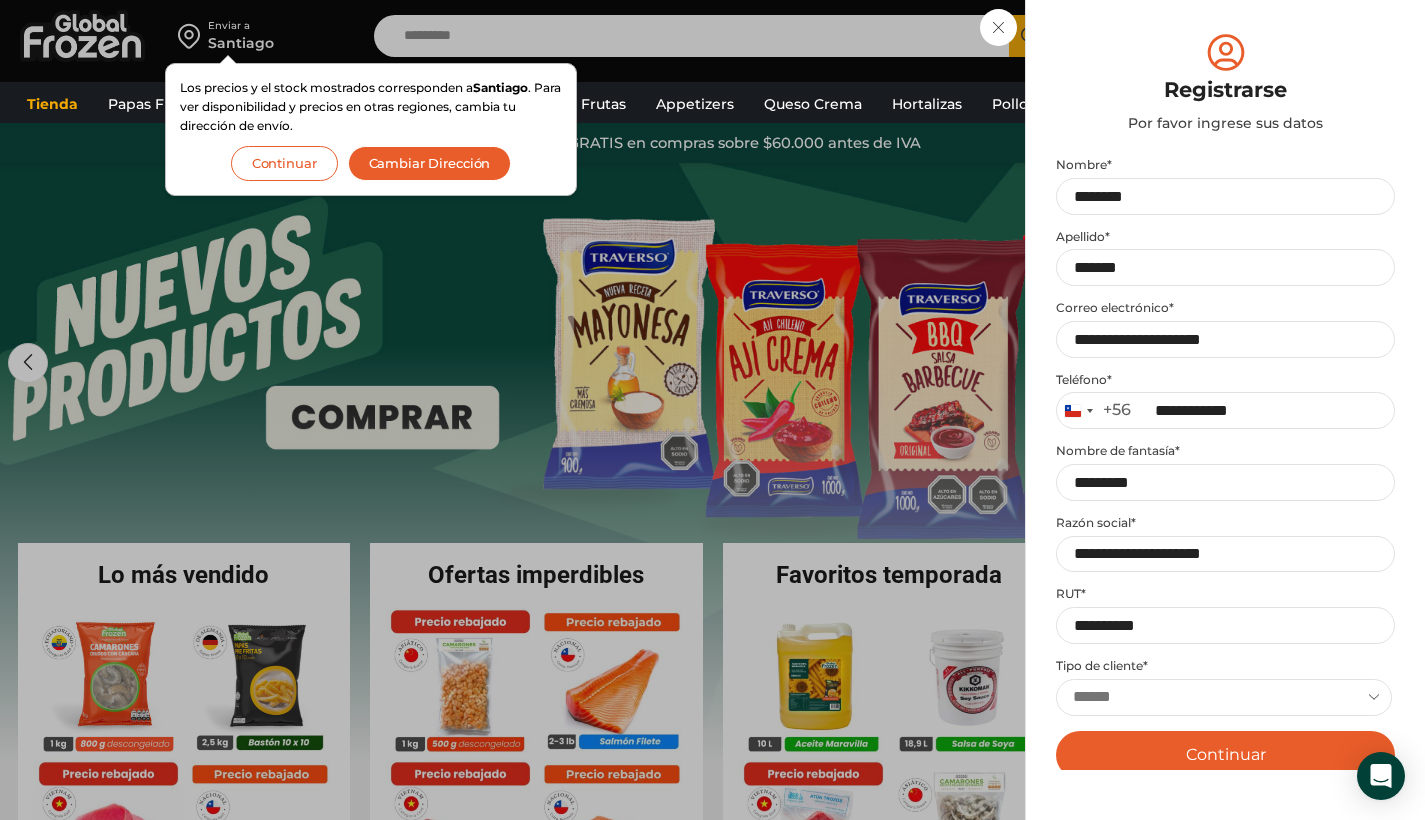 click on "Continuar" at bounding box center [1225, 755] 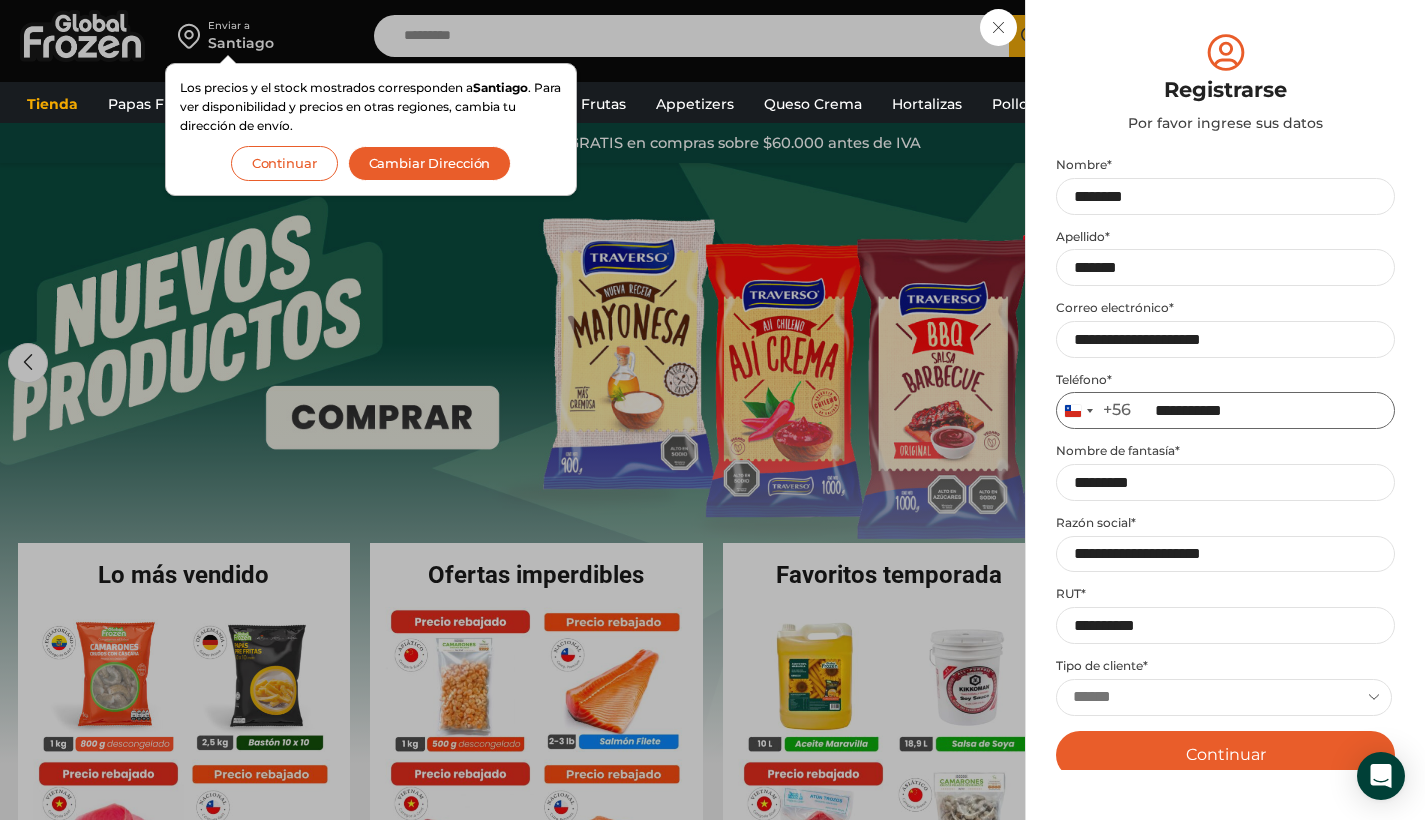 click on "**********" at bounding box center (1225, 410) 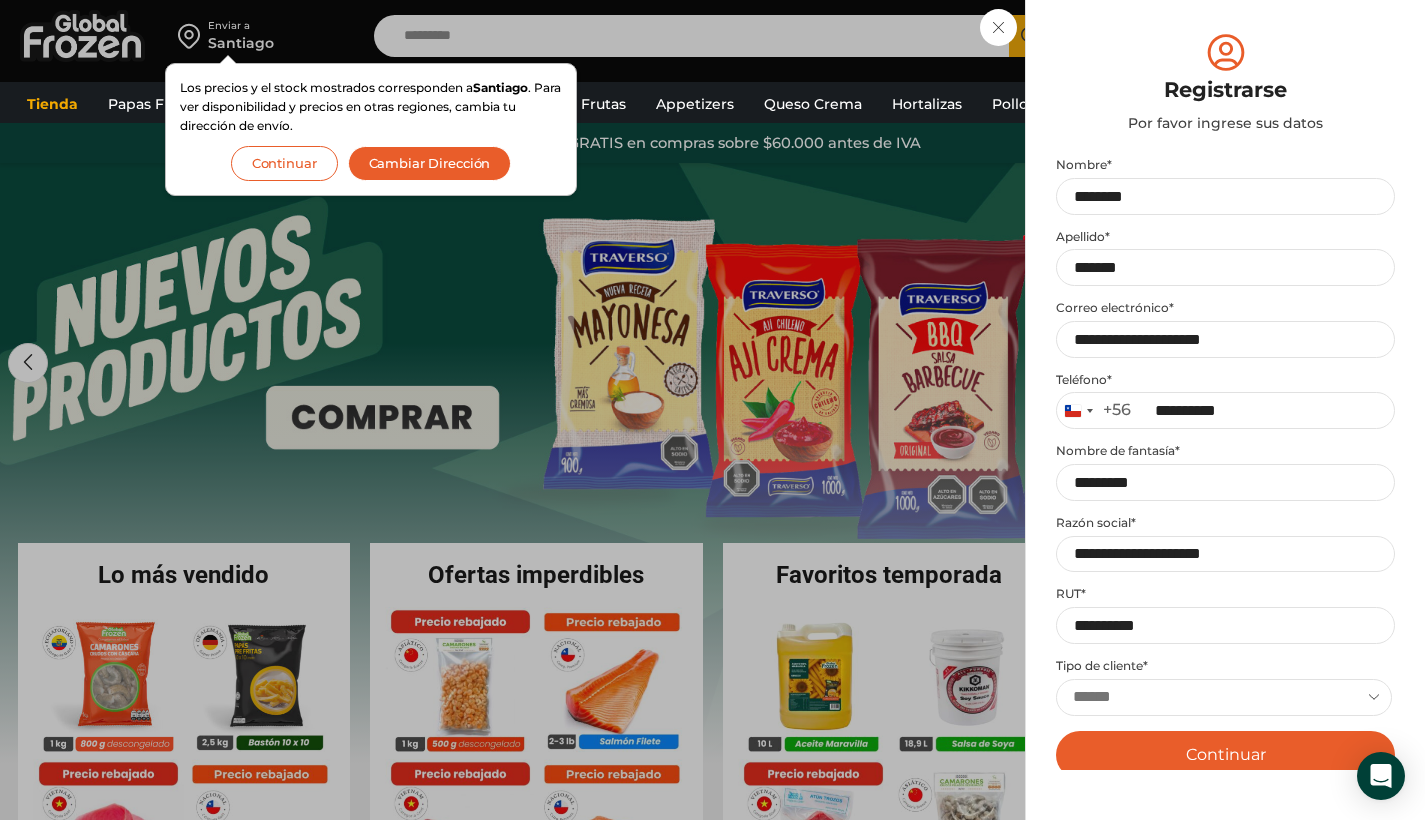 click on "Continuar" at bounding box center (1225, 755) 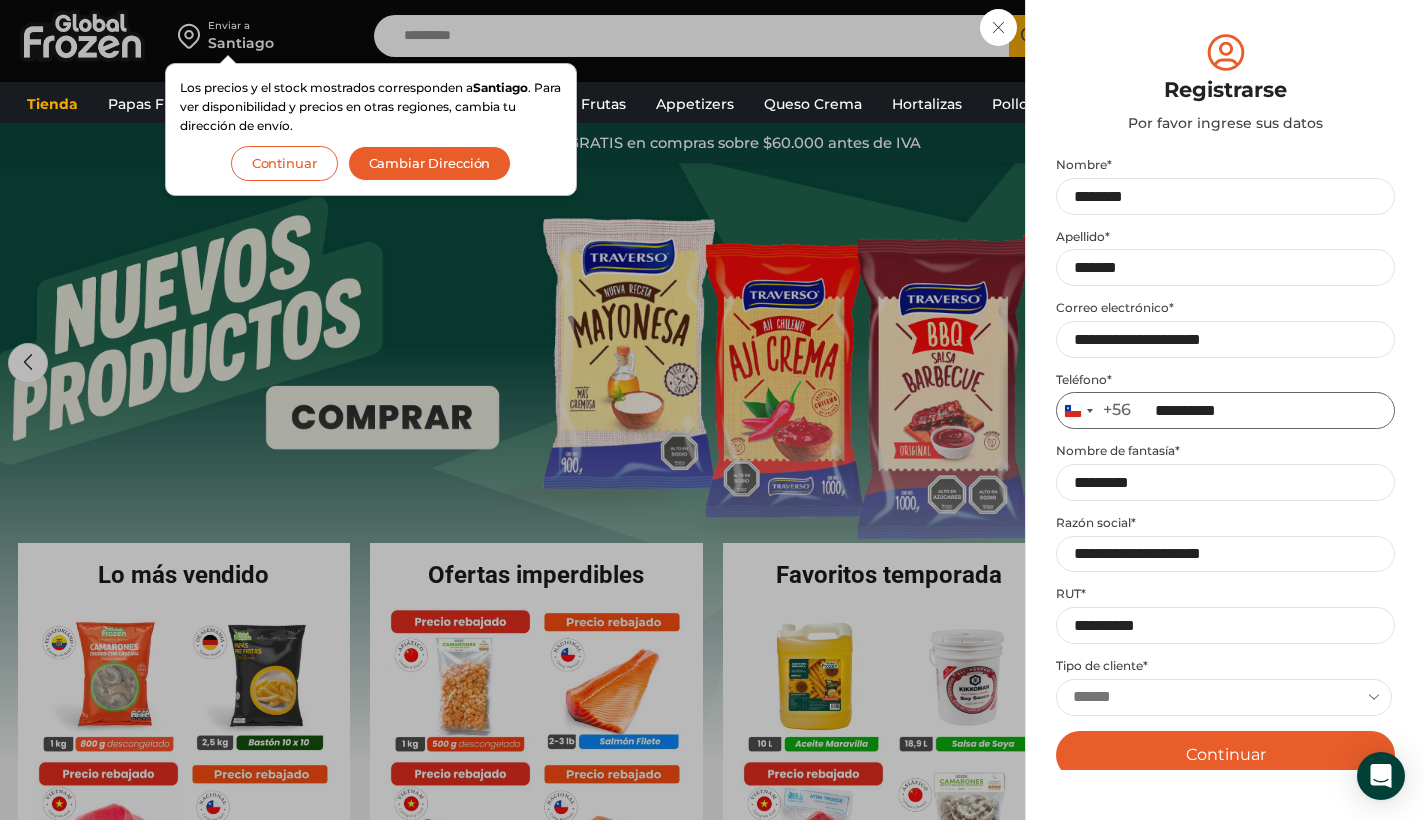 click on "**********" at bounding box center [1225, 410] 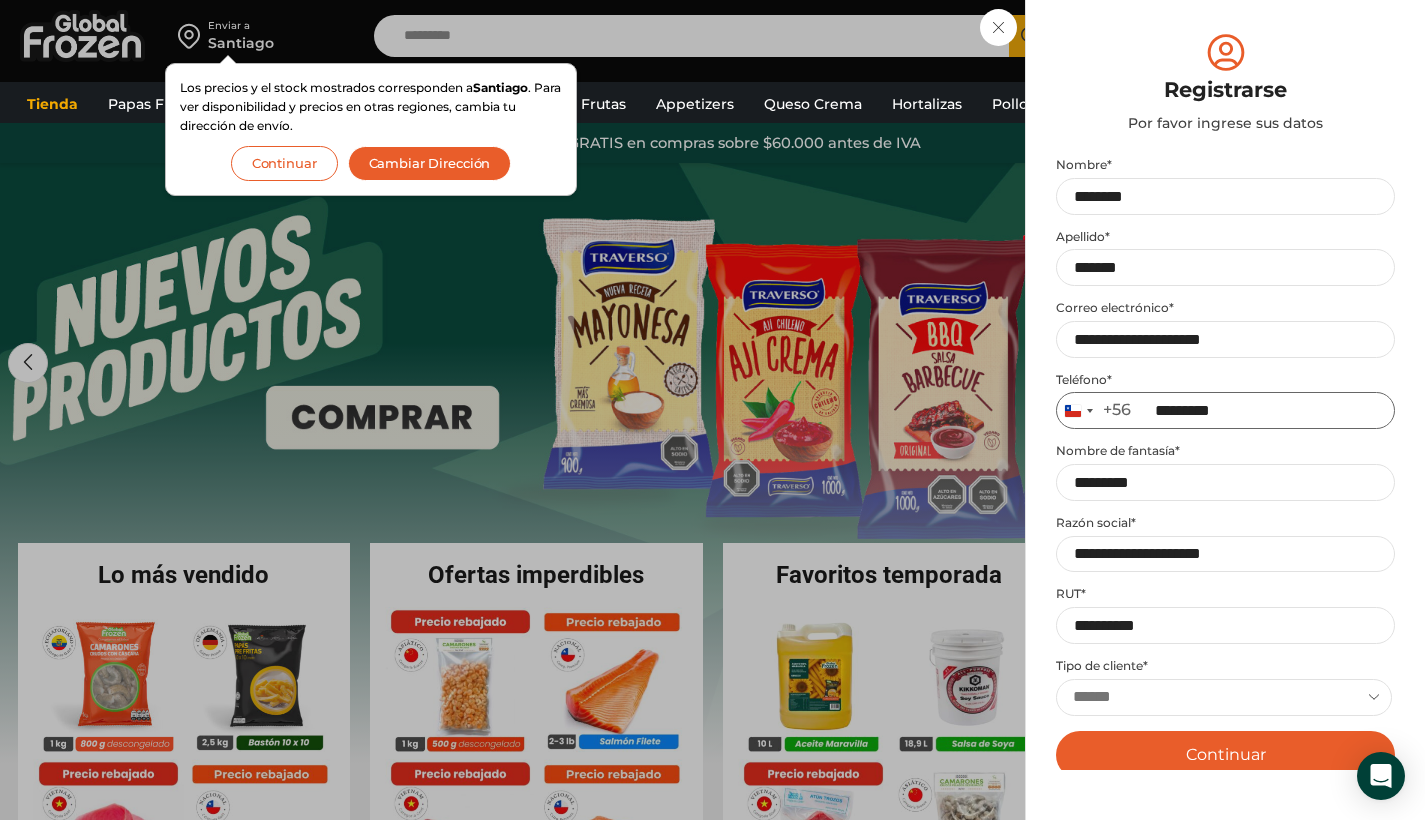 type on "*********" 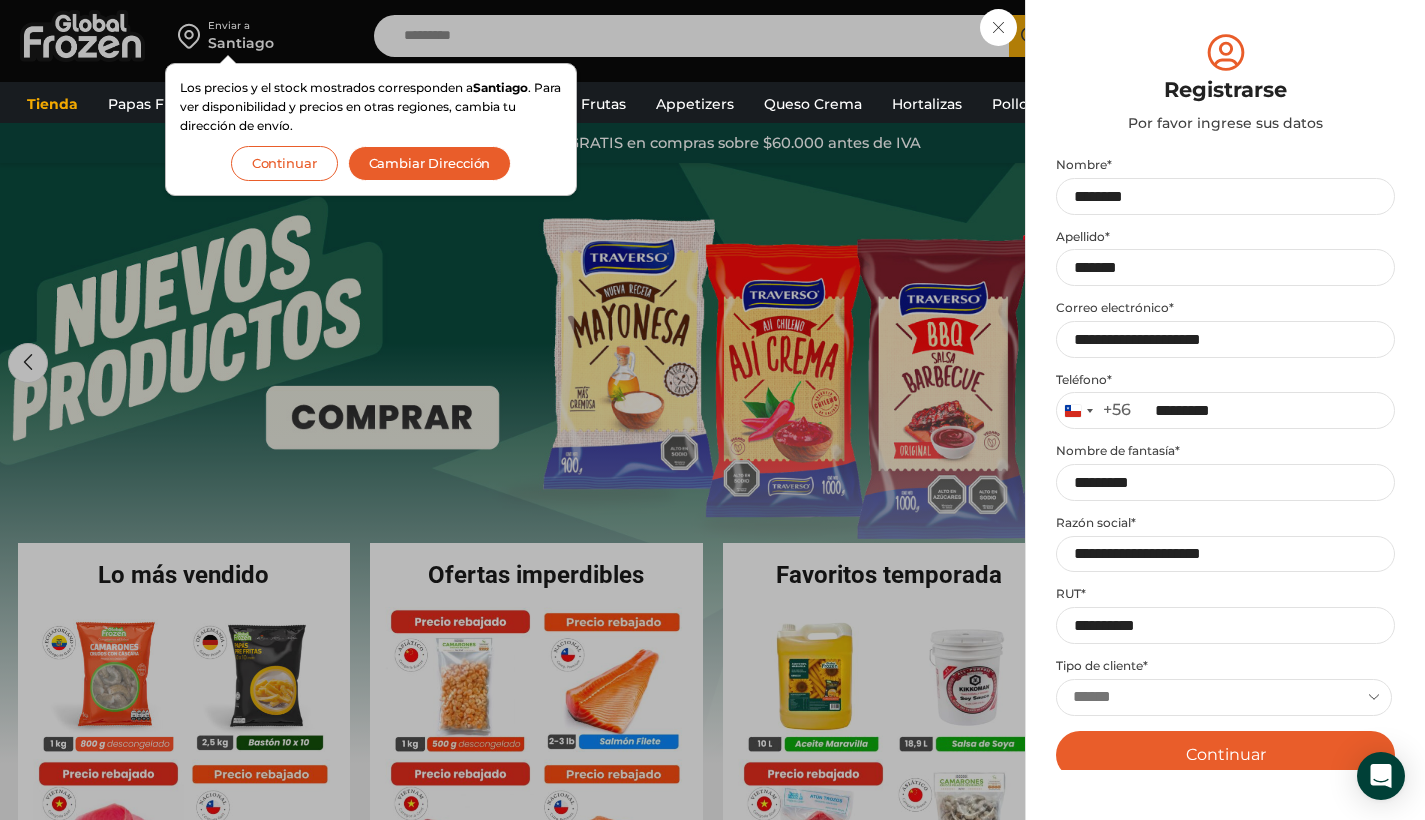 click on "Continuar" at bounding box center (1225, 755) 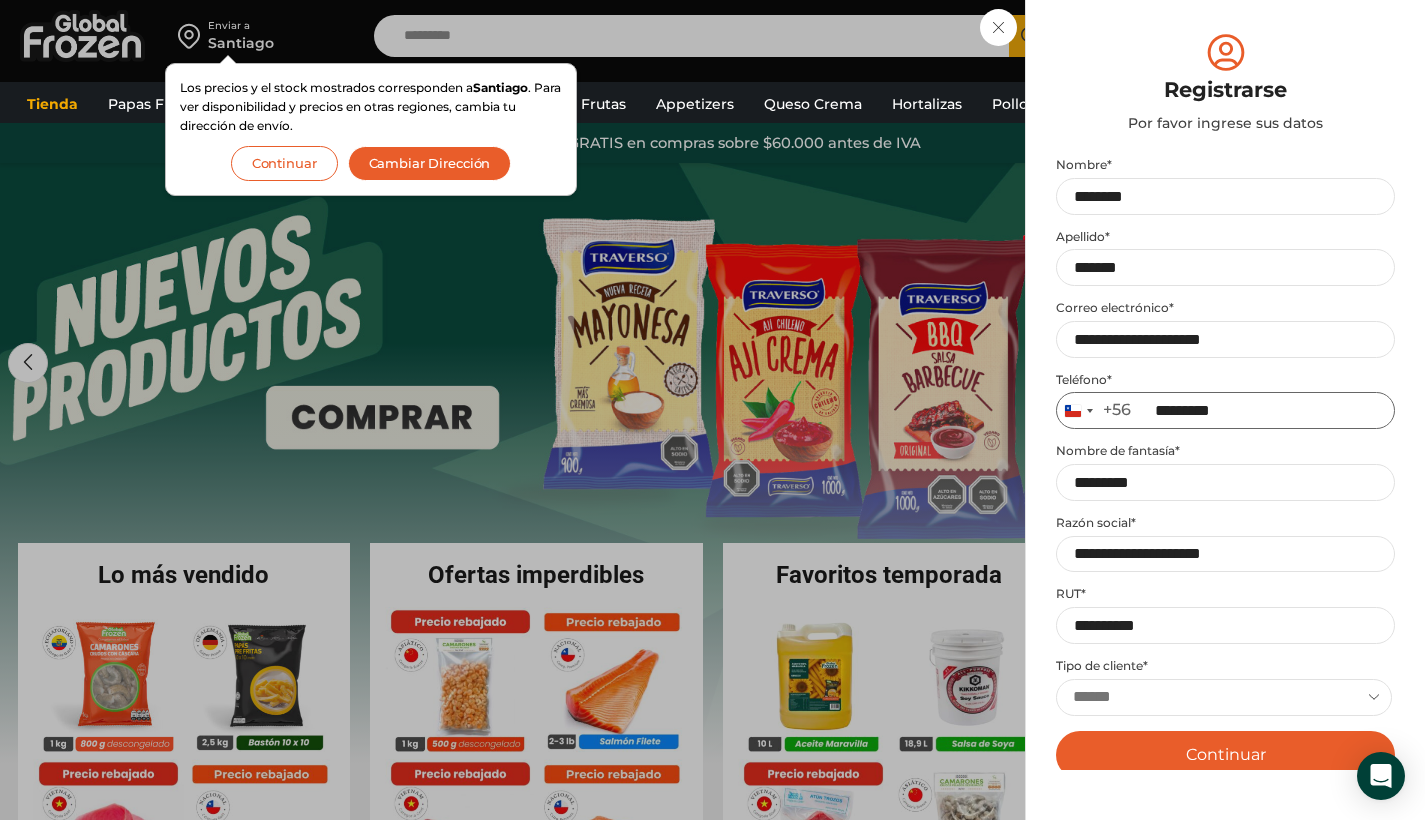 click on "*********" at bounding box center [1225, 410] 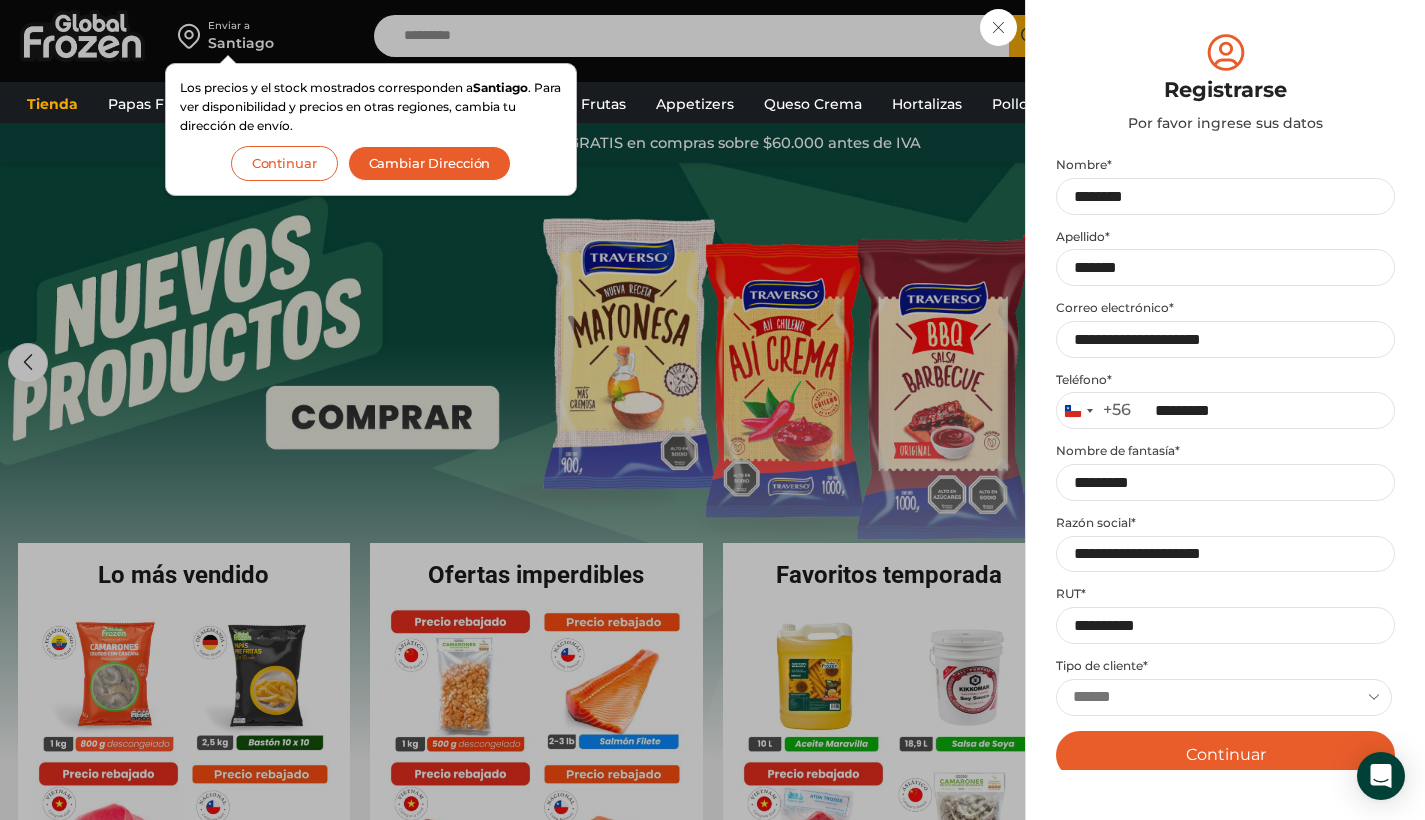 click on "Continuar" at bounding box center (1225, 755) 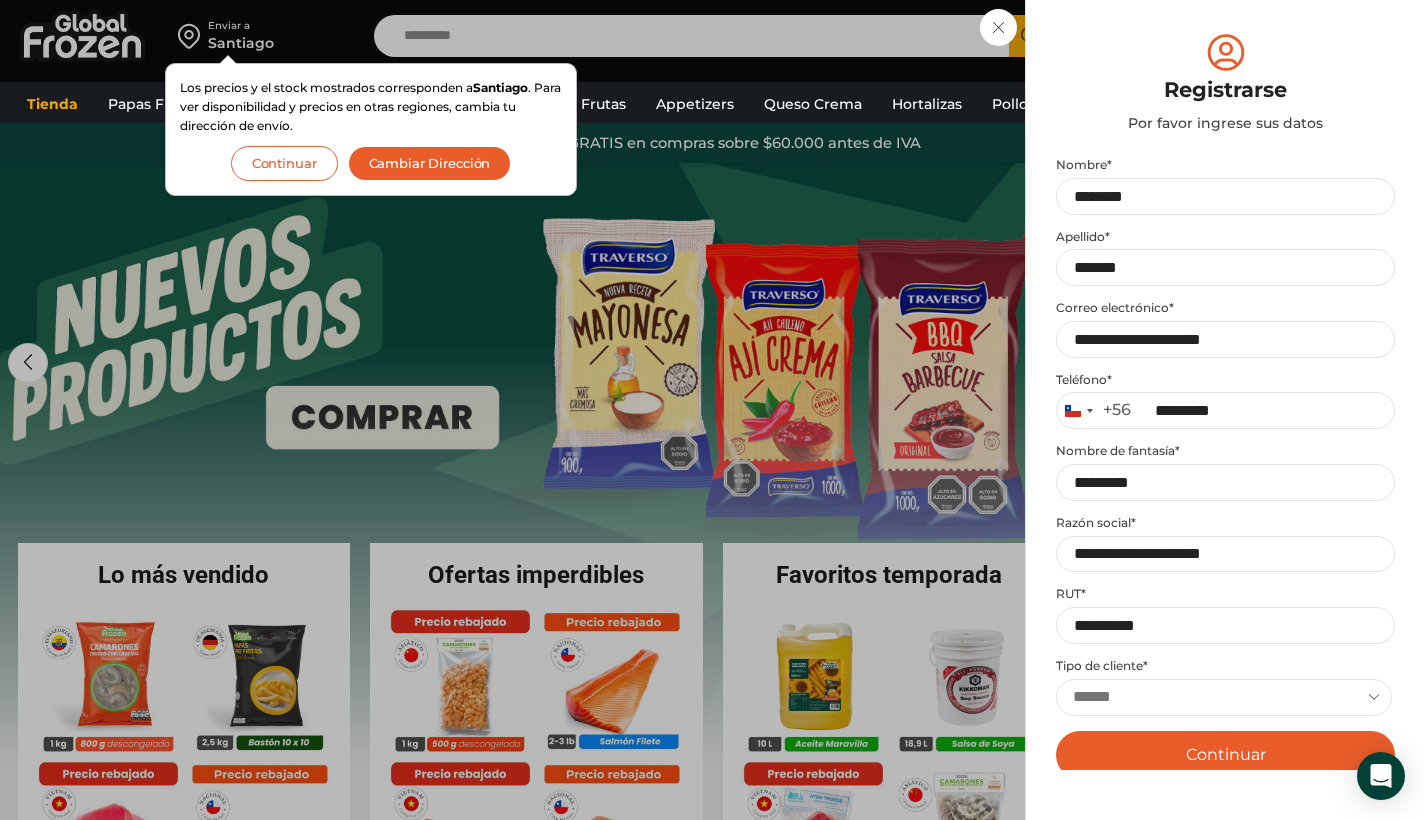 scroll, scrollTop: 156, scrollLeft: 0, axis: vertical 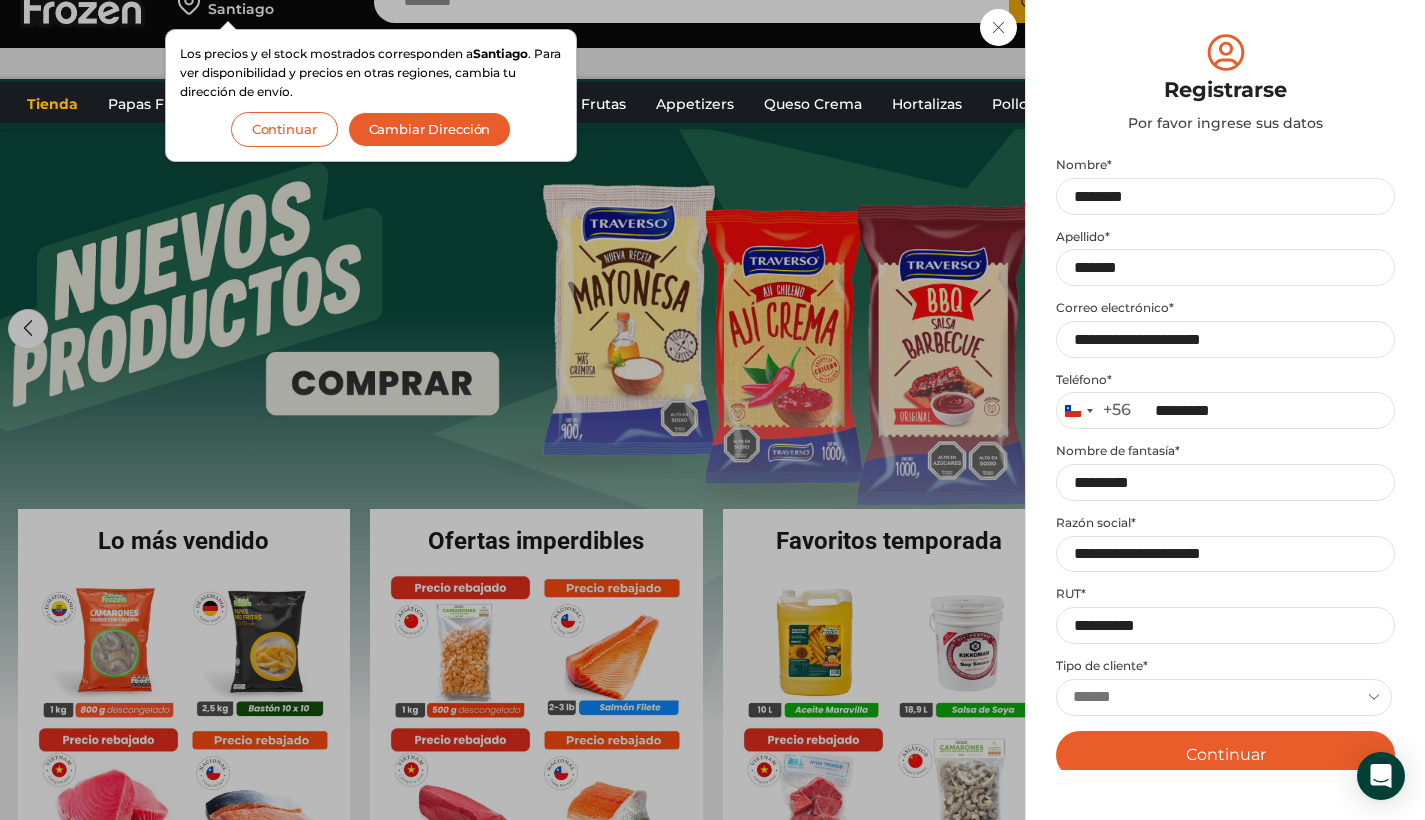 click on "Continuar" at bounding box center (1225, 755) 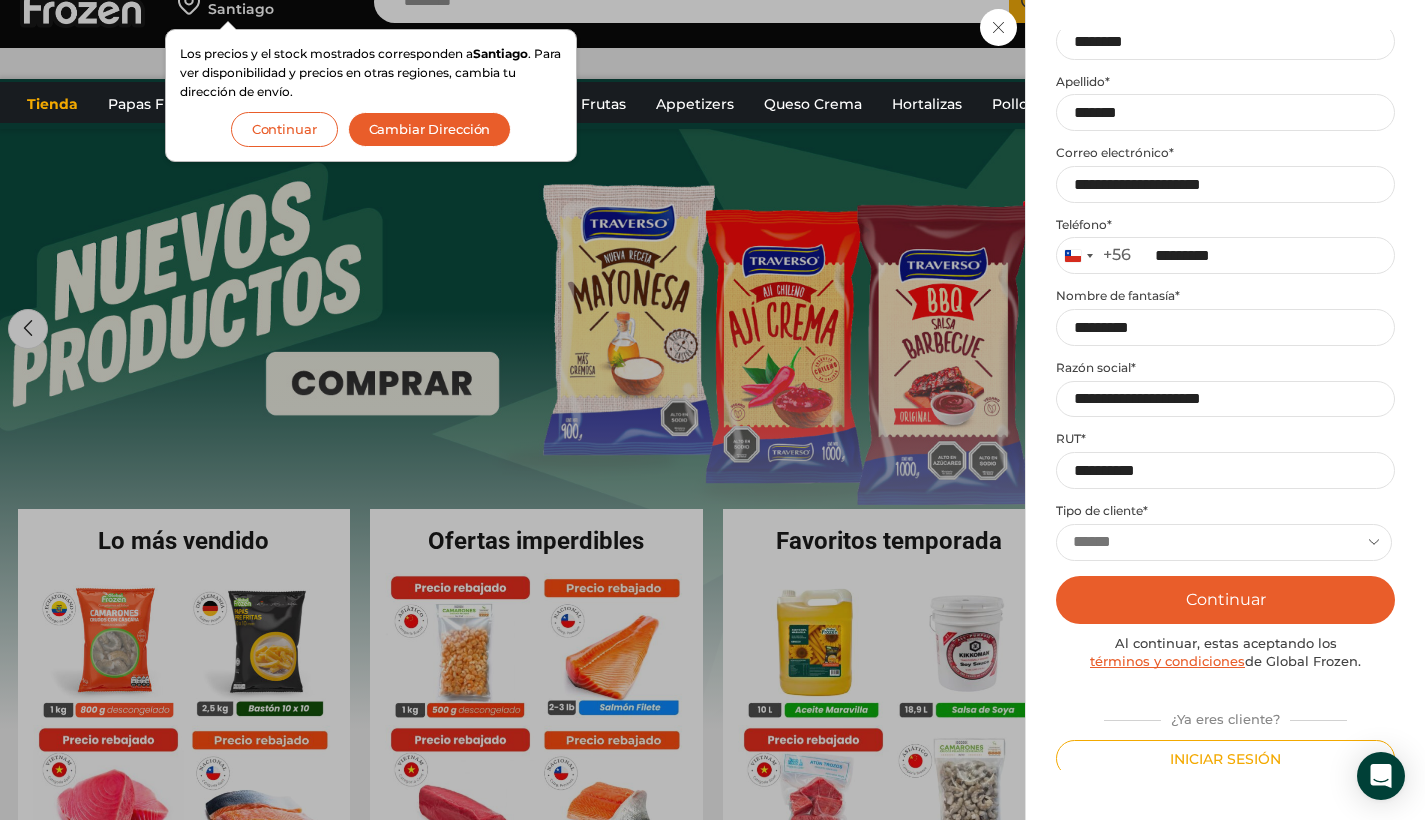 scroll, scrollTop: 259, scrollLeft: 0, axis: vertical 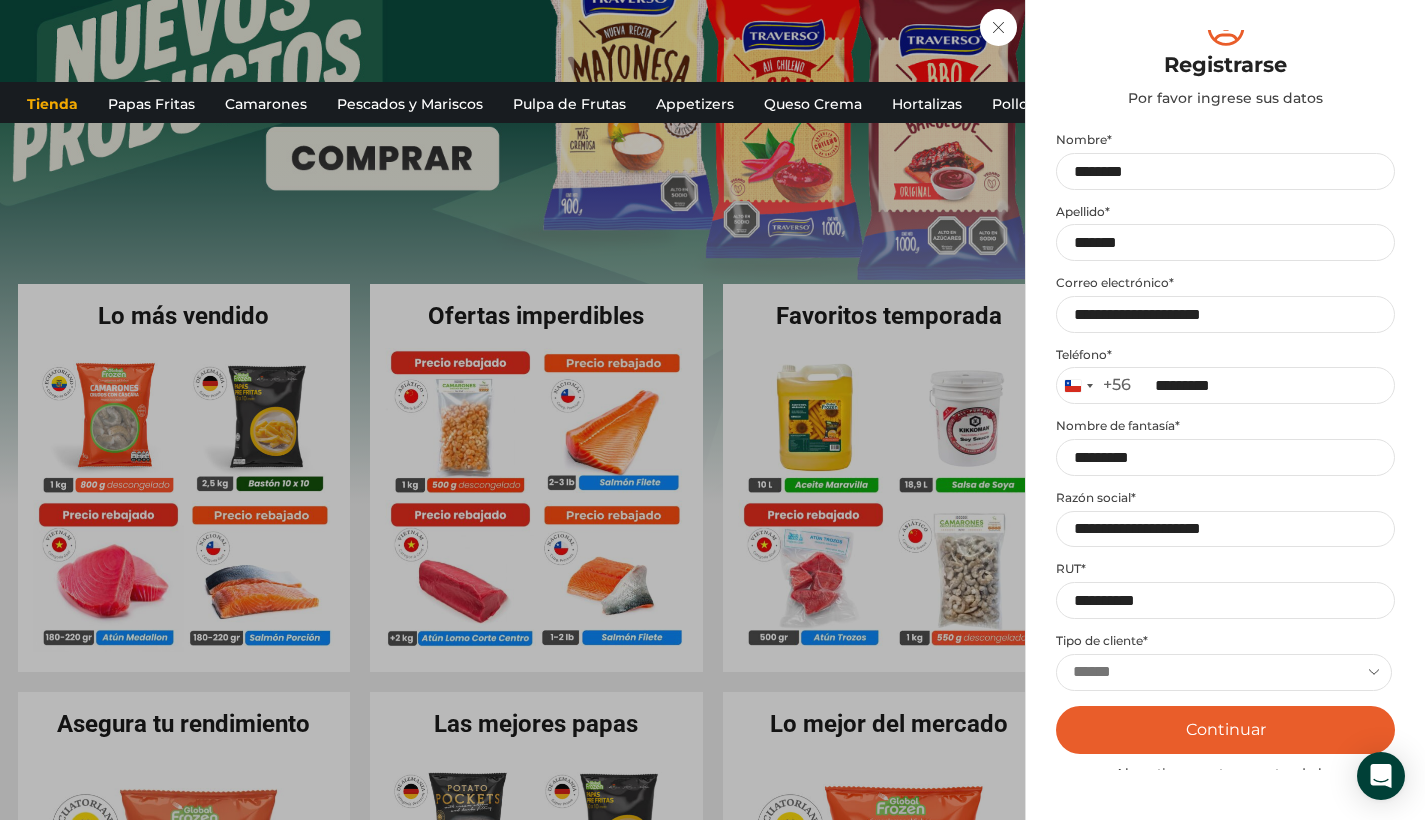 click on "Continuar" at bounding box center (1225, 730) 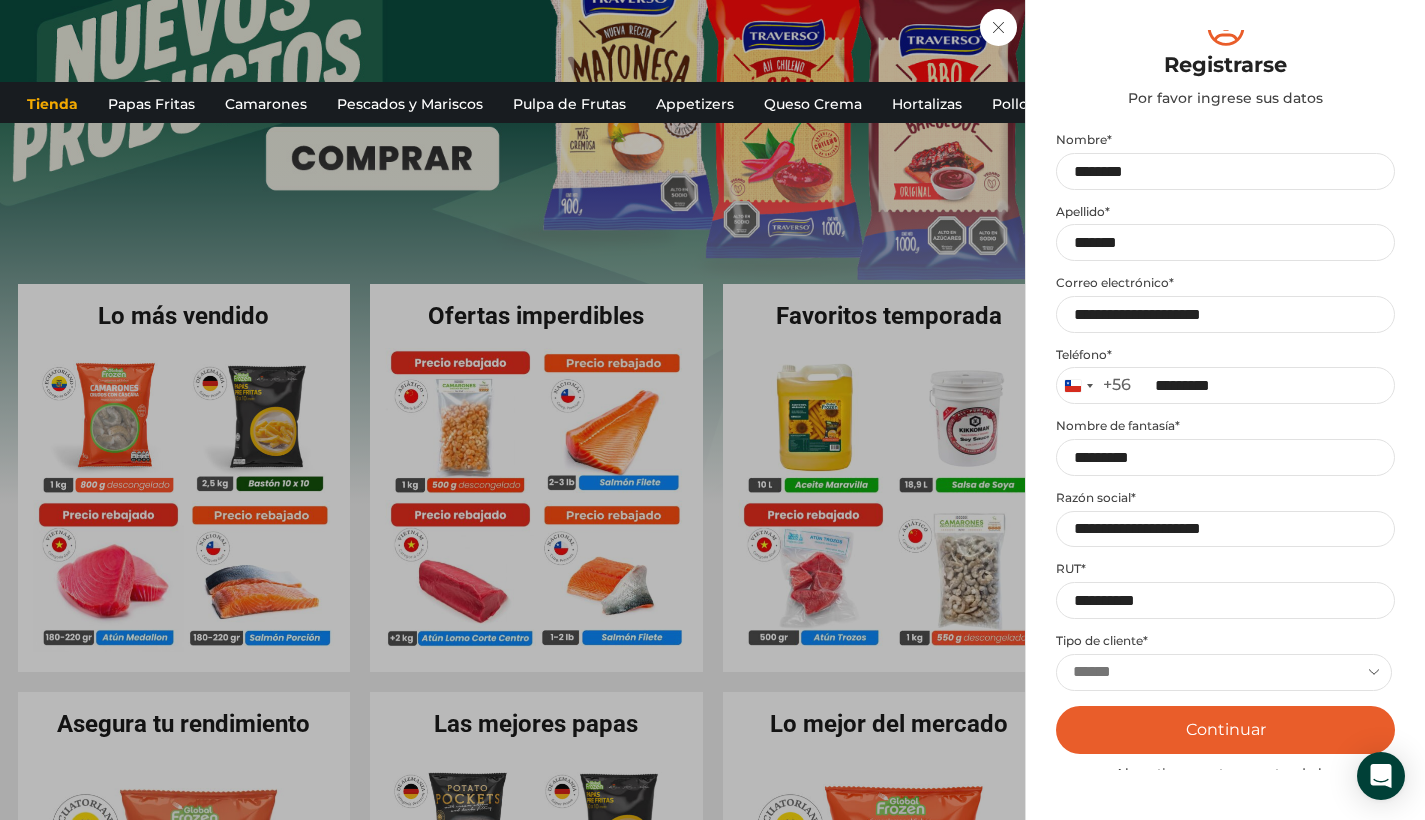 click on "Continuar" at bounding box center (1225, 730) 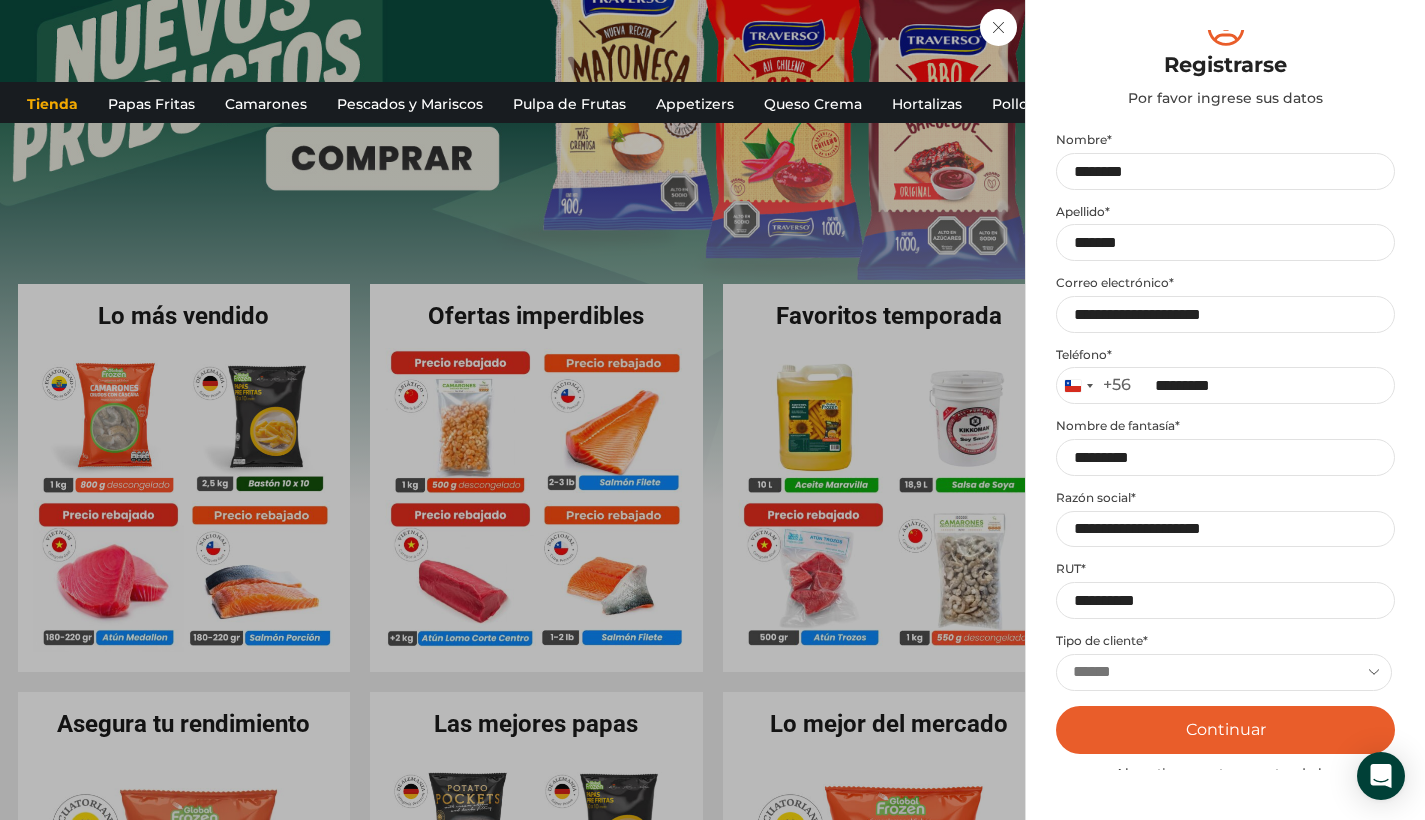 scroll, scrollTop: 156, scrollLeft: 0, axis: vertical 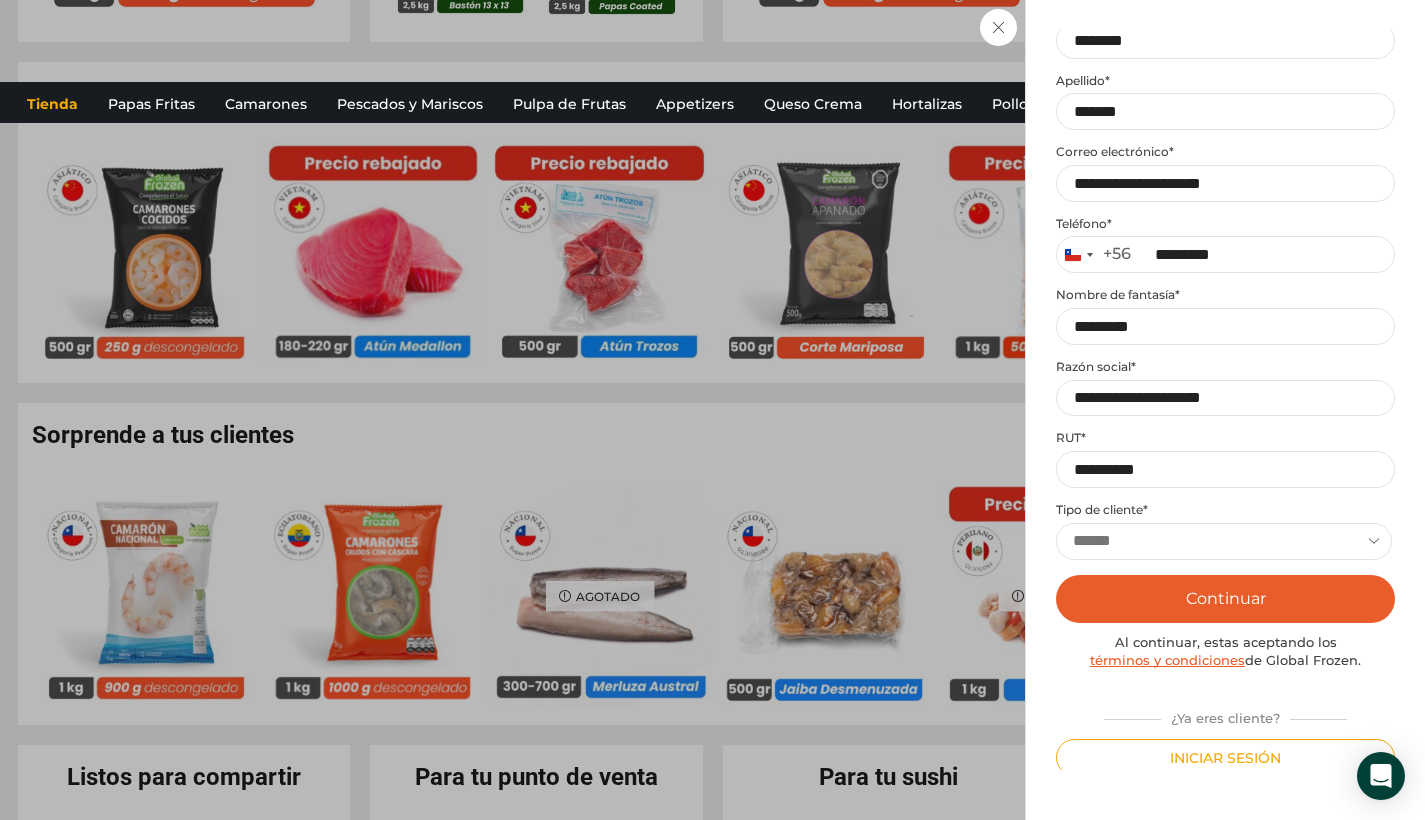 click on "Iniciar sesión" at bounding box center (1225, 757) 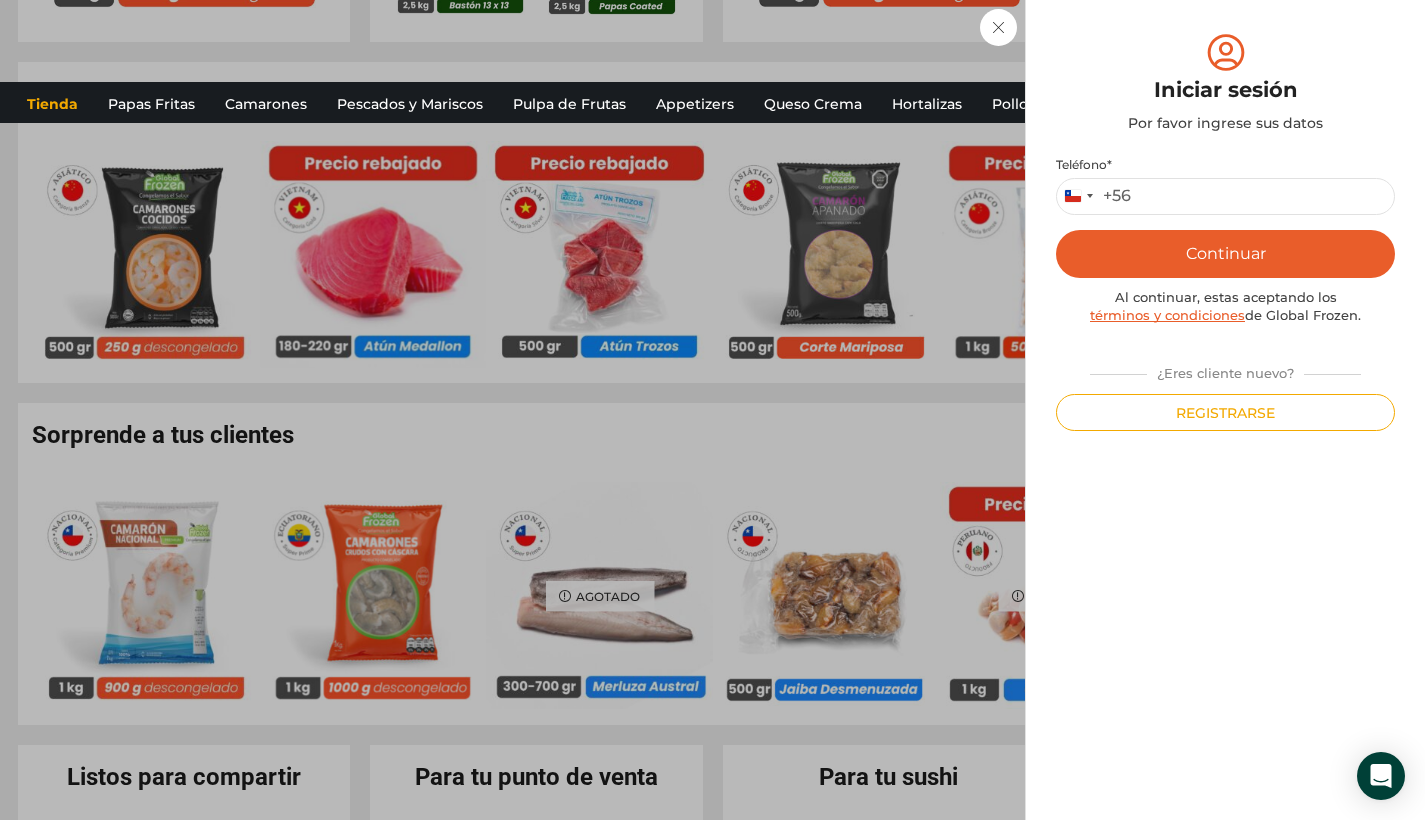 scroll, scrollTop: 0, scrollLeft: 0, axis: both 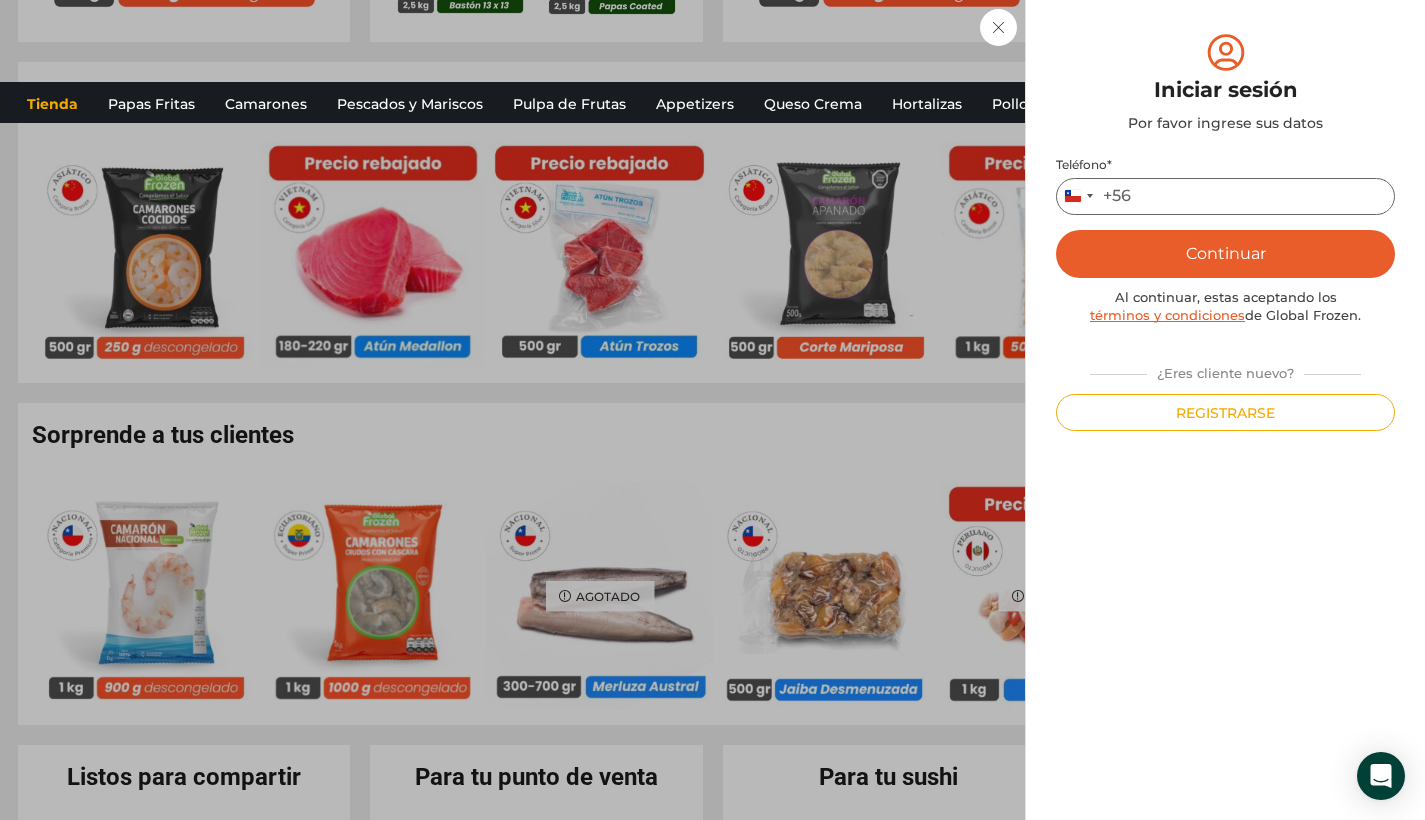 click on "Teléfono
*" at bounding box center [1225, 196] 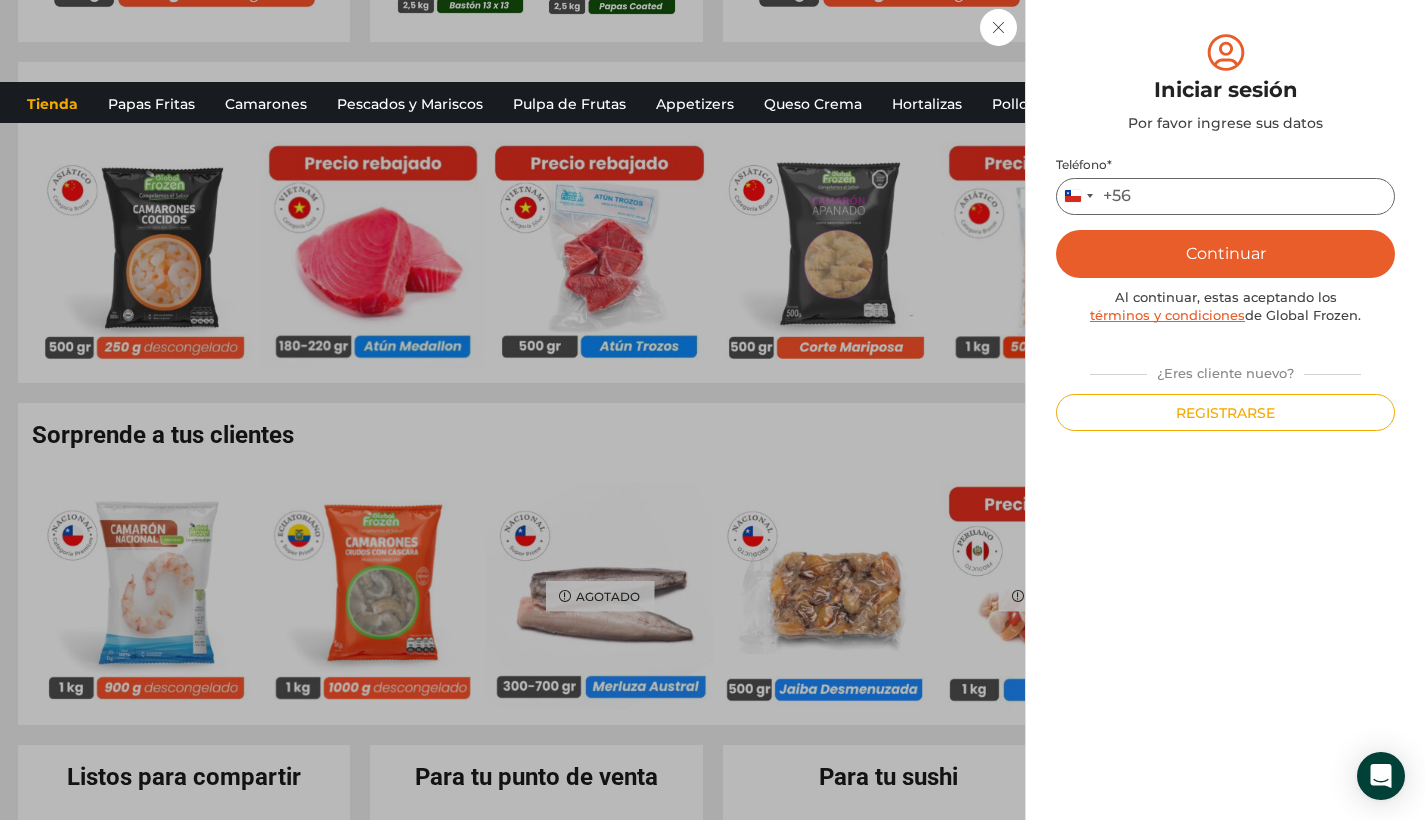 paste on "**********" 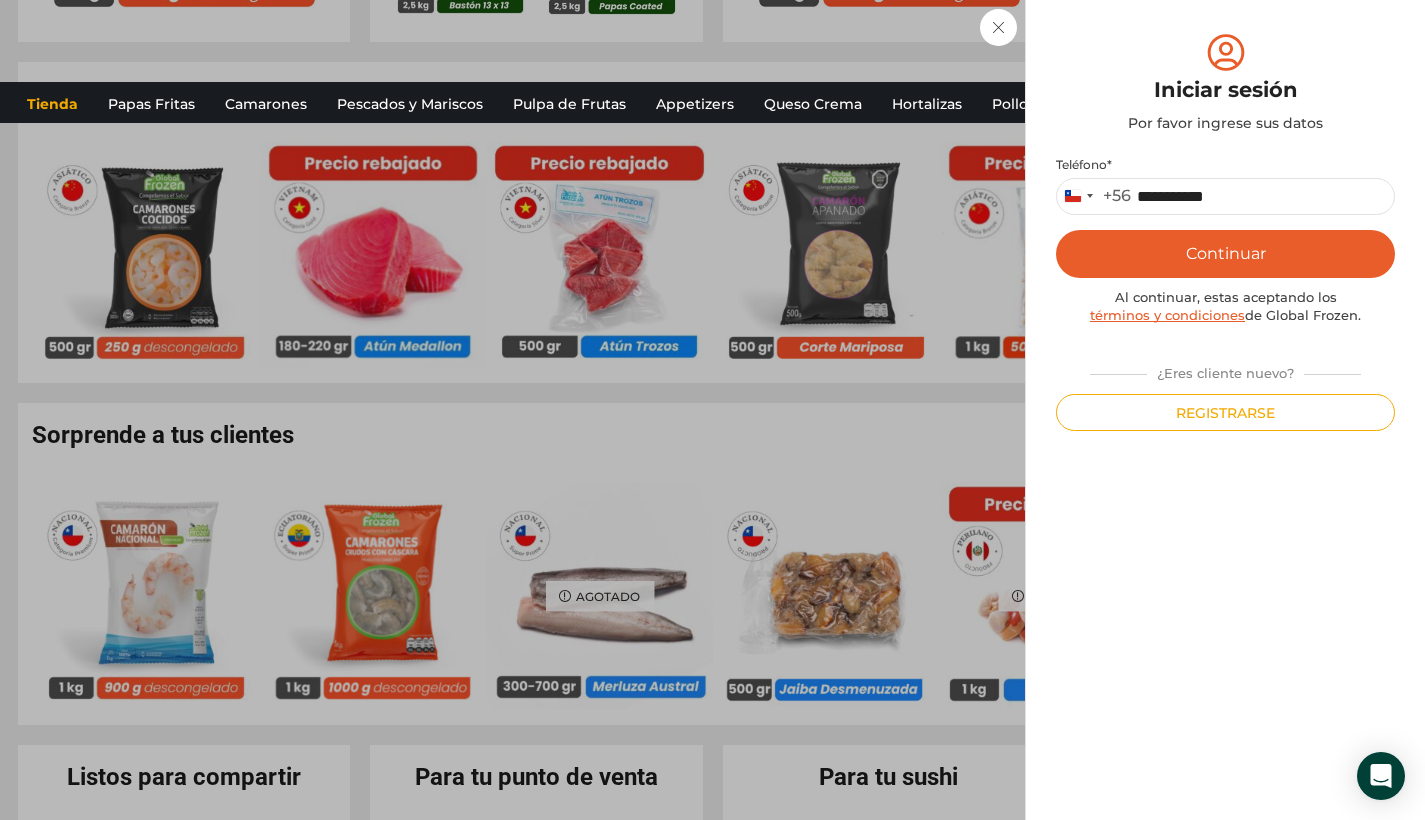 click on "Continuar" at bounding box center [1225, 254] 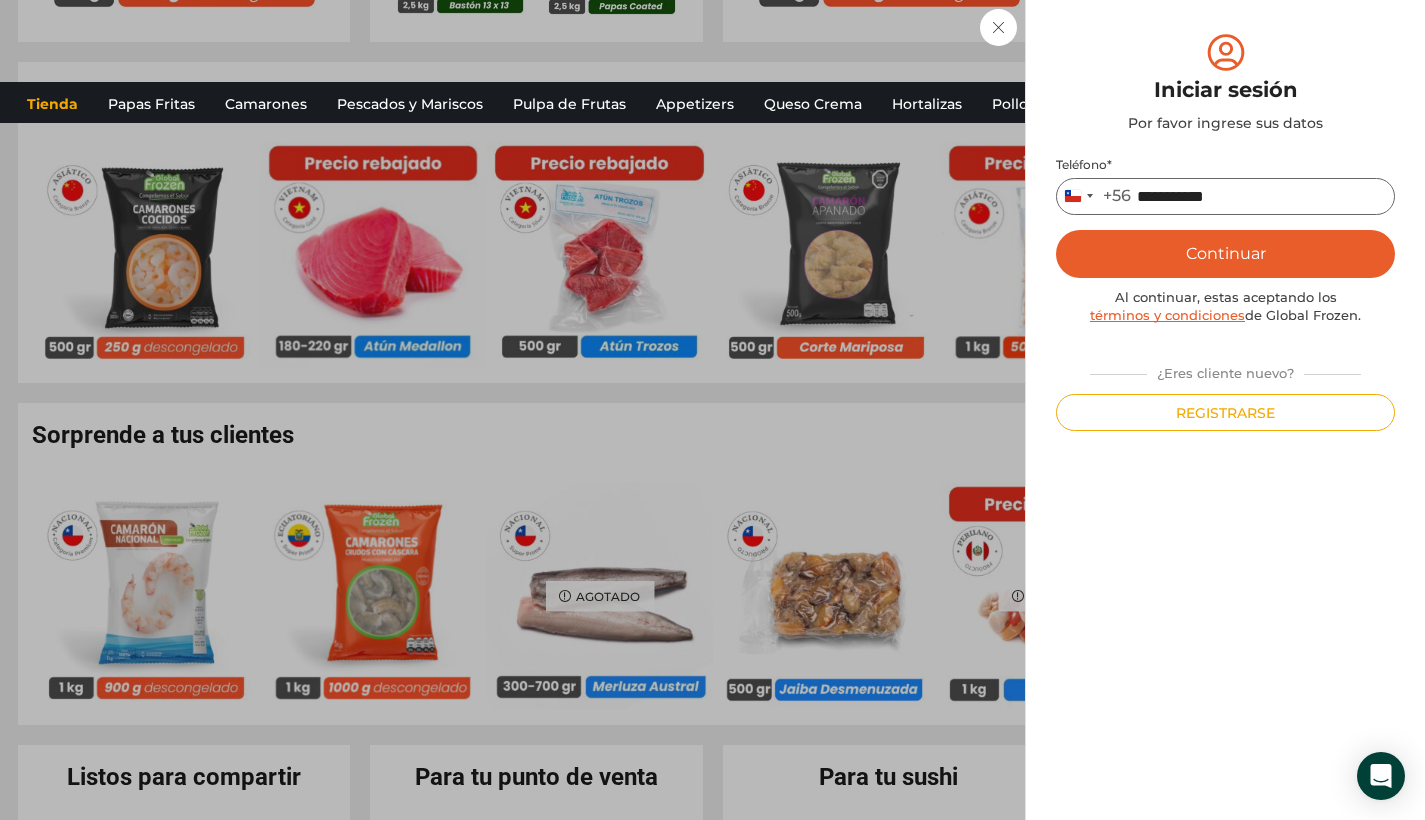 click on "**********" at bounding box center [1225, 196] 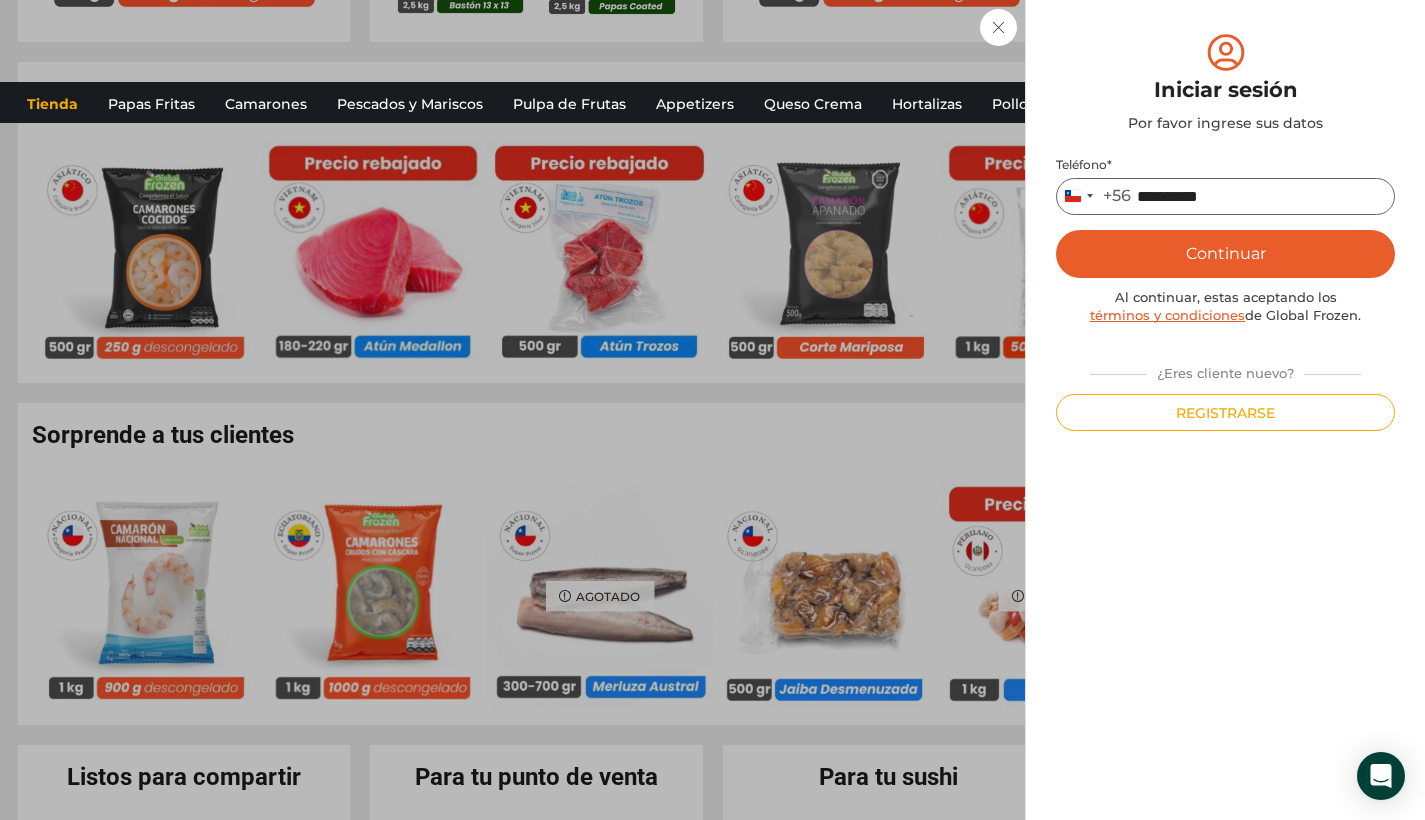 click on "**********" at bounding box center (1225, 196) 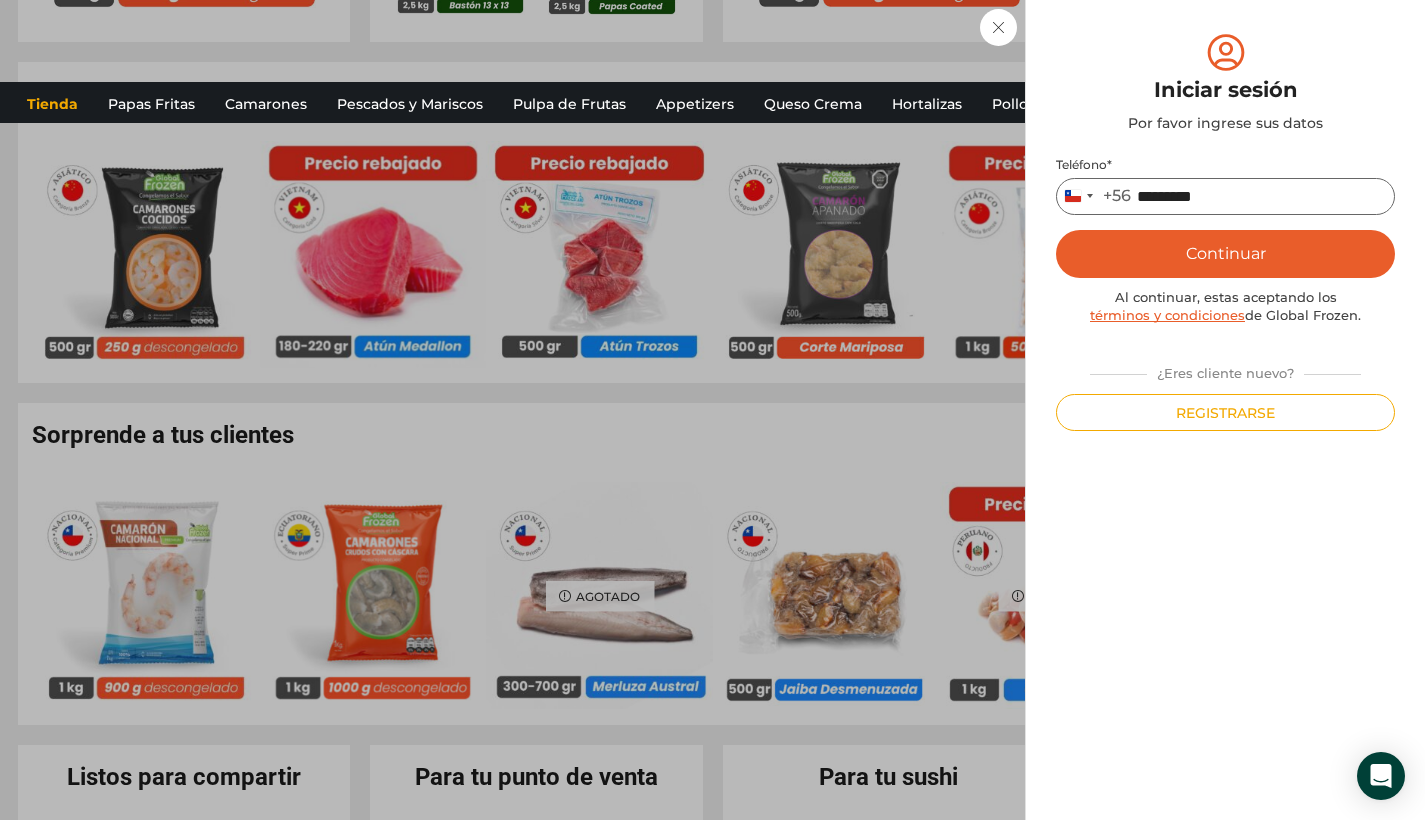 type on "*********" 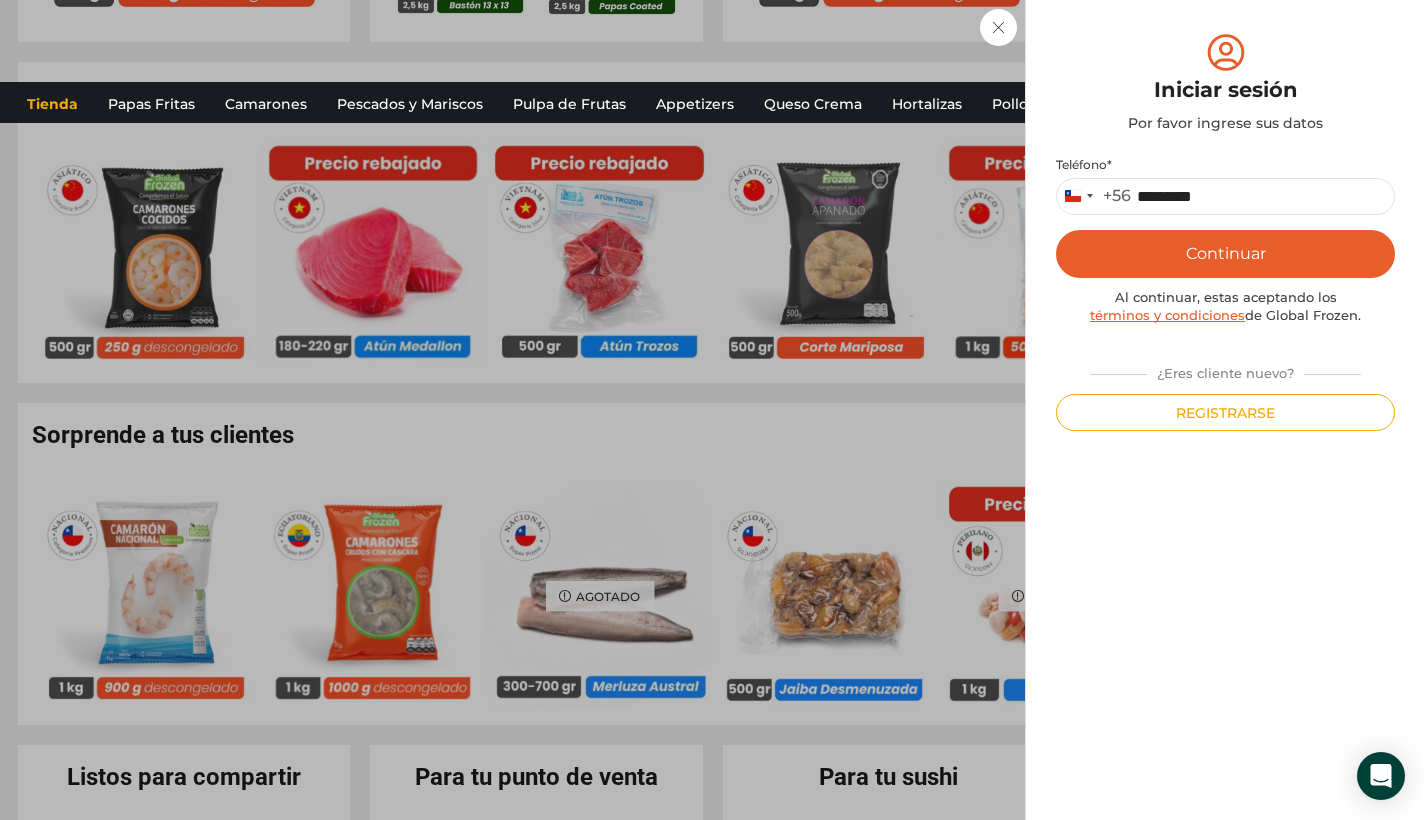 click on "Continuar" at bounding box center [1225, 254] 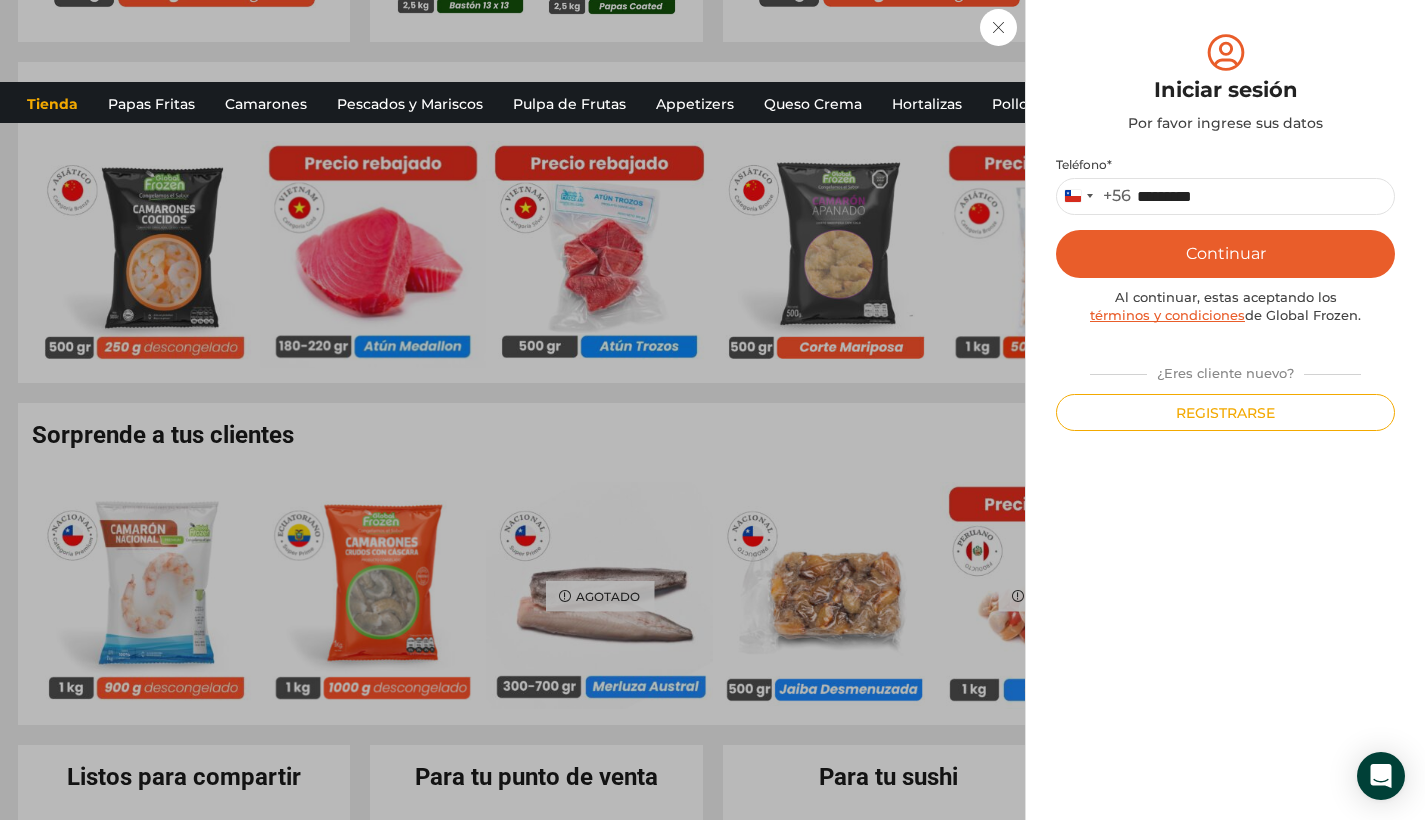 click on "Continuar" at bounding box center [1225, 254] 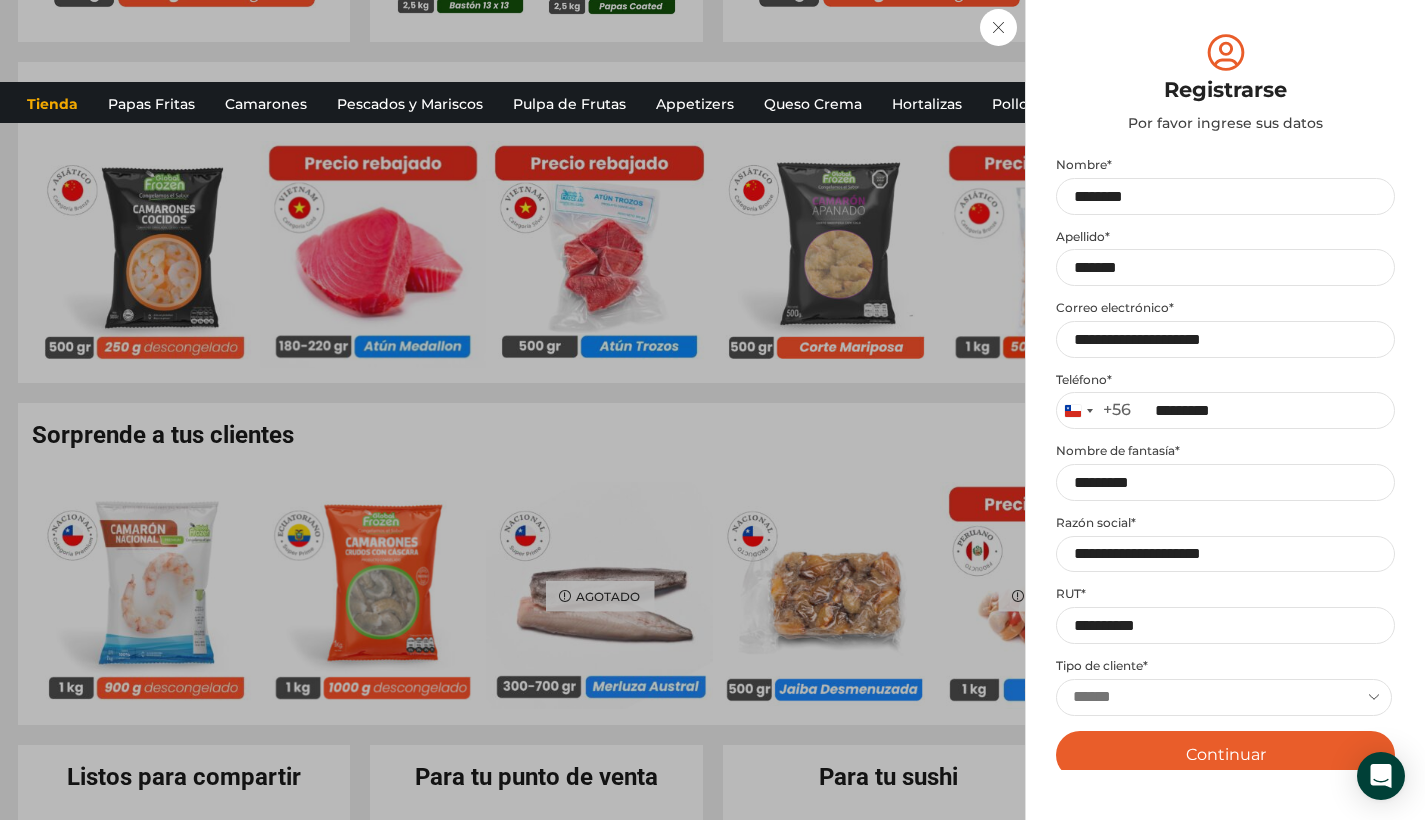 scroll, scrollTop: 156, scrollLeft: 0, axis: vertical 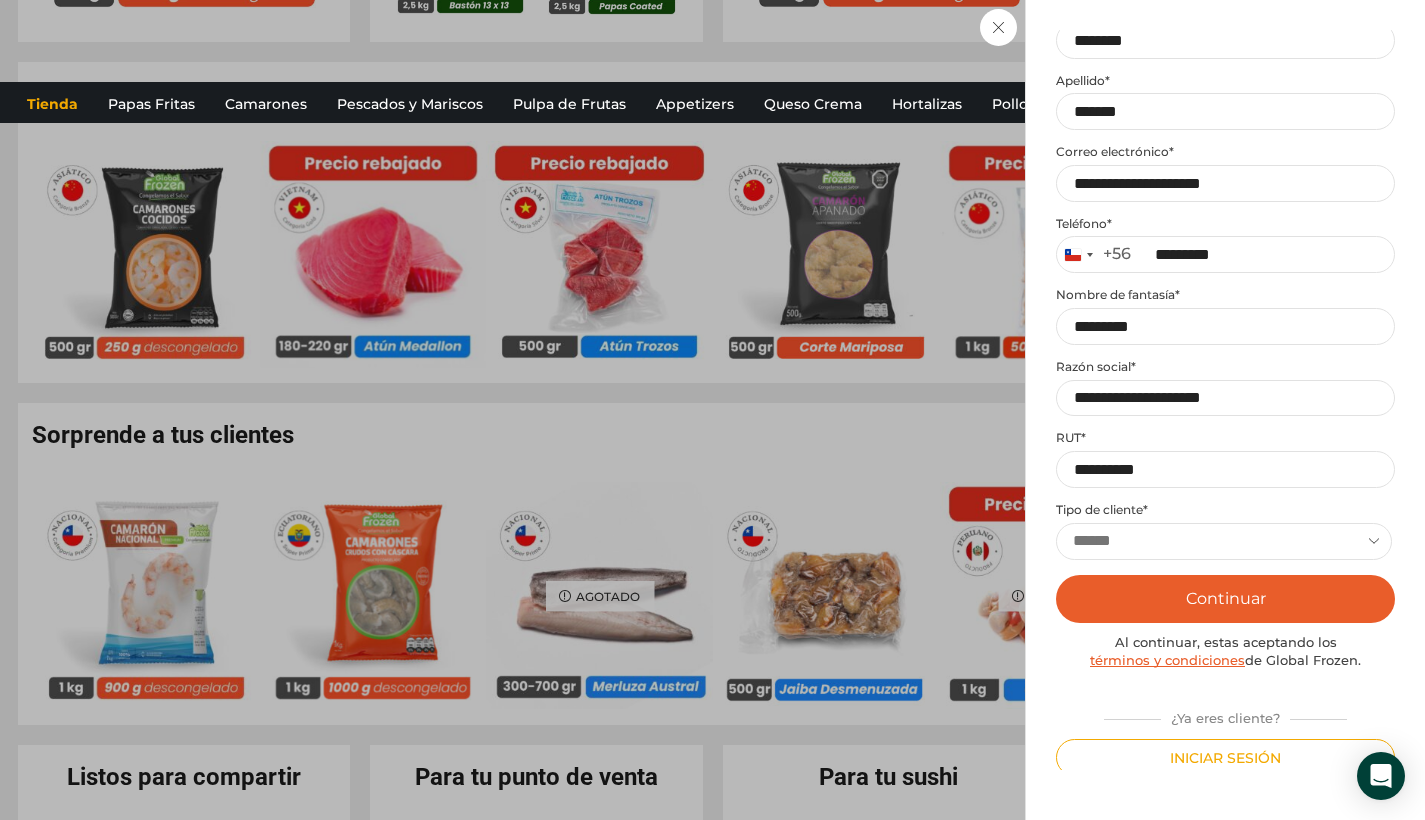 click on "Iniciar sesión" at bounding box center (1225, 757) 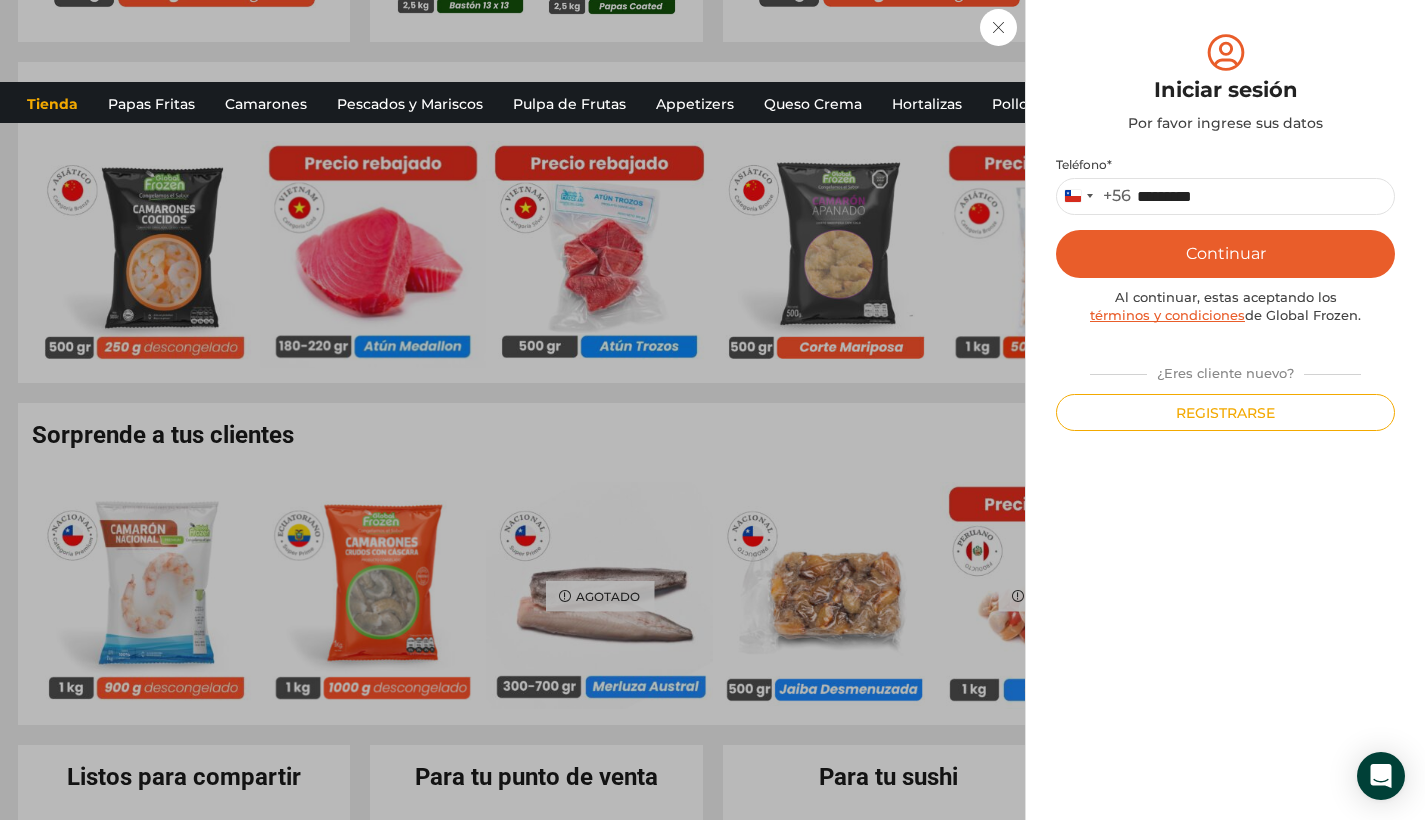 scroll, scrollTop: 0, scrollLeft: 0, axis: both 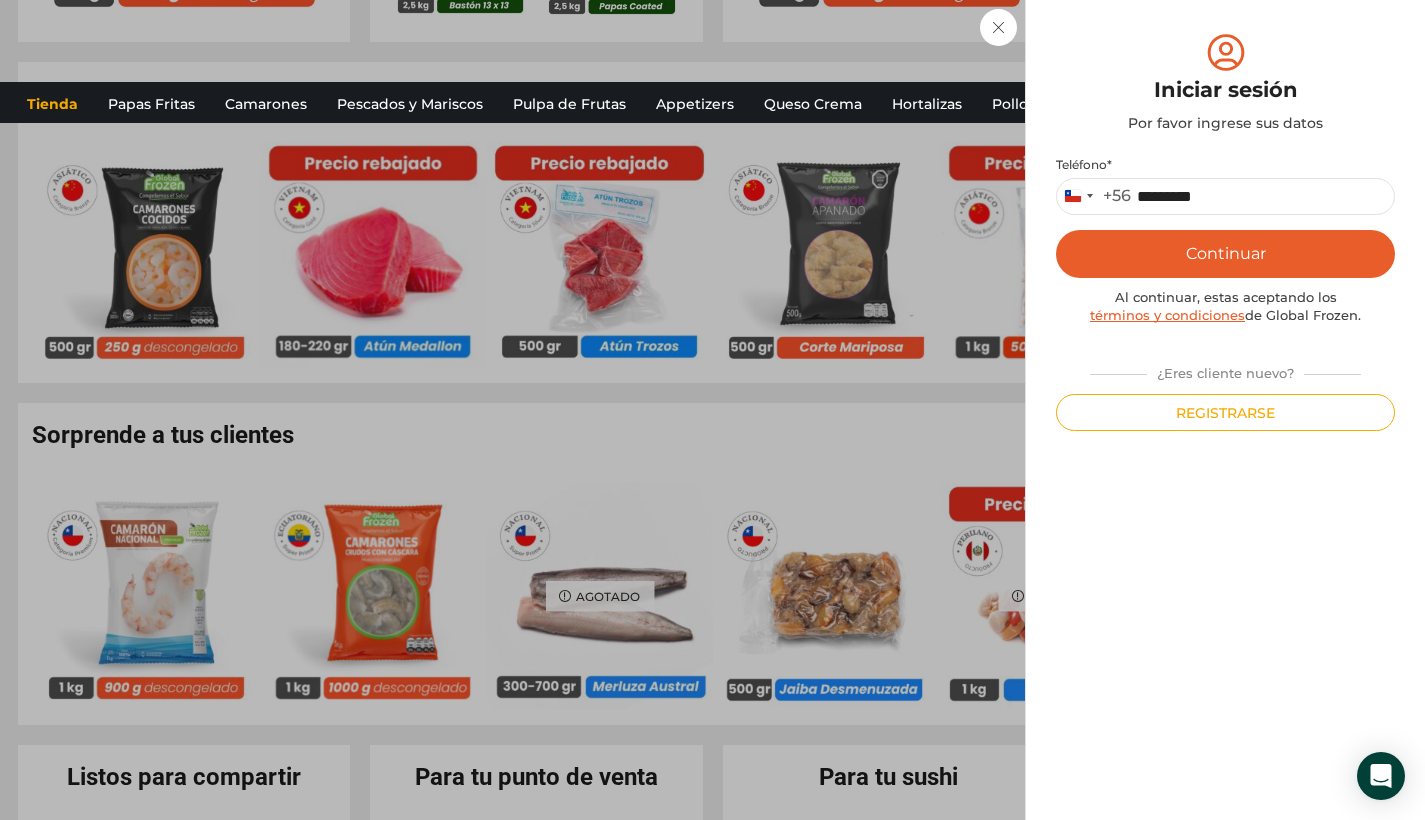 click on "Continuar" at bounding box center (1225, 254) 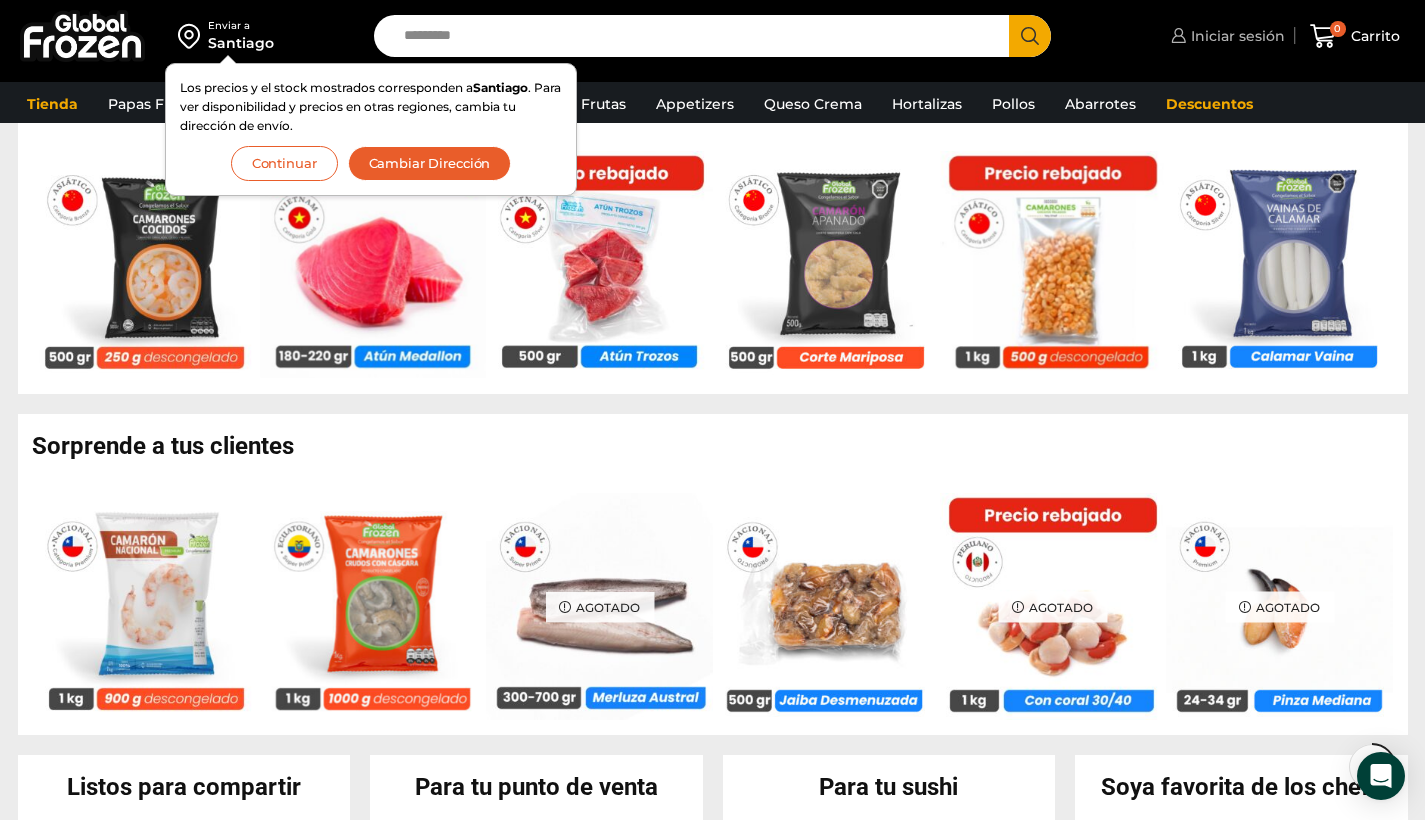 click on "Iniciar sesión" at bounding box center (1235, 36) 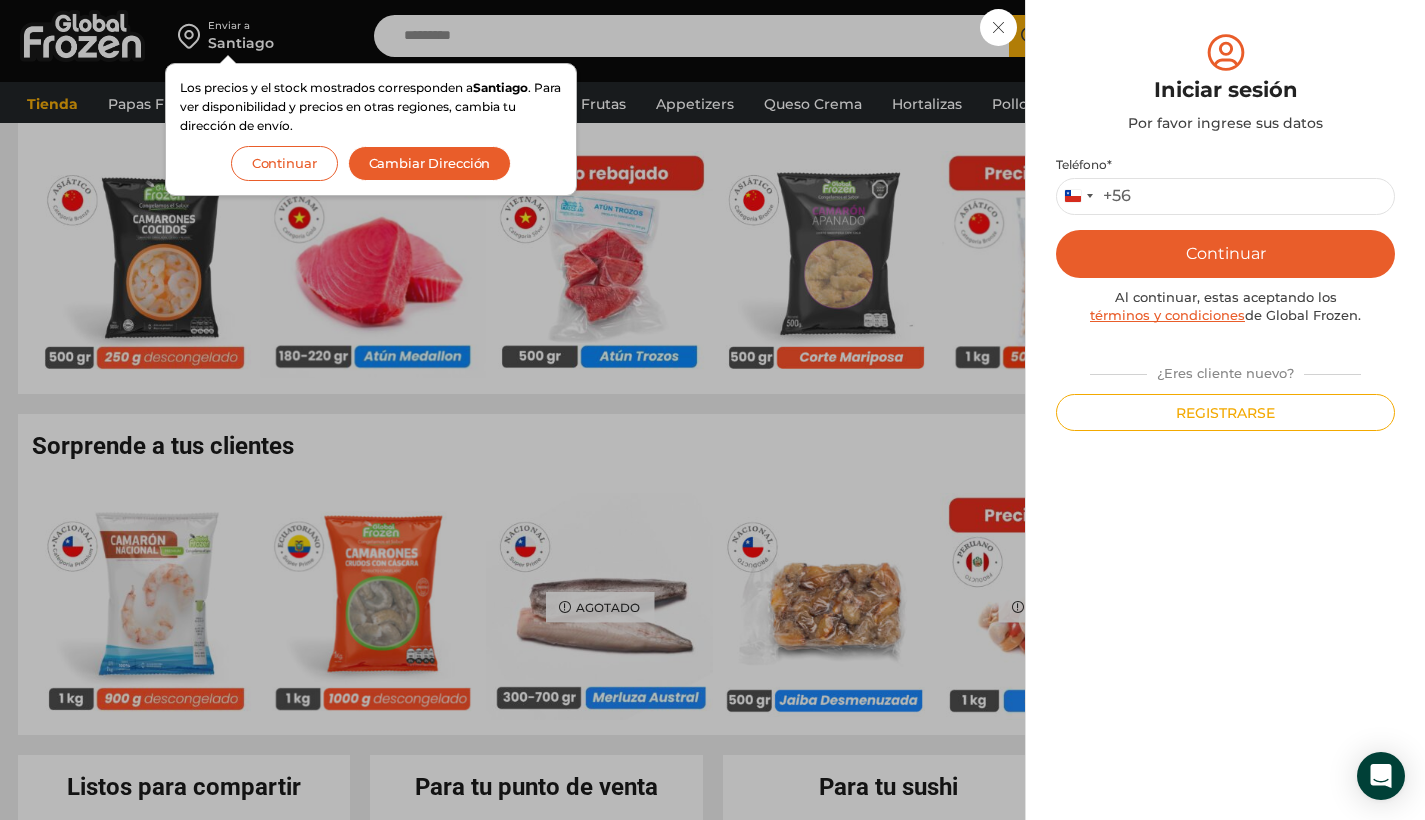 scroll, scrollTop: 1298, scrollLeft: 0, axis: vertical 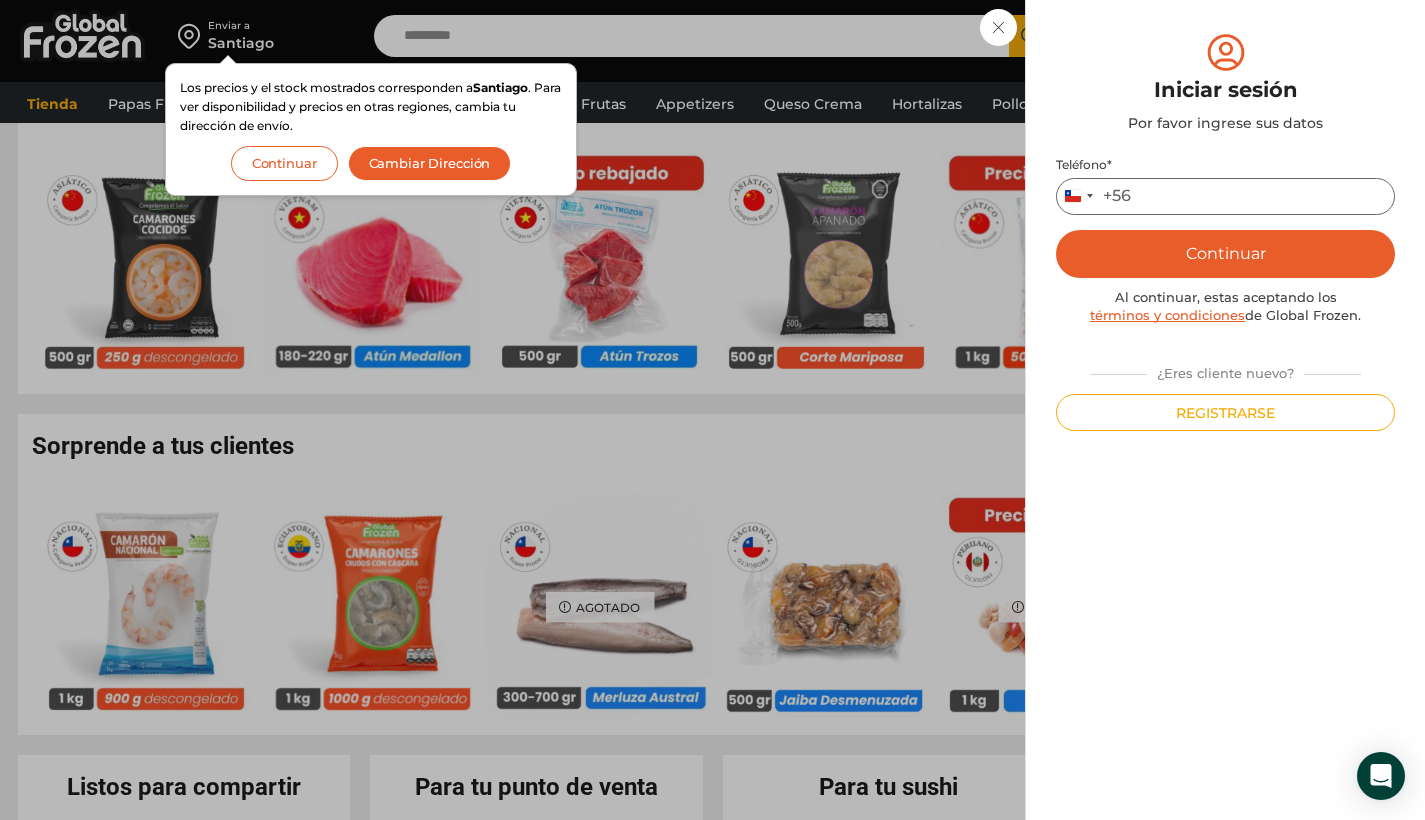 click on "Teléfono
*" at bounding box center [1225, 196] 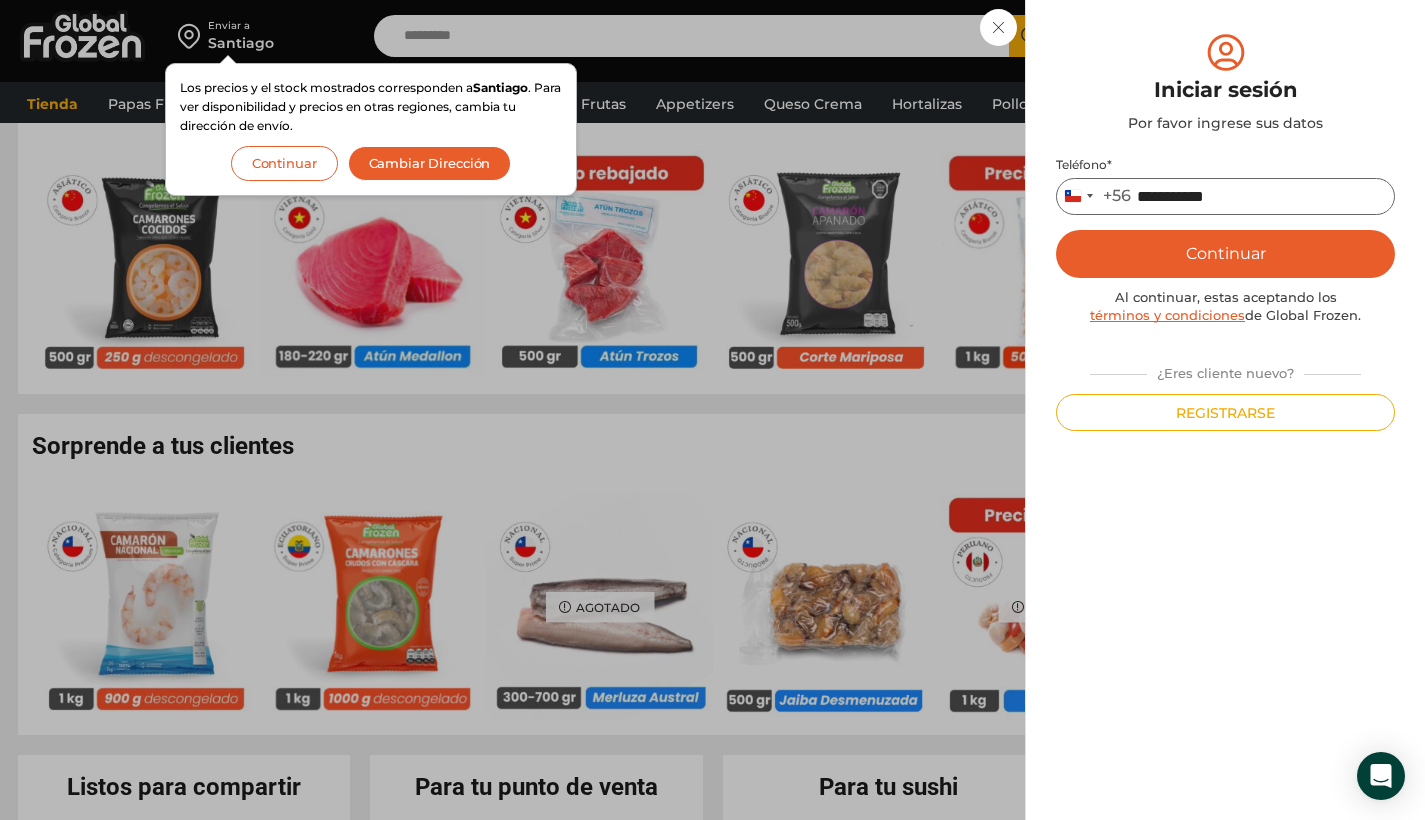 click on "**********" at bounding box center (1225, 196) 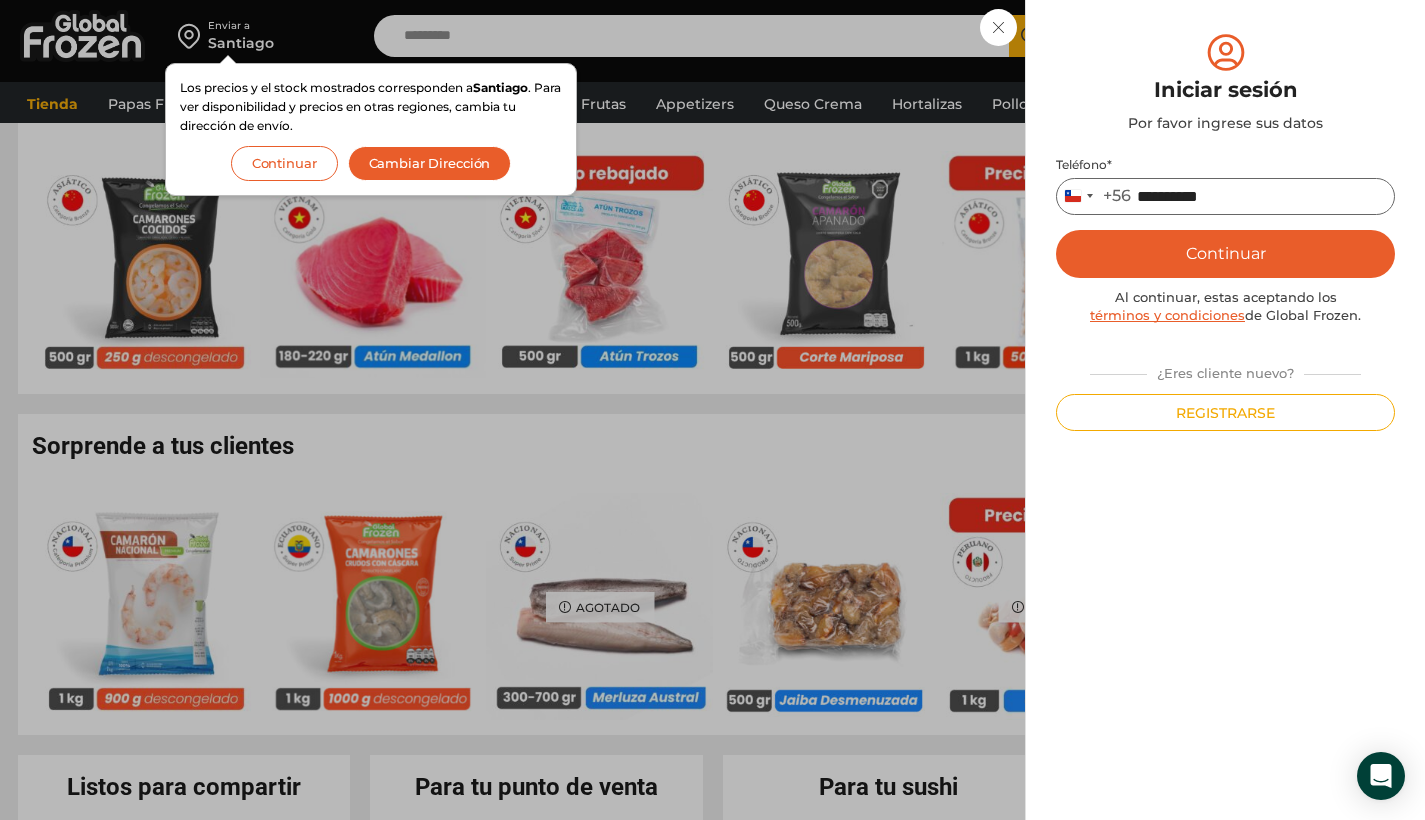 click on "**********" at bounding box center [1225, 196] 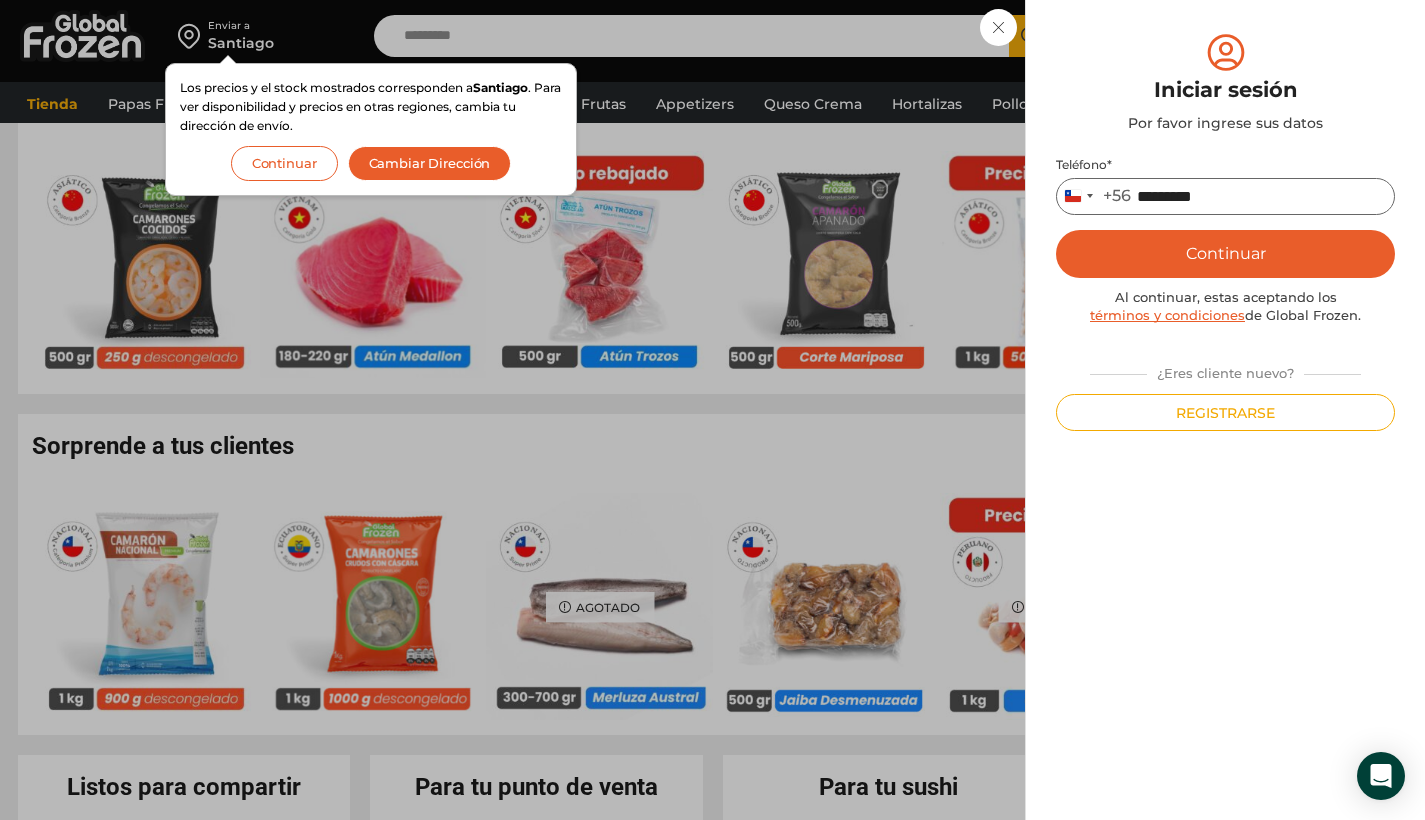 type on "*********" 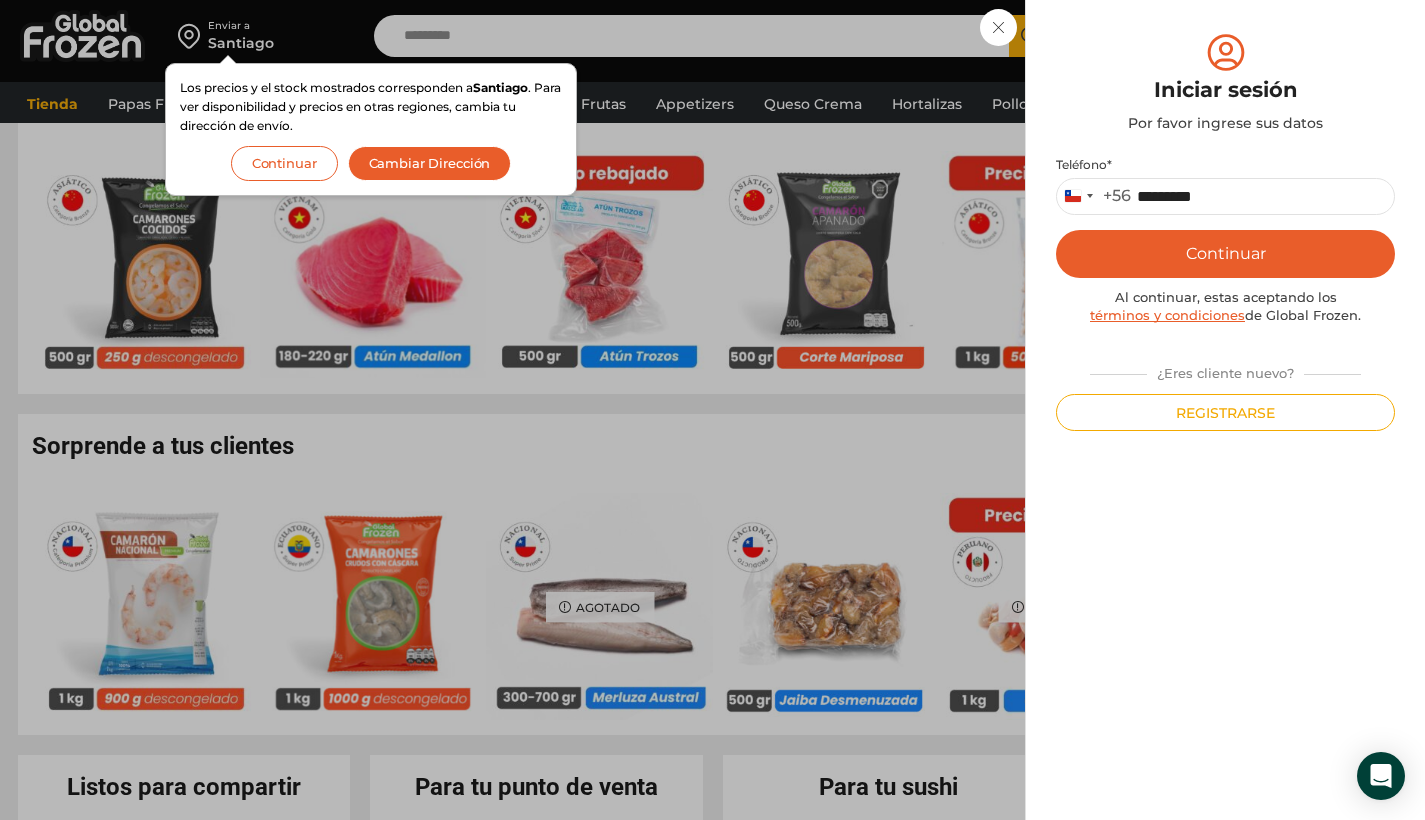 click on "Continuar" at bounding box center [1225, 254] 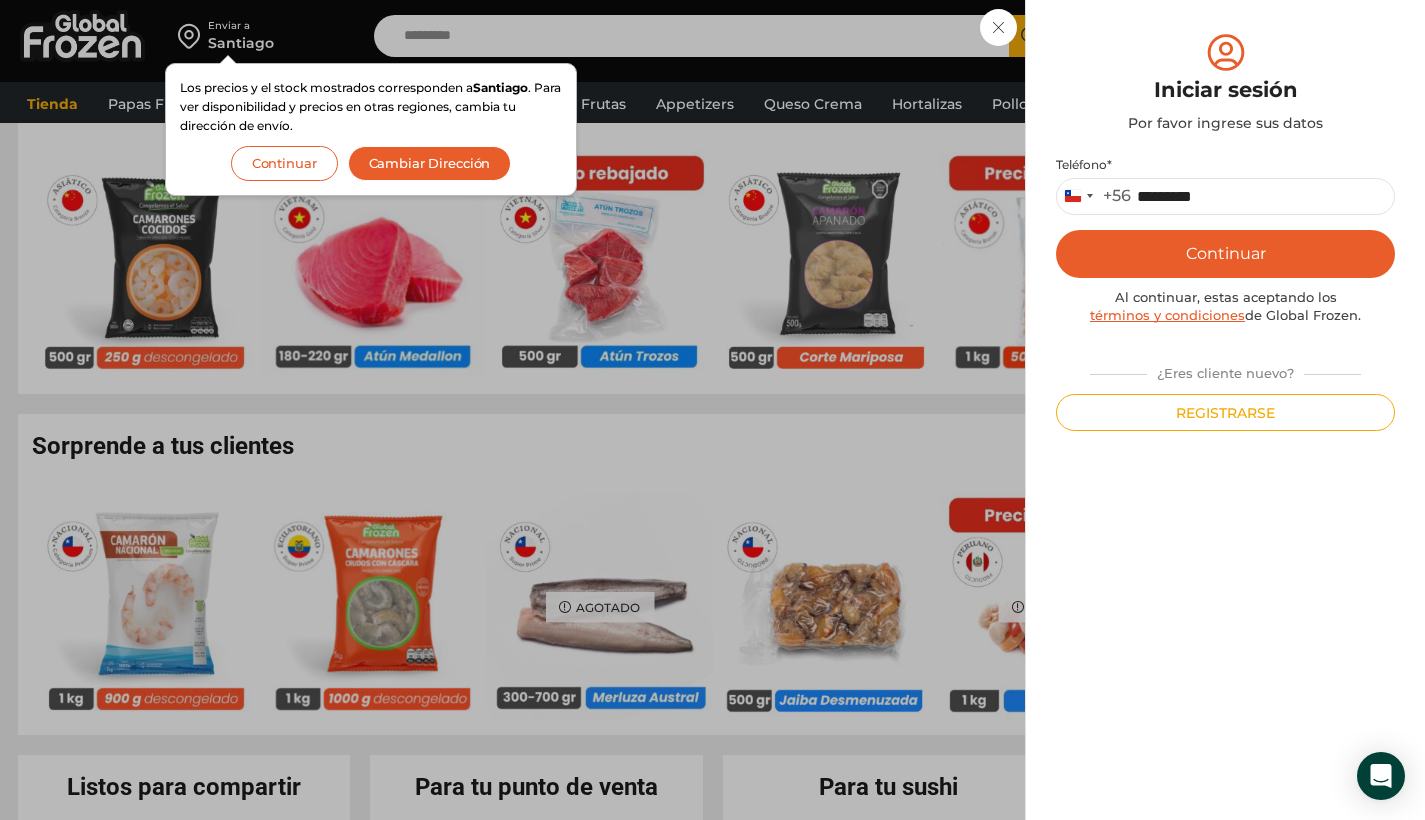 click on "Continuar" at bounding box center [1225, 254] 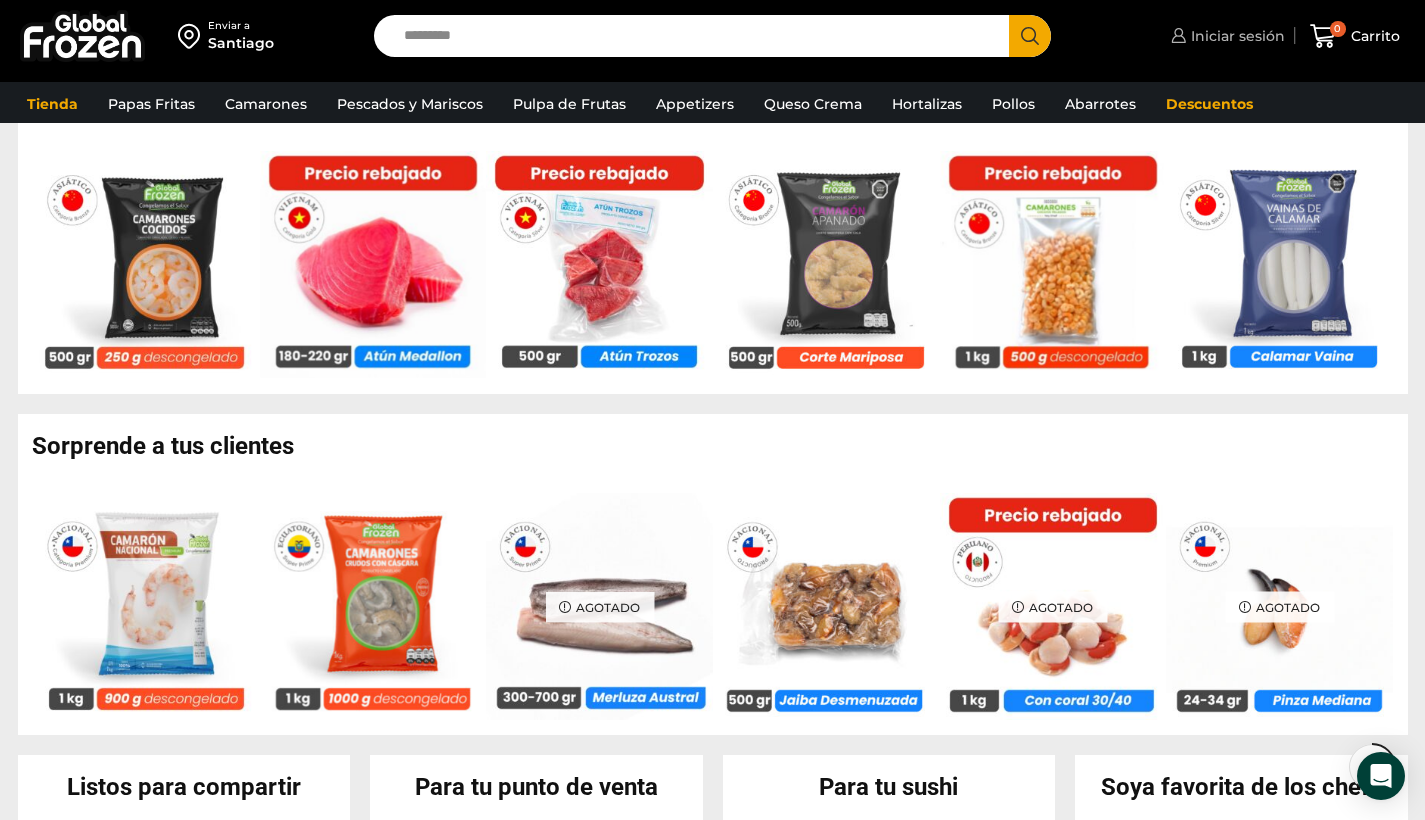 click on "Iniciar sesión" at bounding box center [1235, 36] 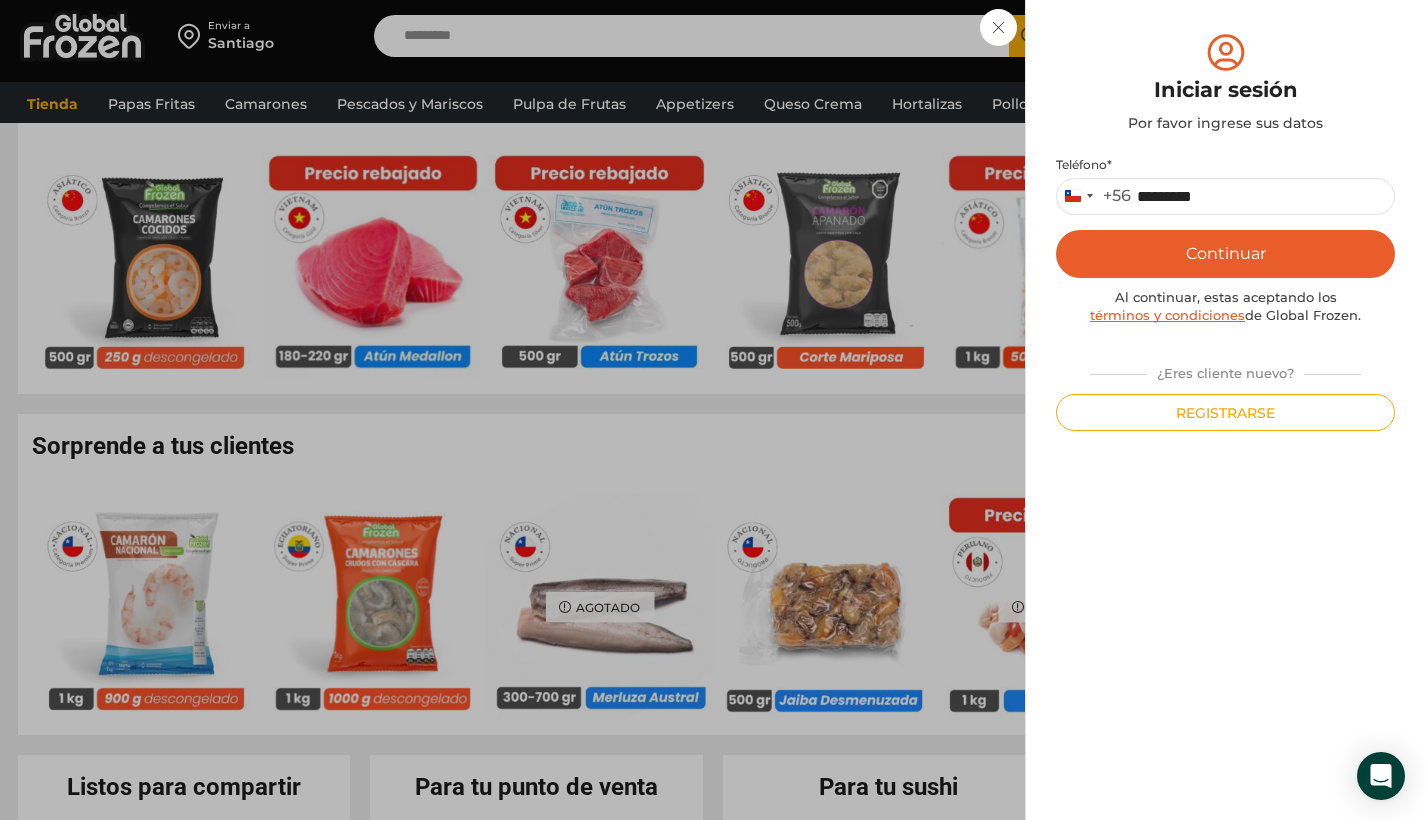 click on "Continuar" at bounding box center [1225, 254] 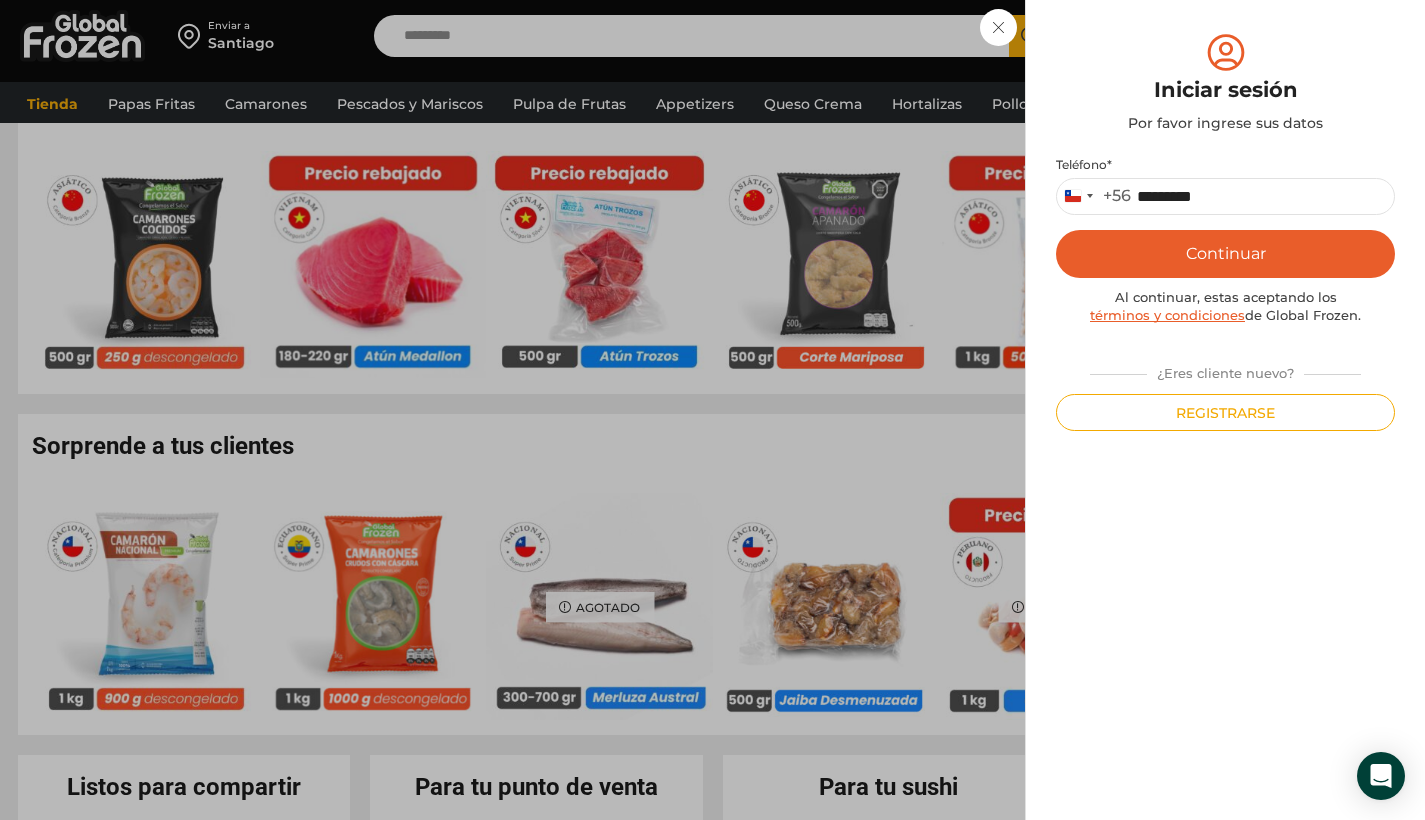click on "Continuar" at bounding box center [1225, 254] 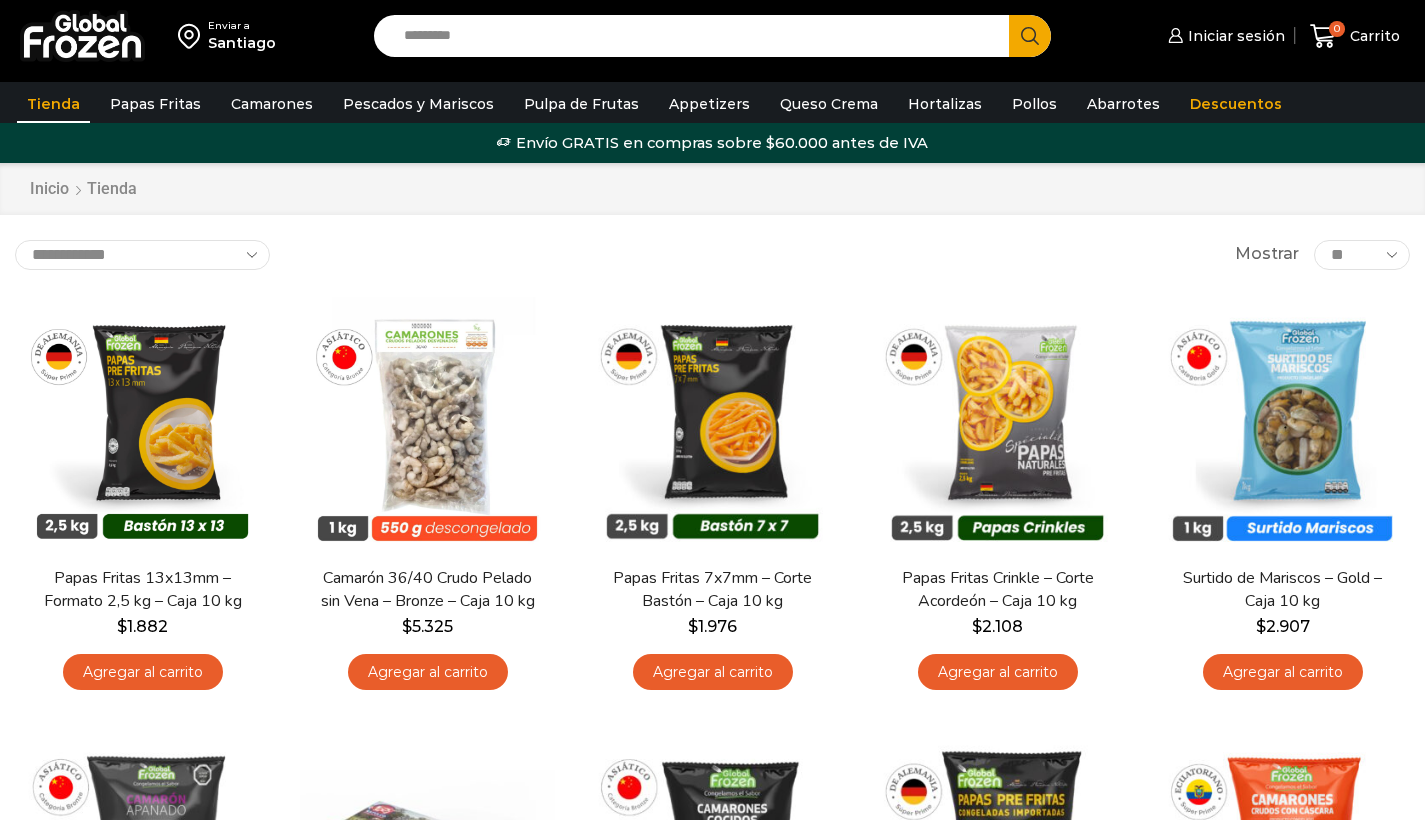 scroll, scrollTop: 0, scrollLeft: 0, axis: both 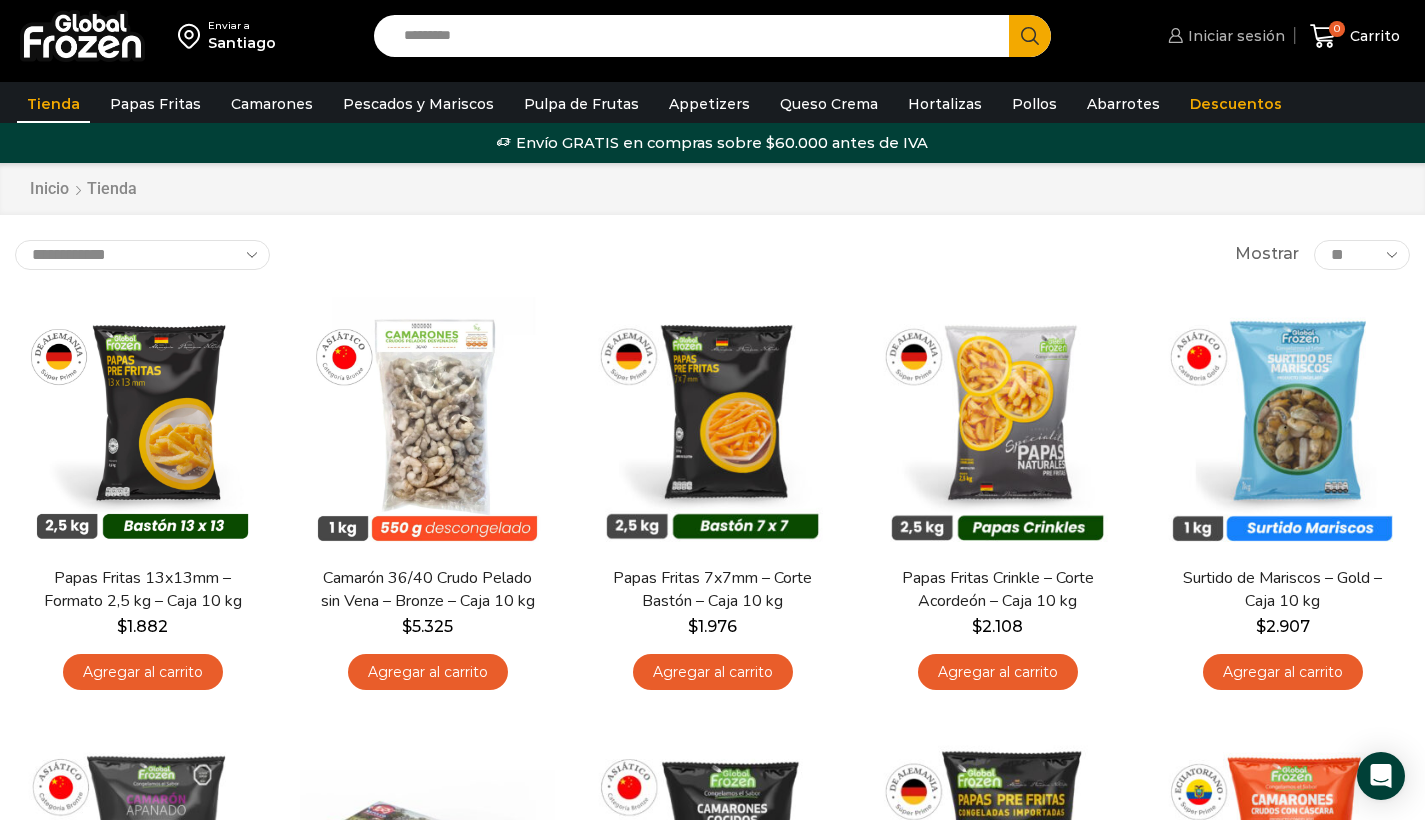 click on "Iniciar sesión" at bounding box center [1234, 36] 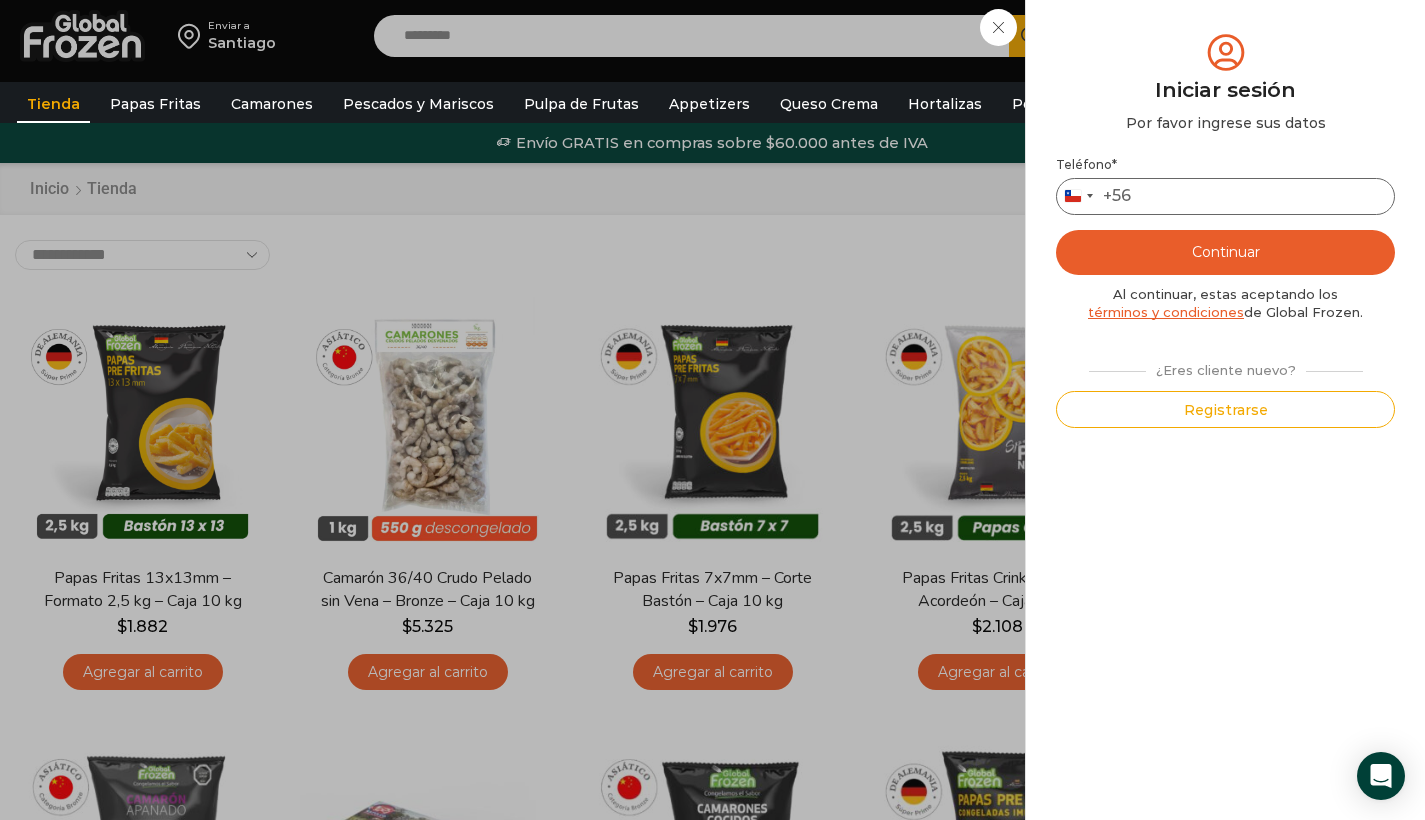 click on "Teléfono
*" at bounding box center [1225, 196] 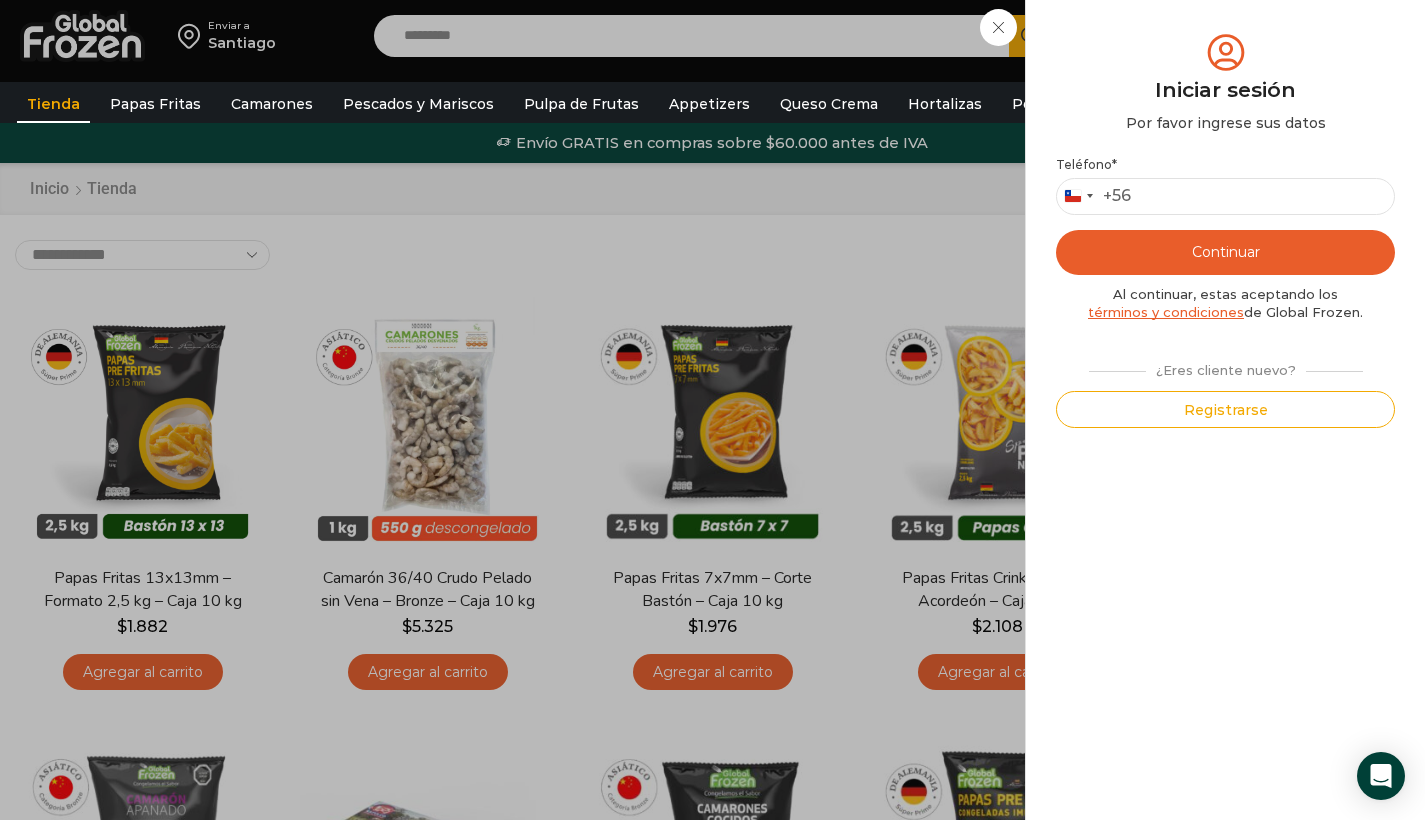 click on "Iniciar sesión
Mi cuenta
Login
Register
Iniciar sesión
Por favor ingrese sus datos
Iniciar sesión
Se envió un mensaje de WhatsApp con el código de verificación a tu teléfono
* ." at bounding box center (1224, 36) 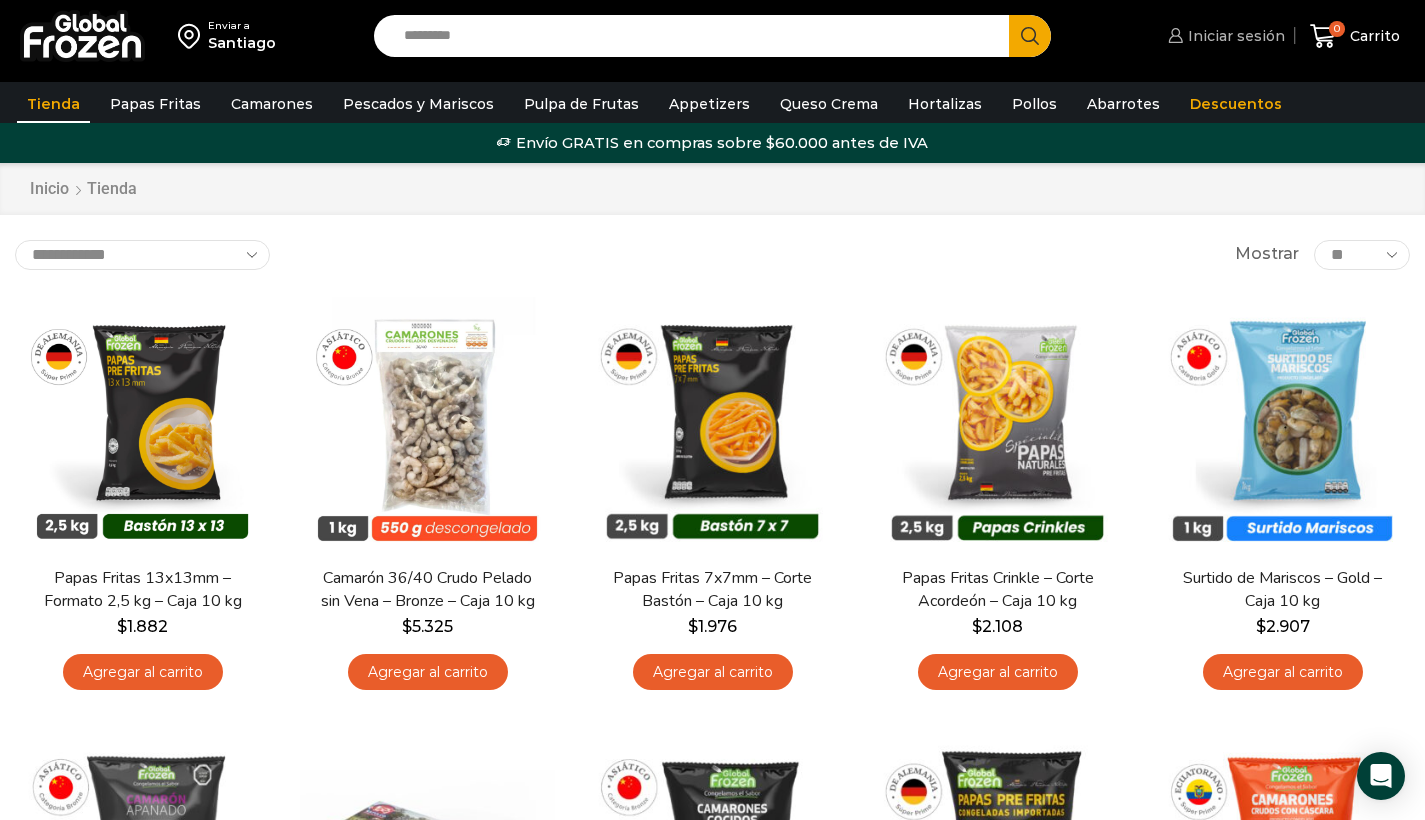 click on "Iniciar sesión" at bounding box center (1234, 36) 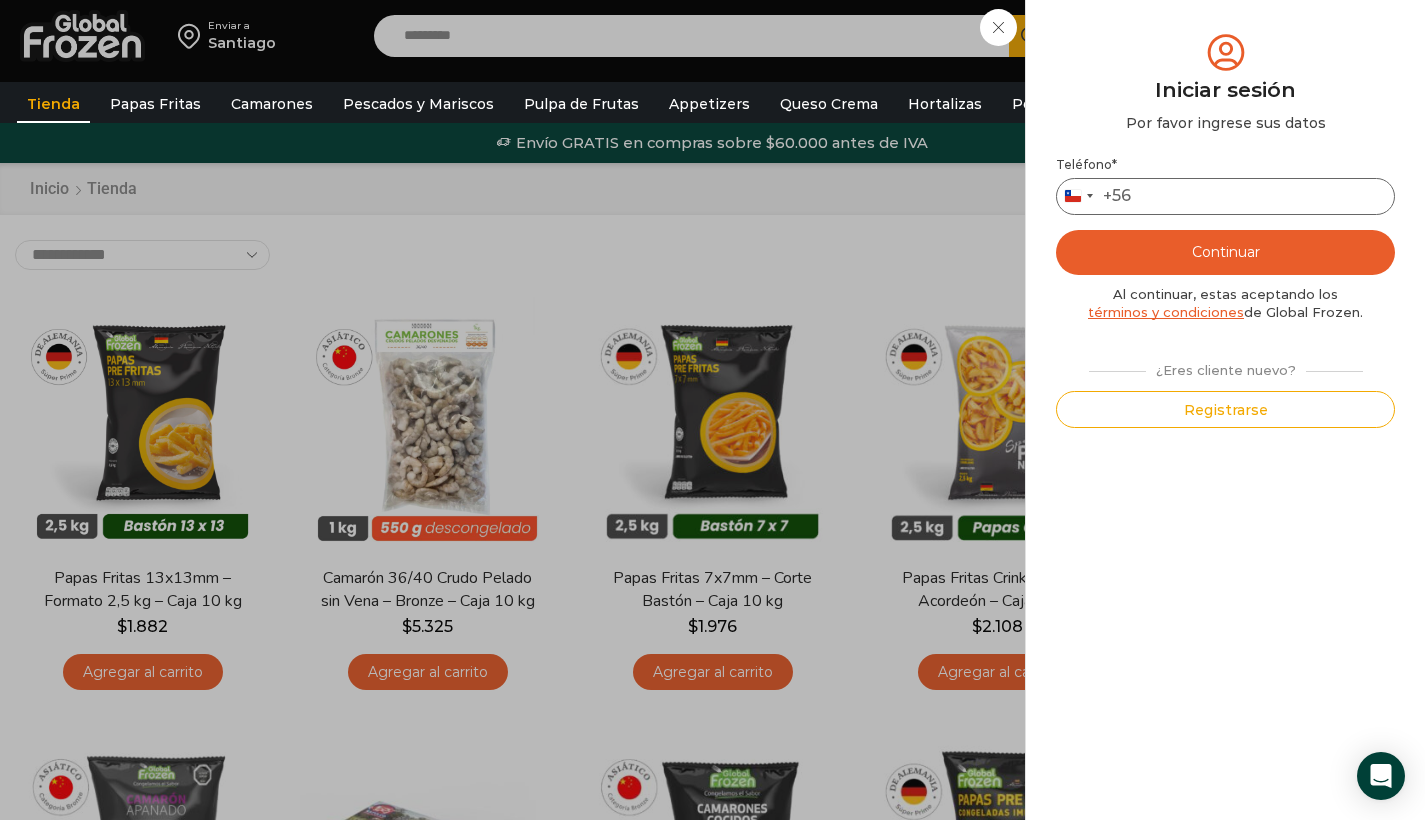 click on "Teléfono
*" at bounding box center (1225, 196) 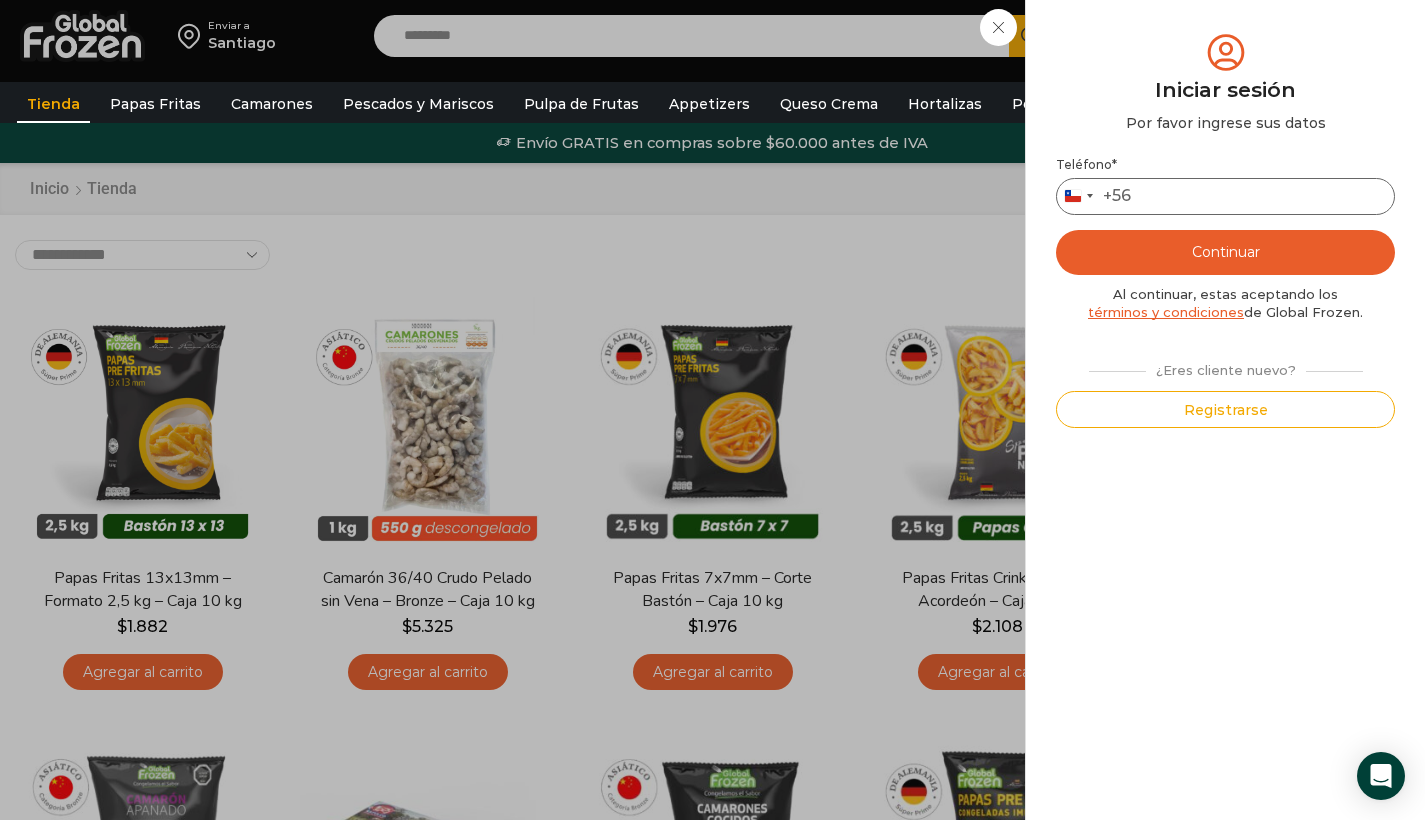 paste on "**********" 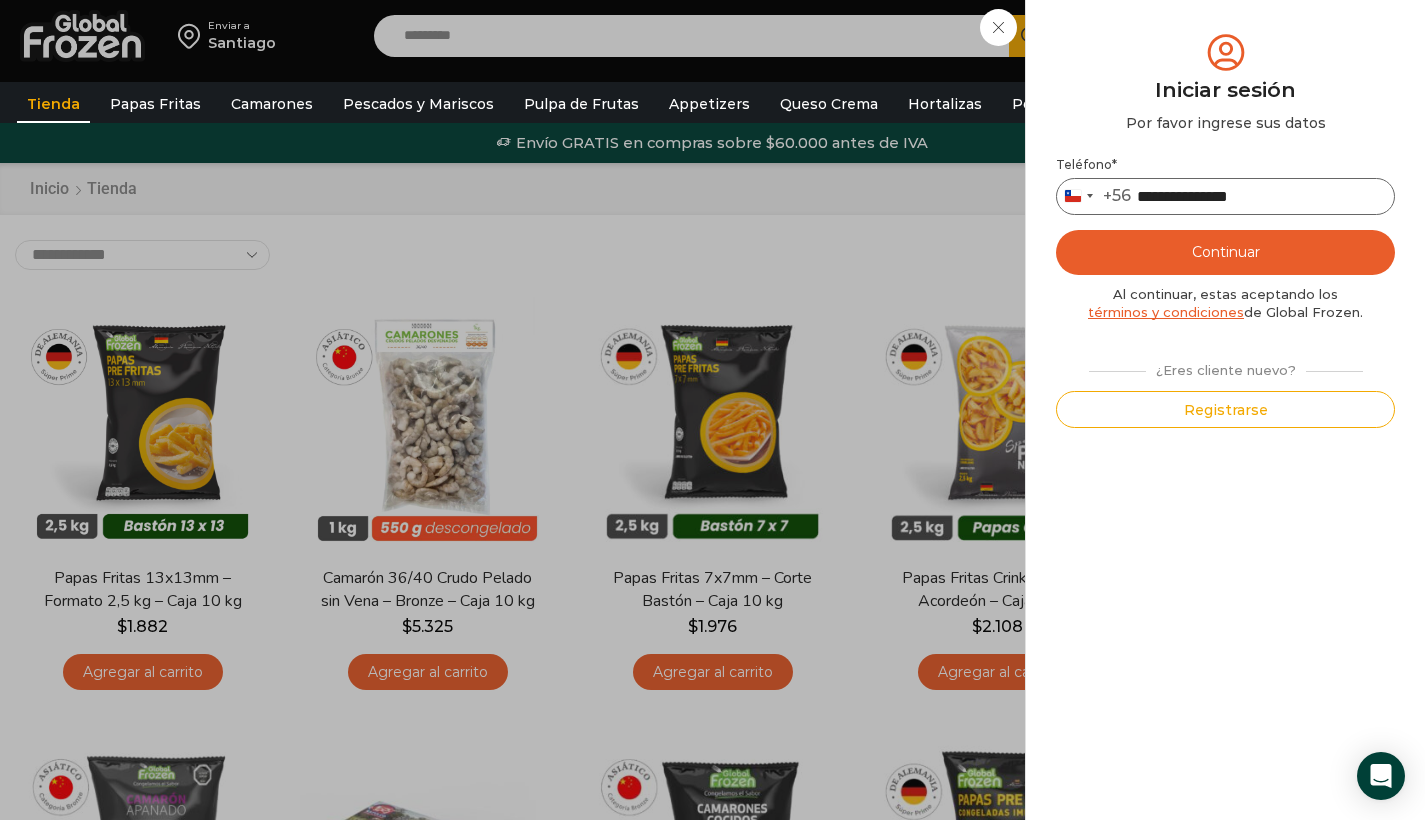 click on "**********" at bounding box center [1225, 196] 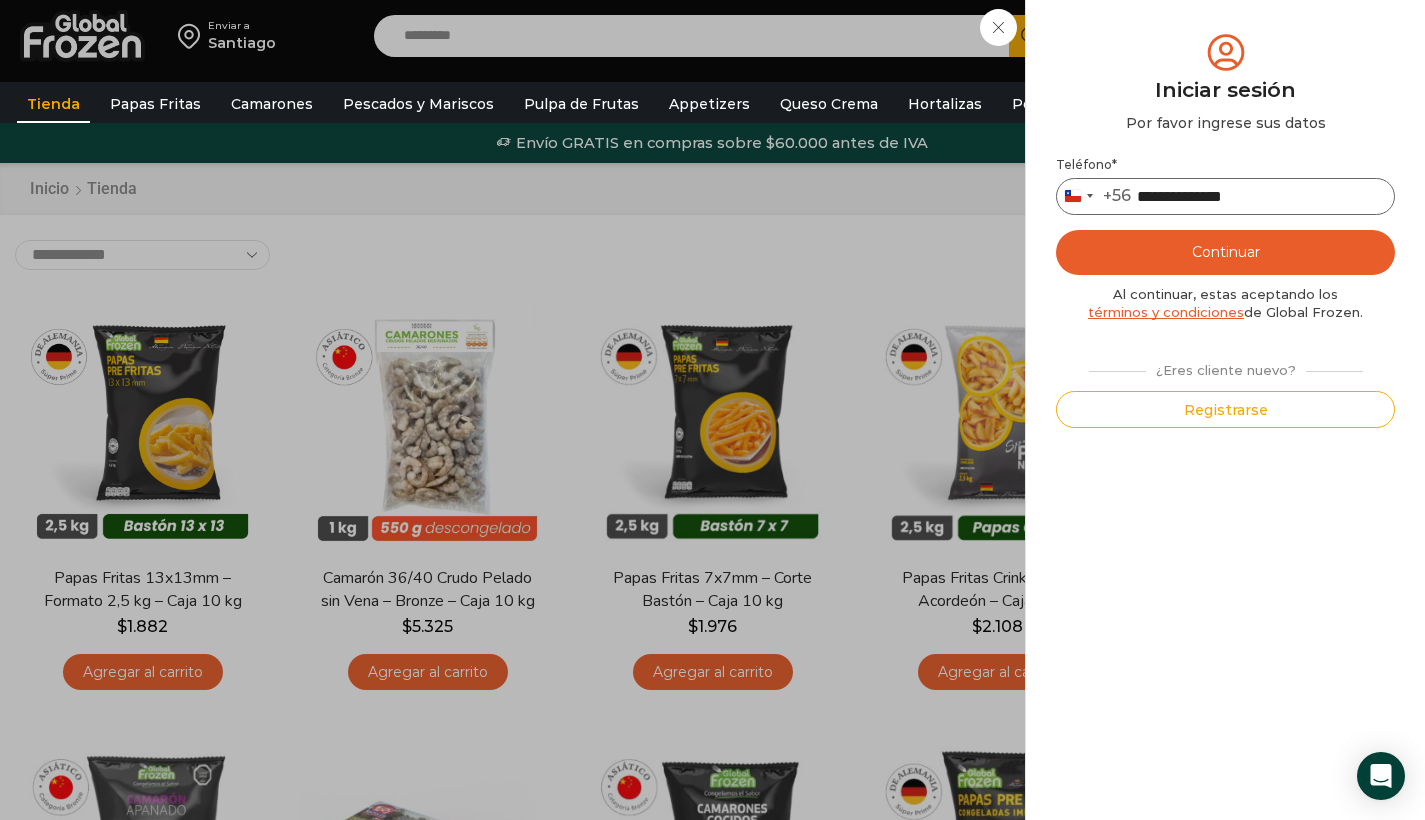 click on "**********" at bounding box center (1225, 196) 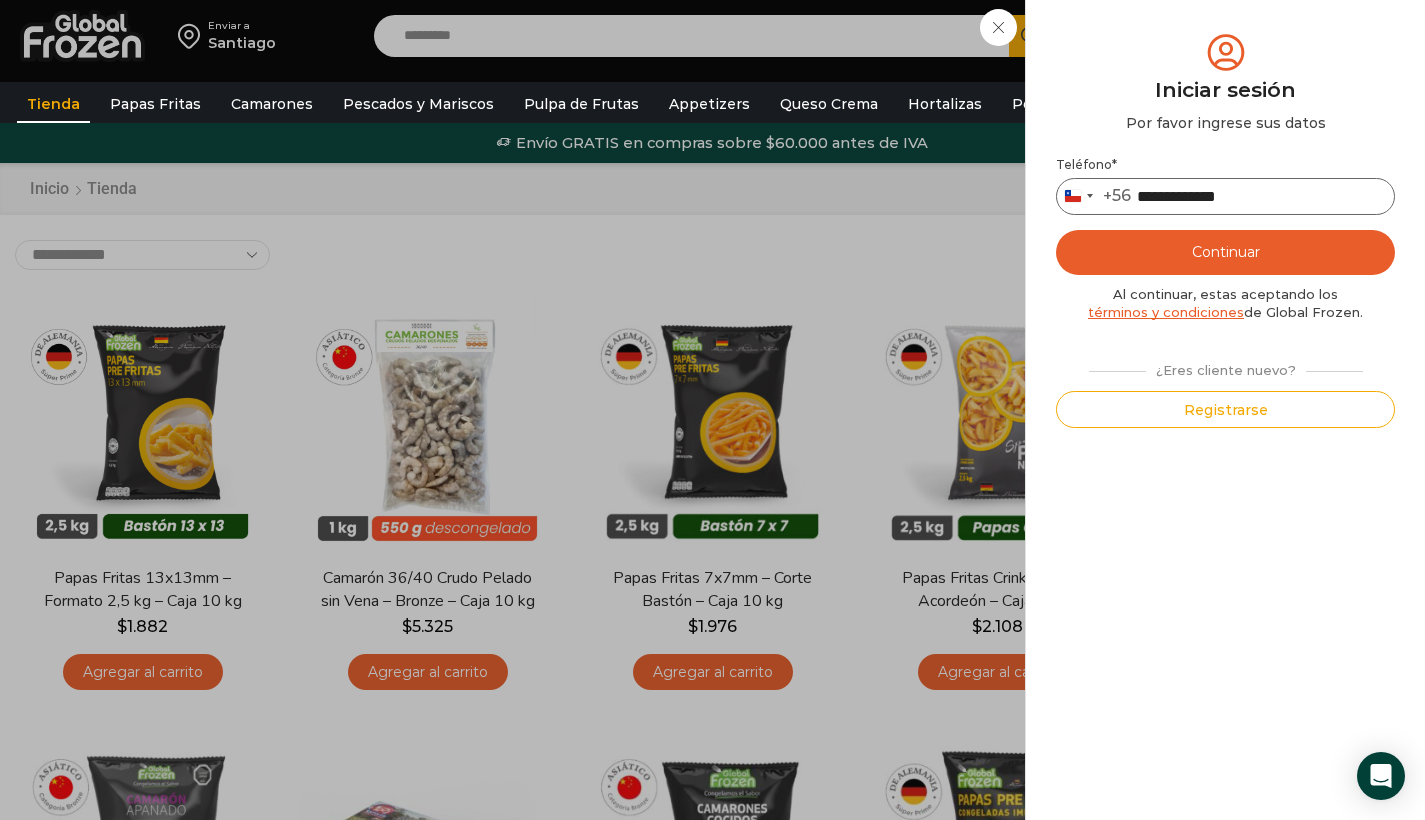 click on "**********" at bounding box center (1225, 196) 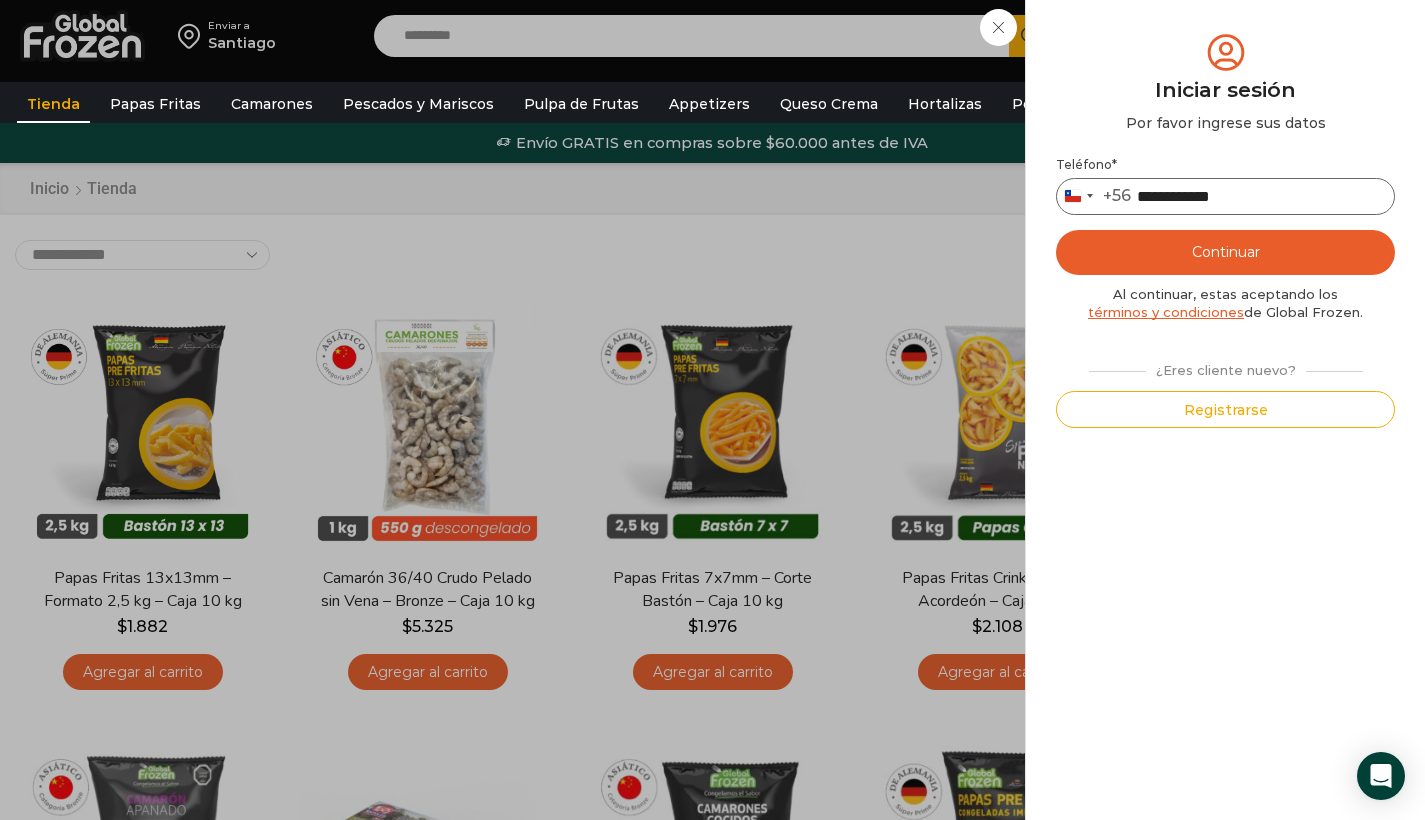 click on "**********" at bounding box center (1225, 196) 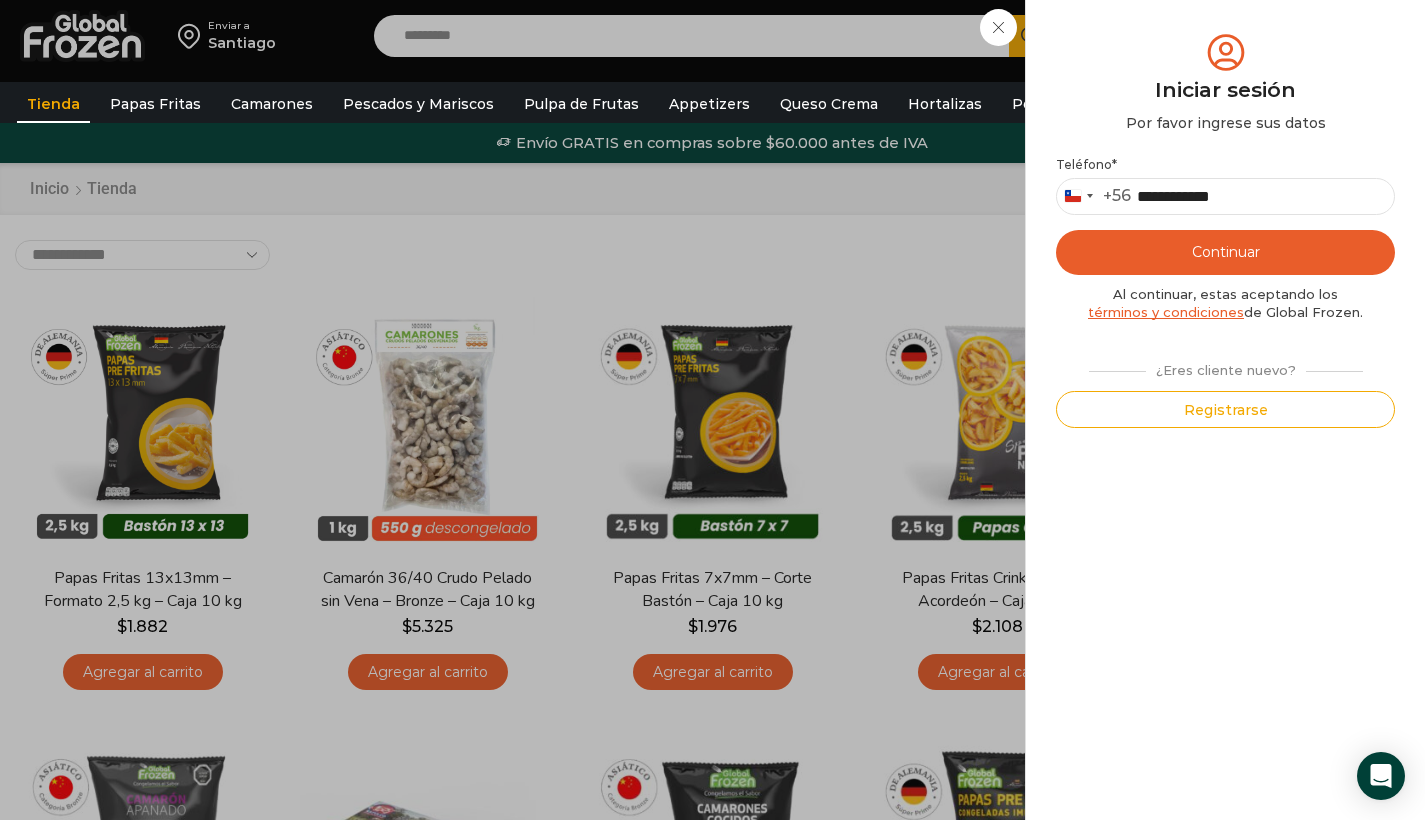 click on "Continuar" at bounding box center [1225, 252] 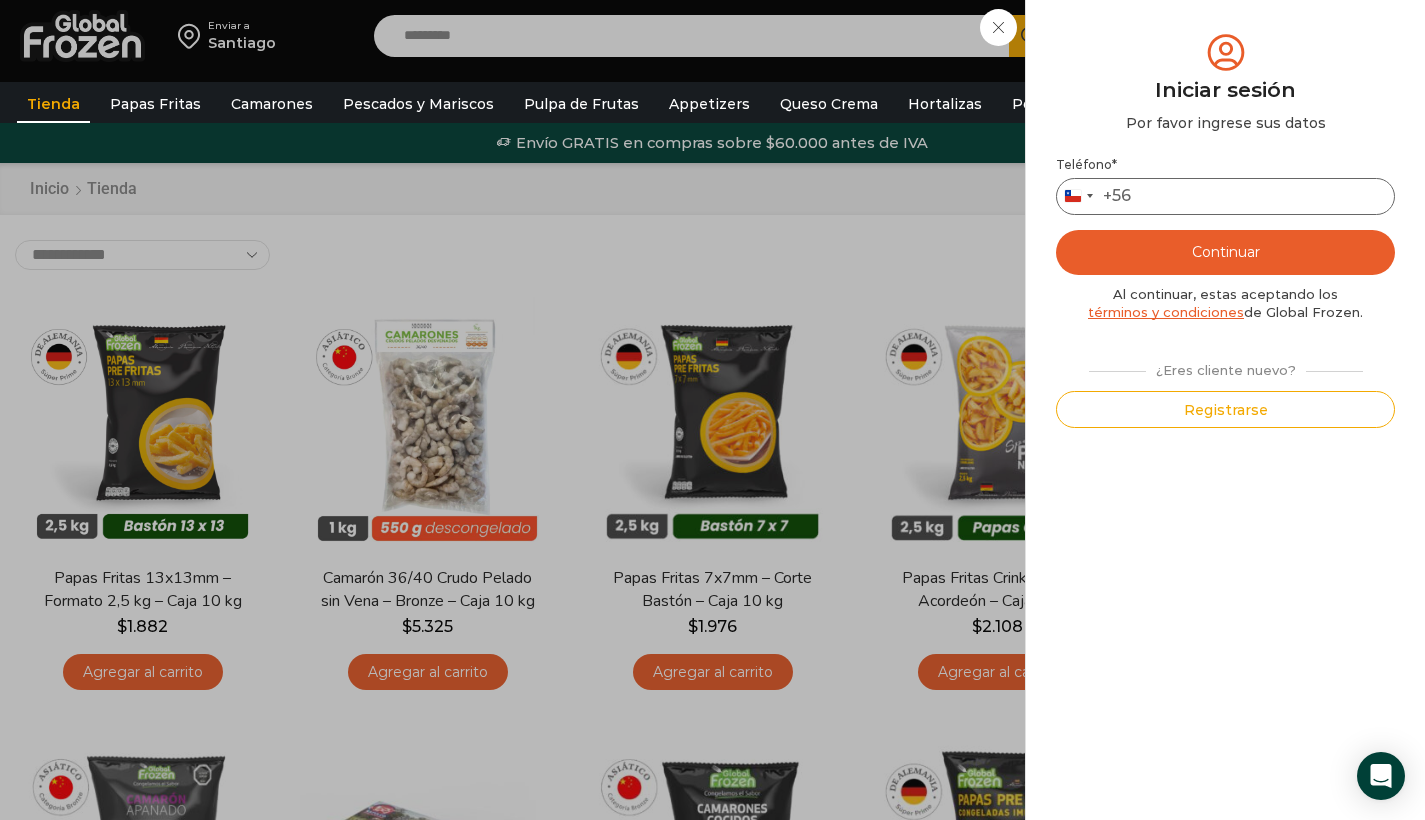 click on "Teléfono
*" at bounding box center [1225, 196] 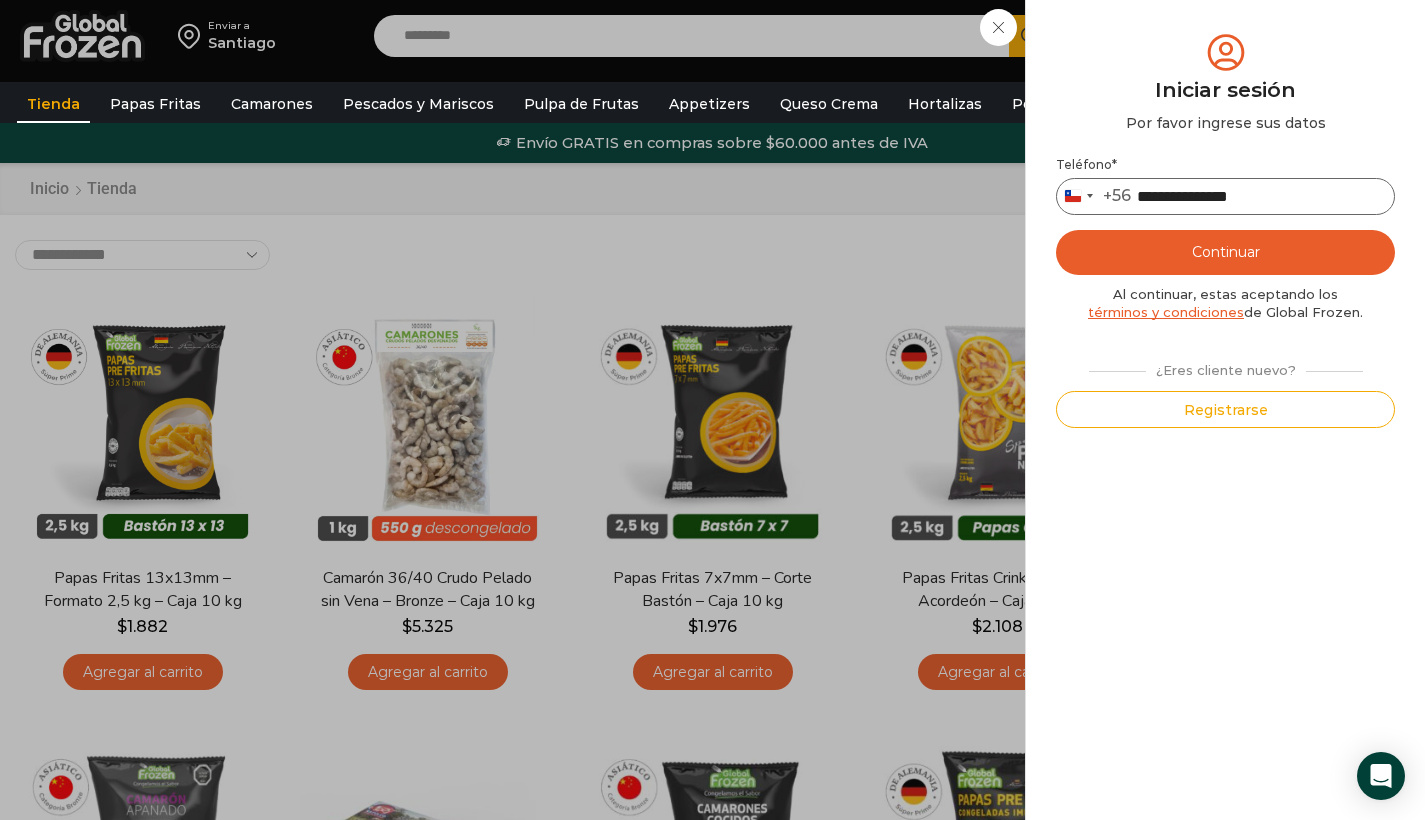 click on "**********" at bounding box center (1225, 196) 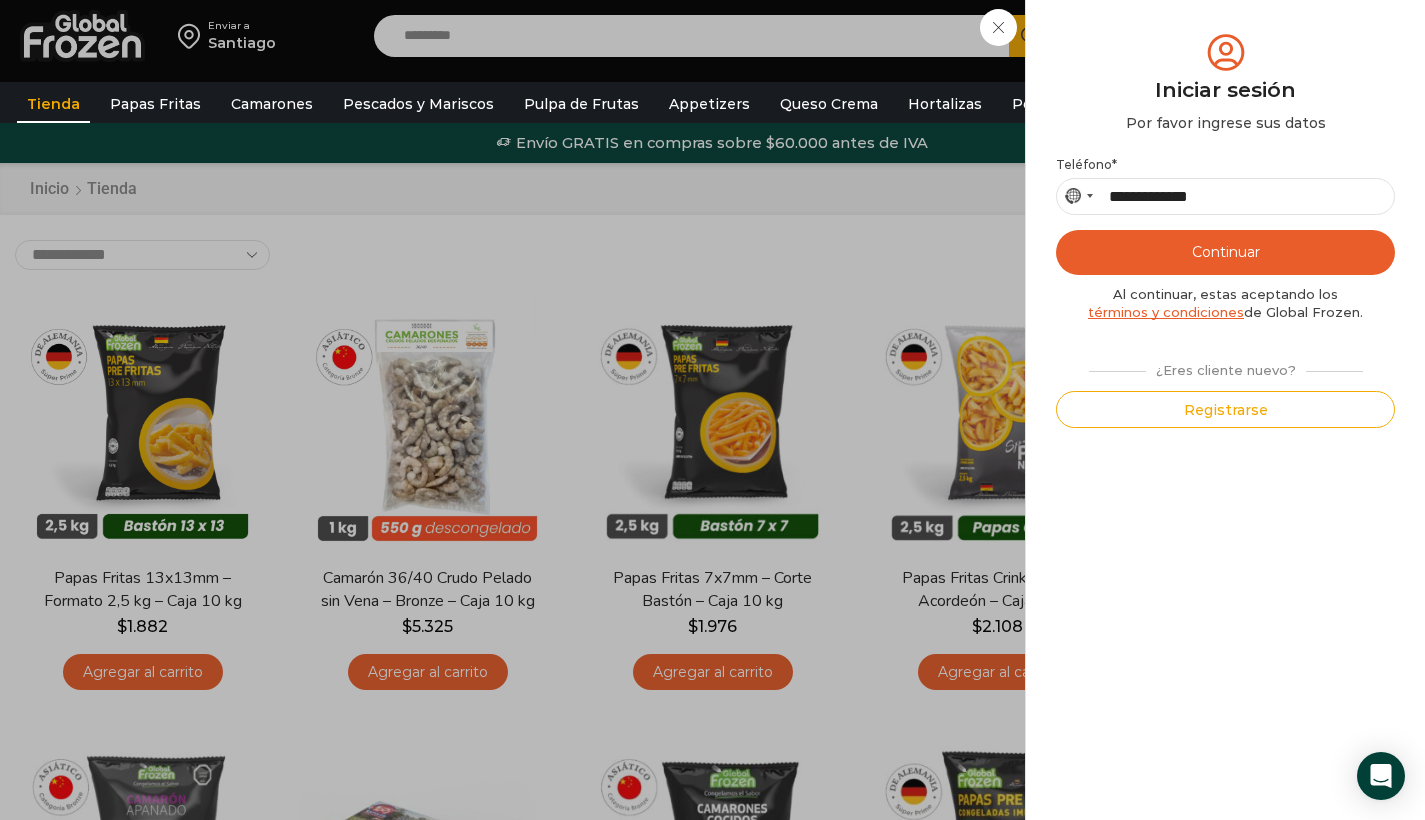 click on "Continuar" at bounding box center [1225, 252] 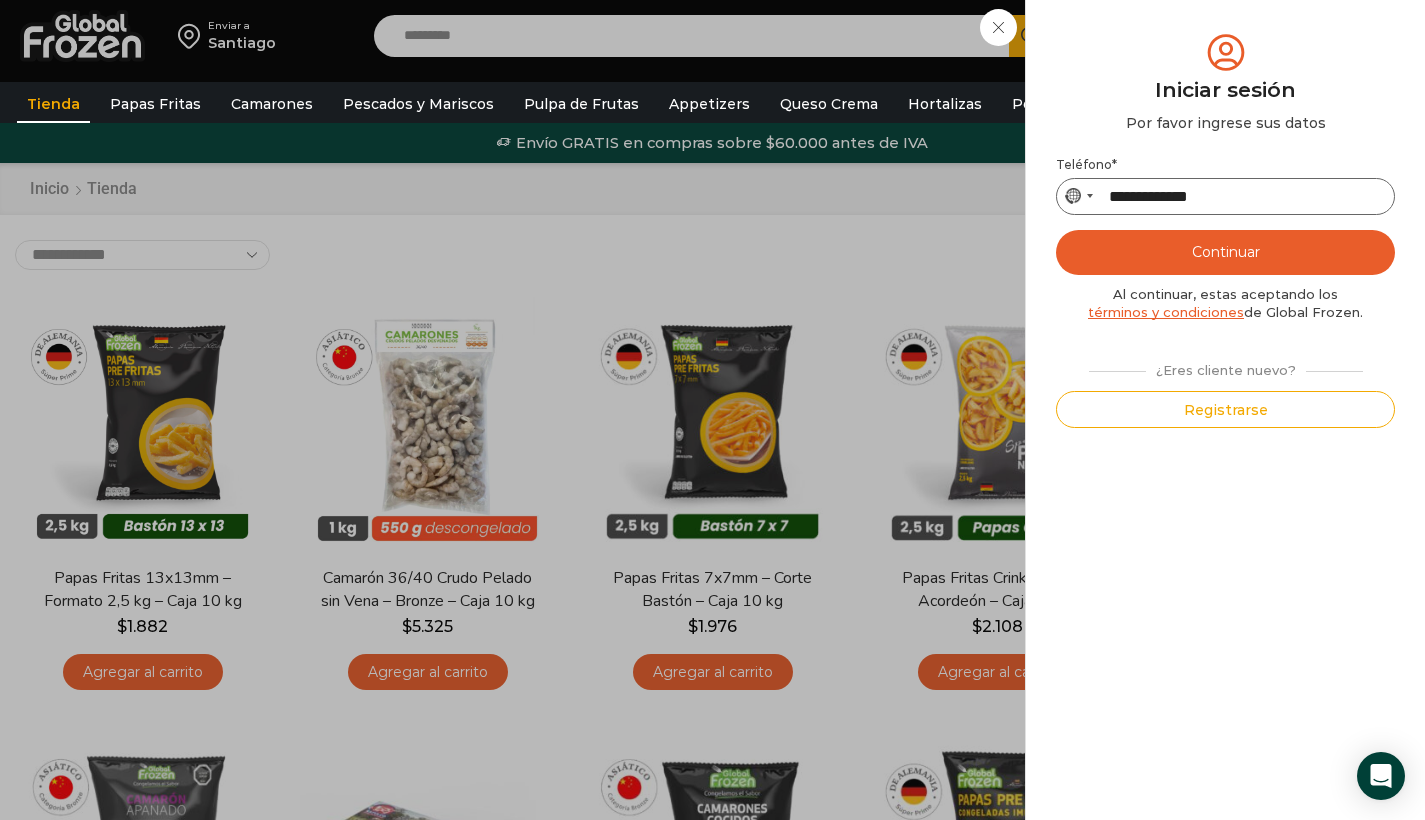 drag, startPoint x: 1214, startPoint y: 186, endPoint x: 1093, endPoint y: 198, distance: 121.59358 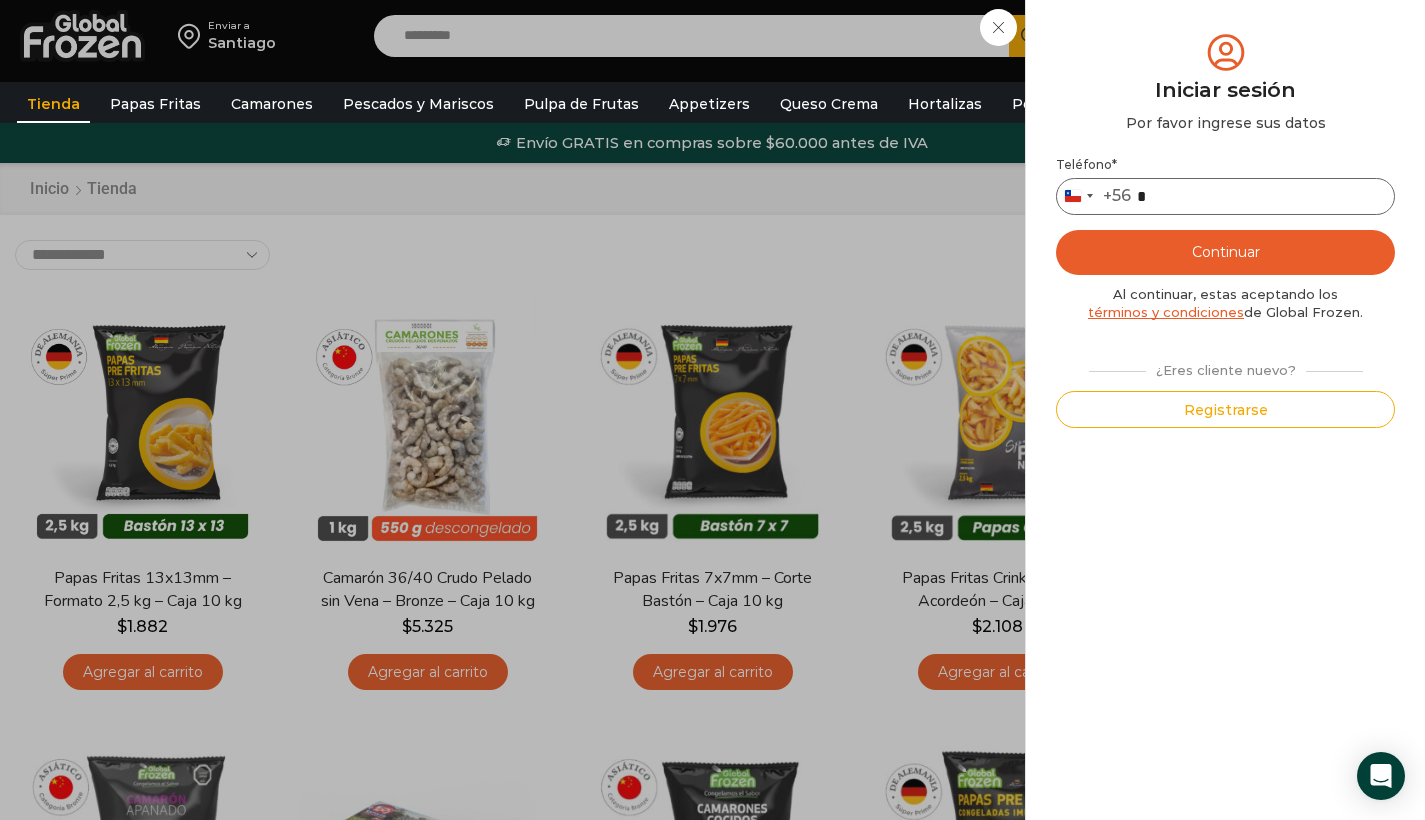 click on "*" at bounding box center [1225, 196] 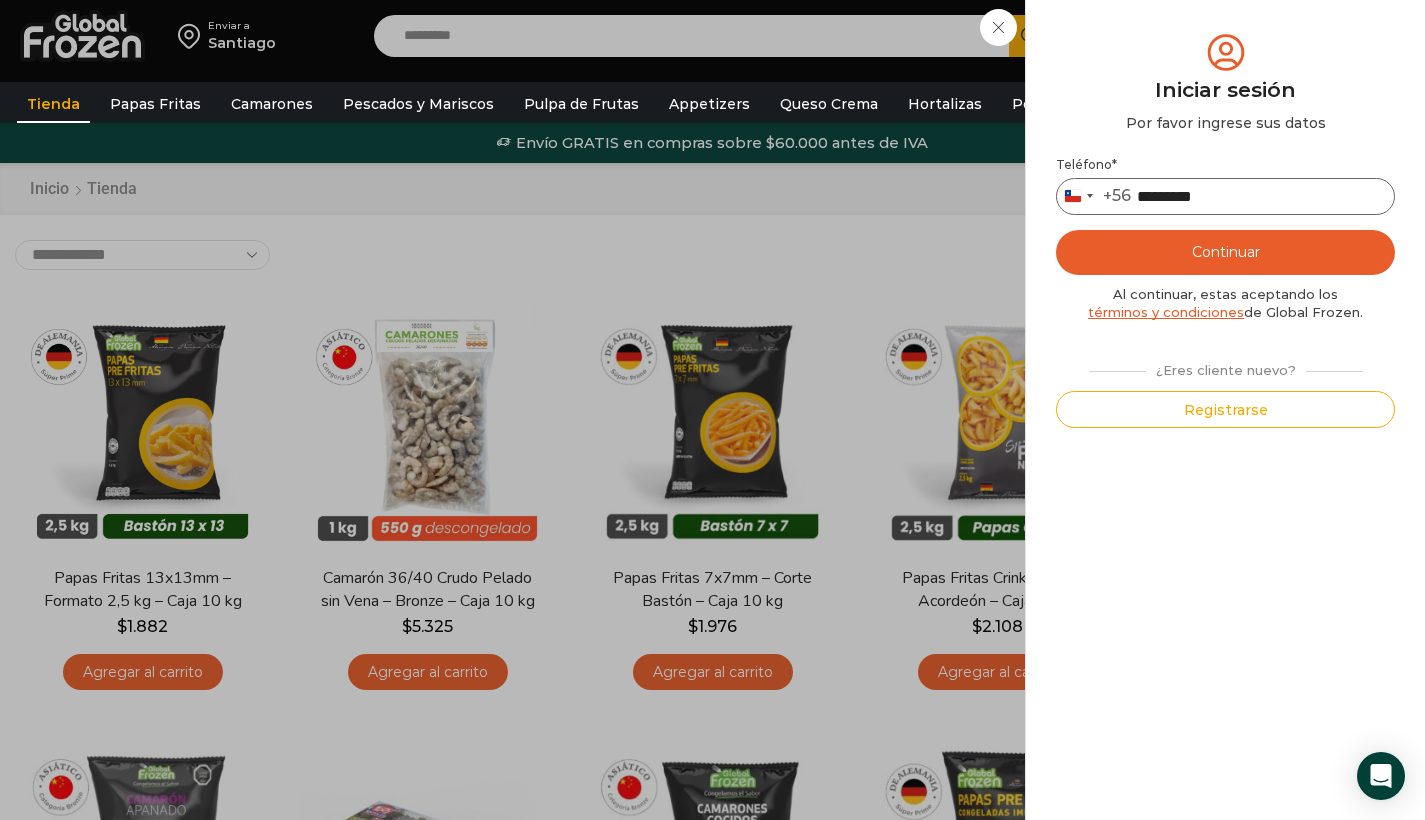 type on "*********" 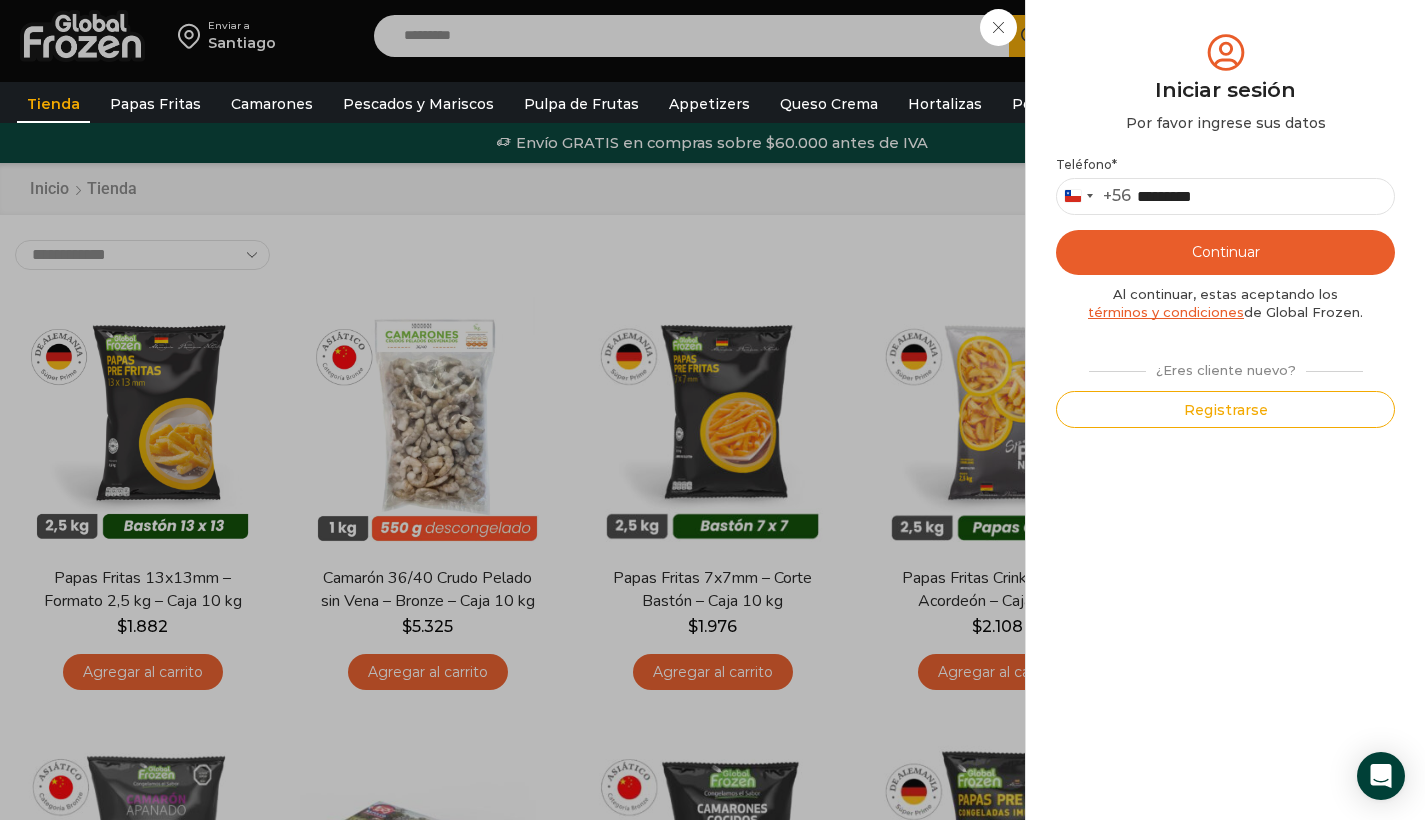 click on "Continuar" at bounding box center [1225, 252] 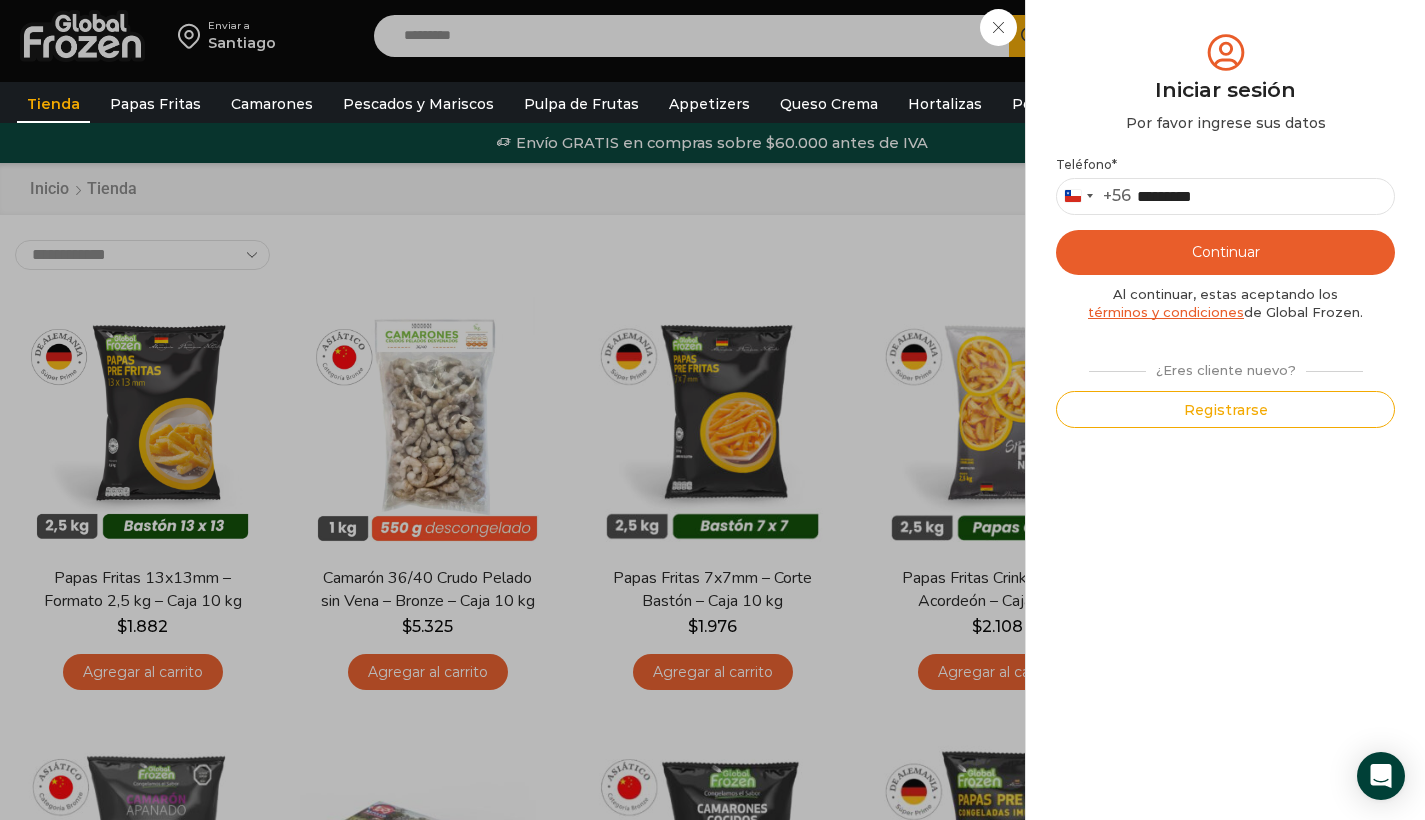 click on "Continuar" at bounding box center [1225, 252] 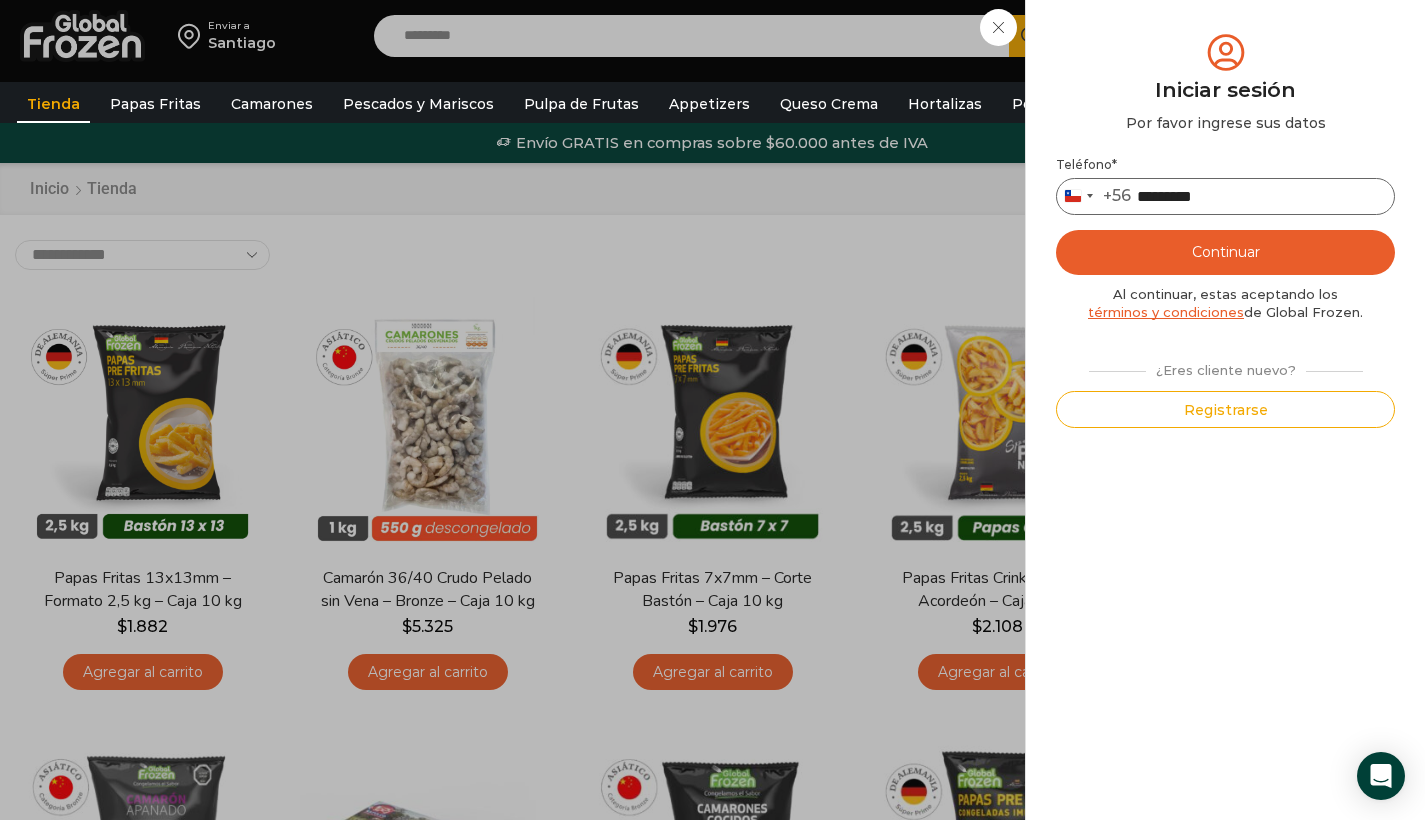drag, startPoint x: 1235, startPoint y: 188, endPoint x: 1105, endPoint y: 189, distance: 130.00385 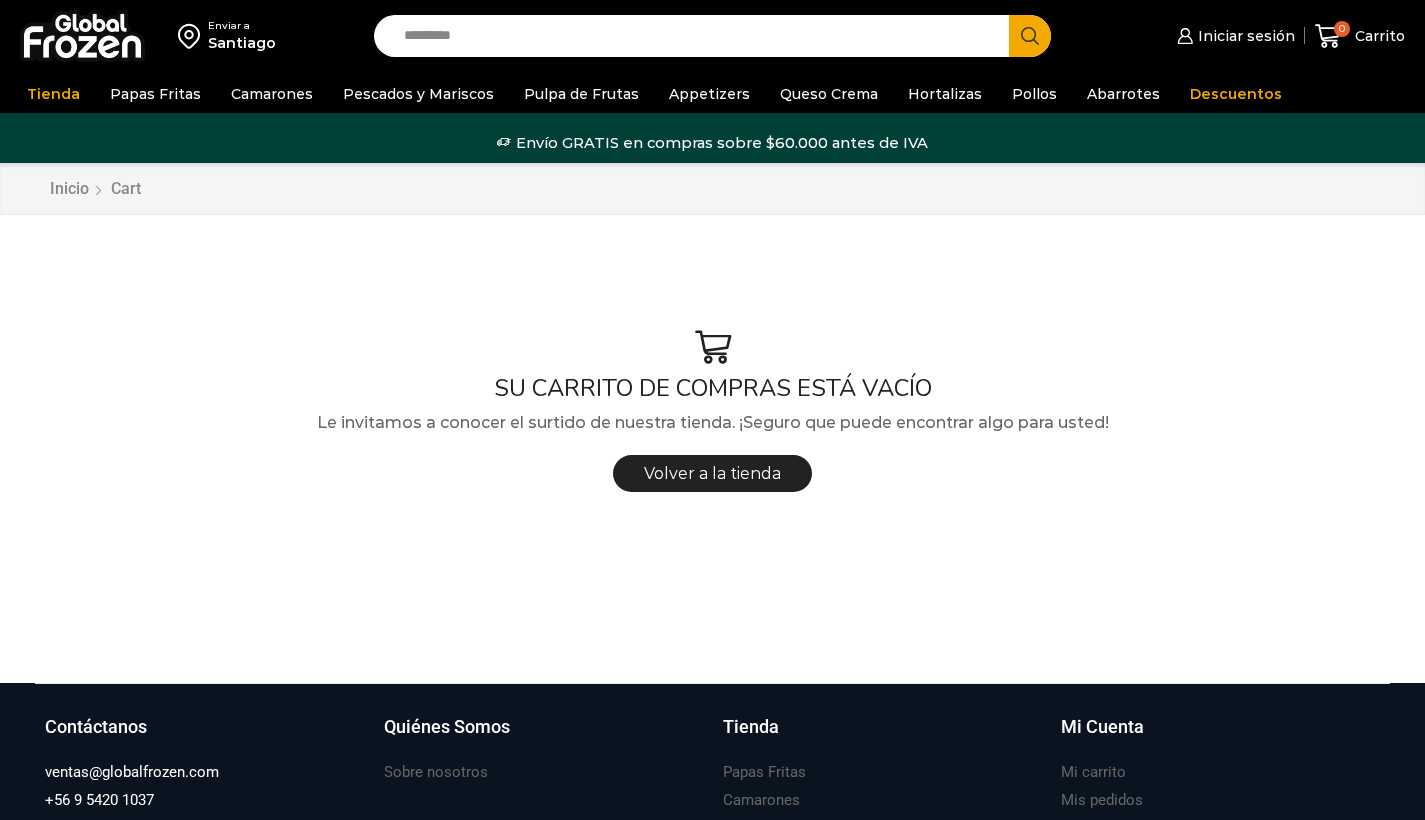 scroll, scrollTop: 0, scrollLeft: 0, axis: both 